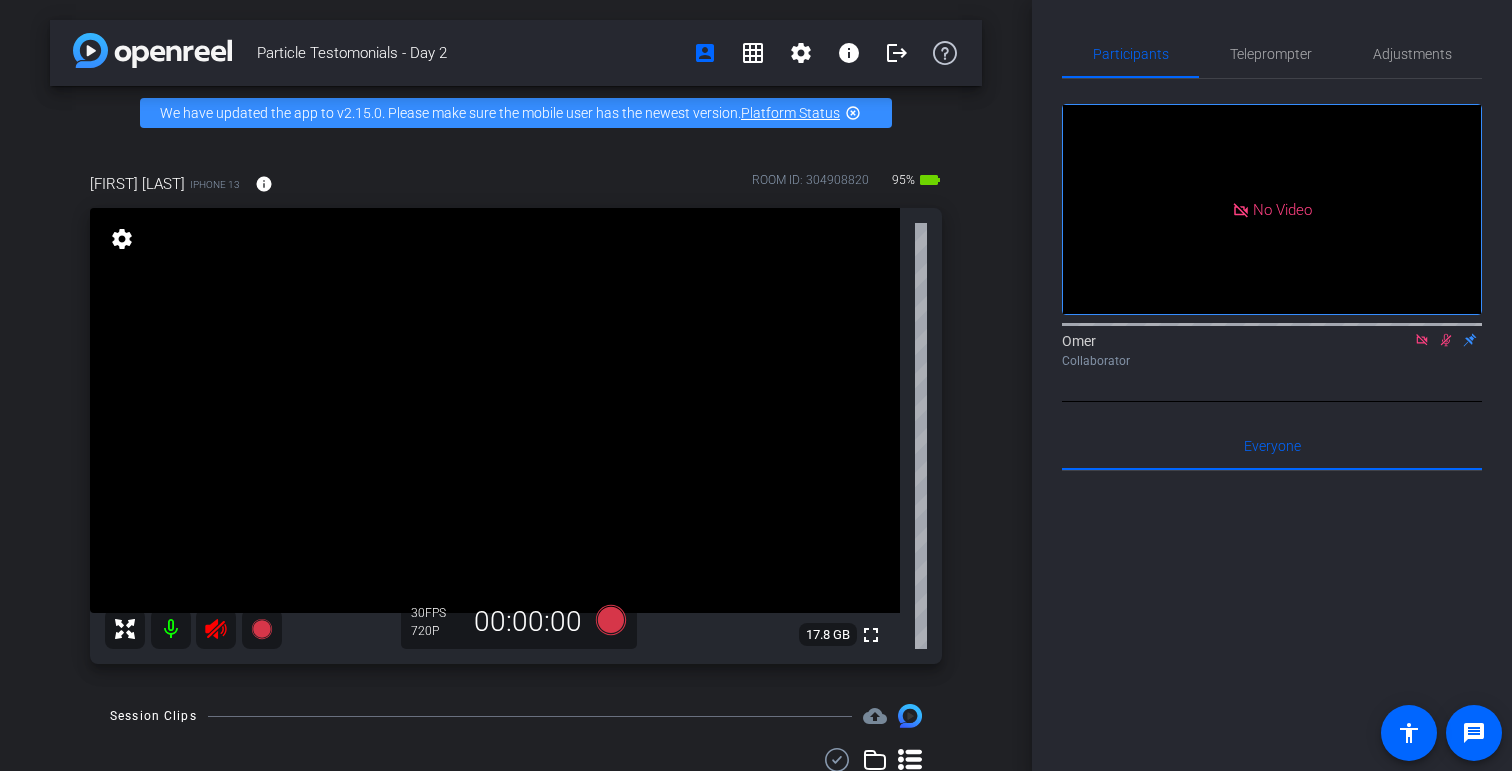 scroll, scrollTop: 0, scrollLeft: 0, axis: both 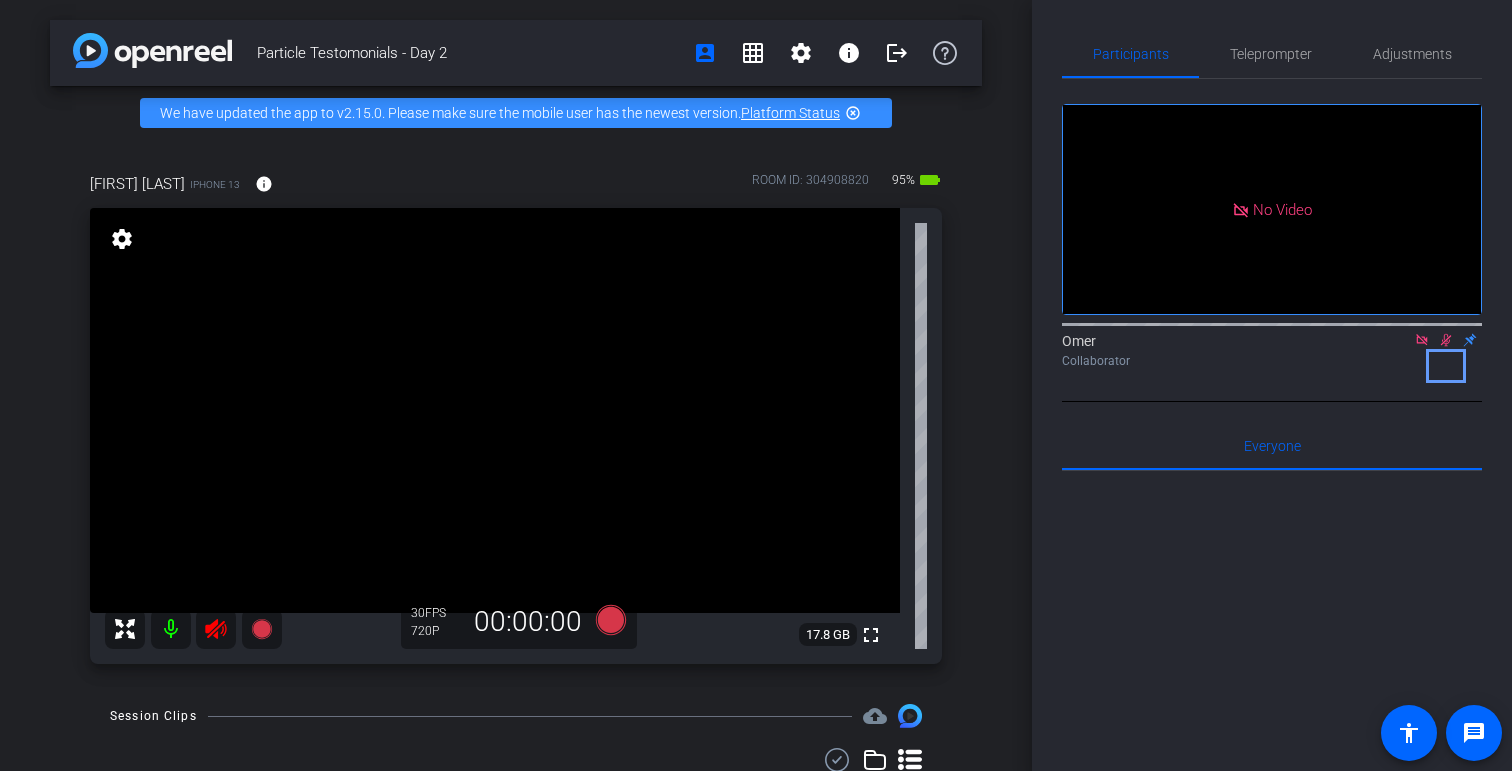 click 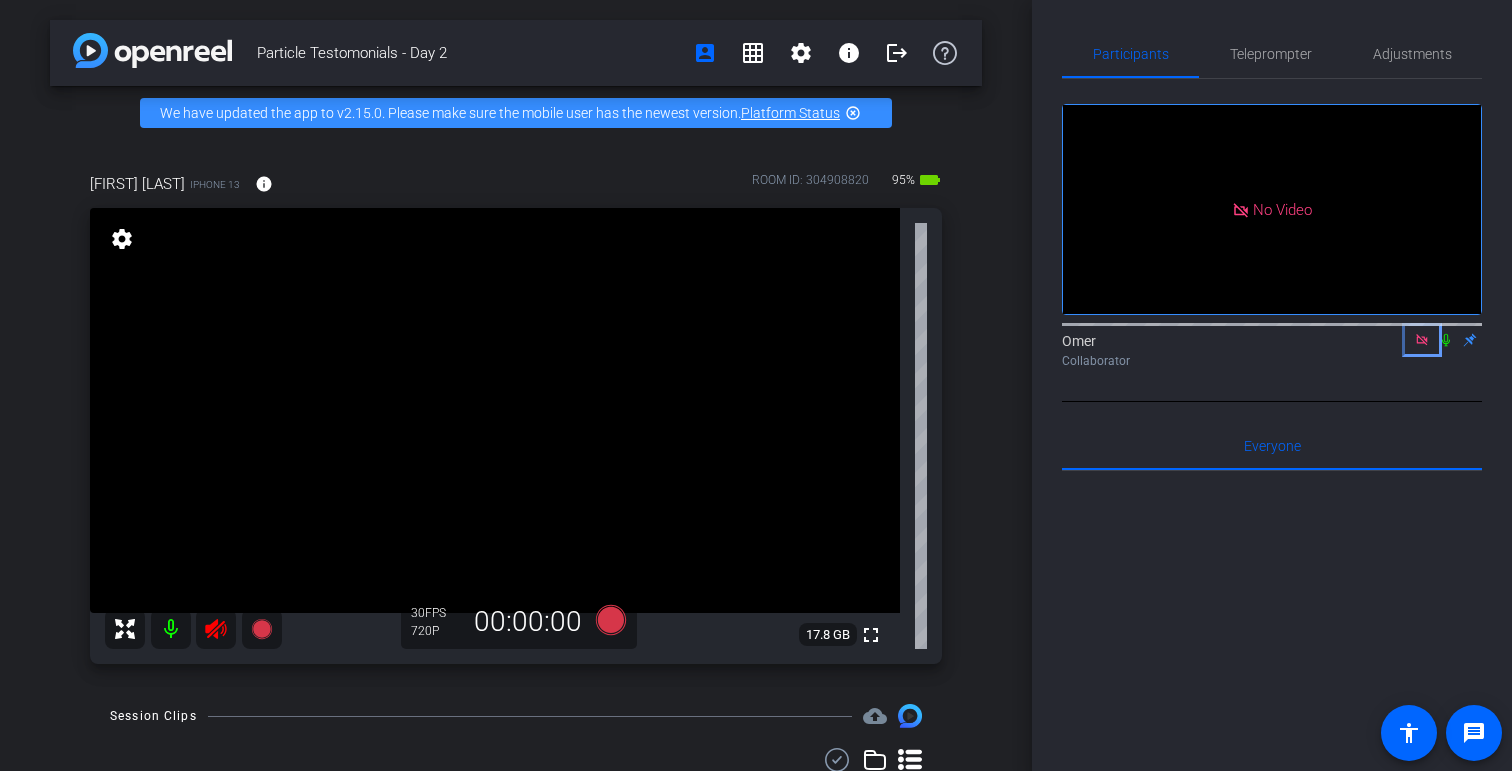click 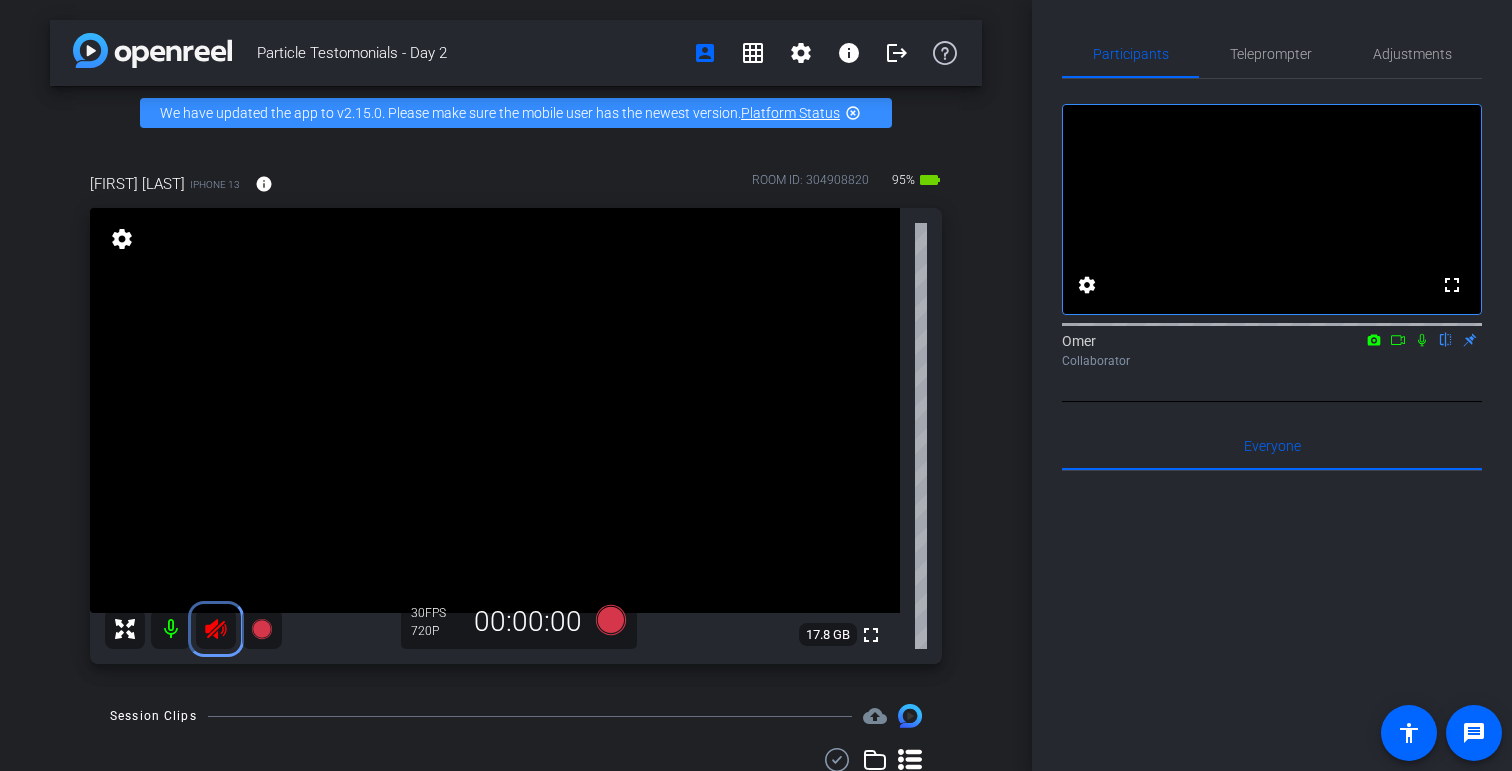 click at bounding box center (216, 629) 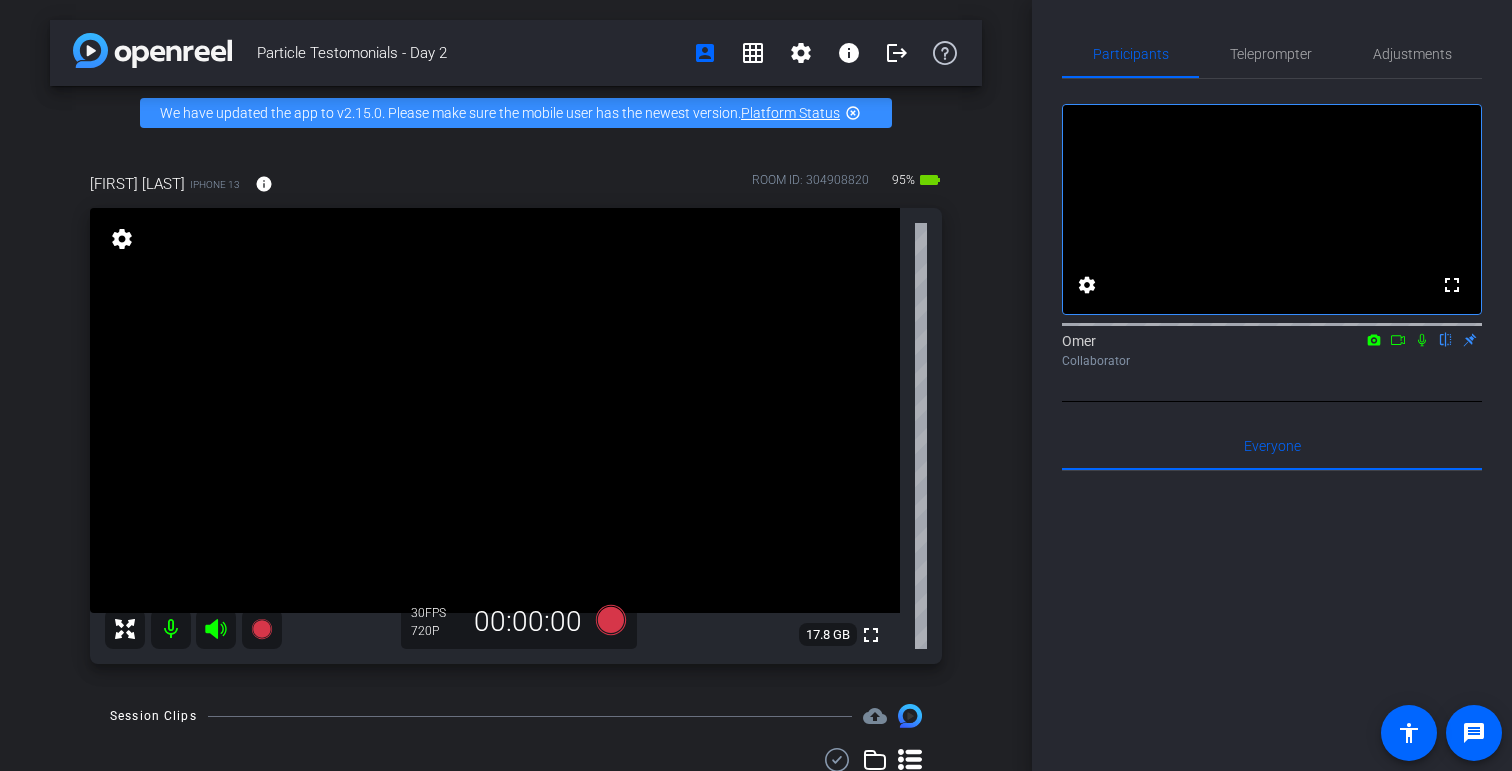 scroll, scrollTop: 73, scrollLeft: 0, axis: vertical 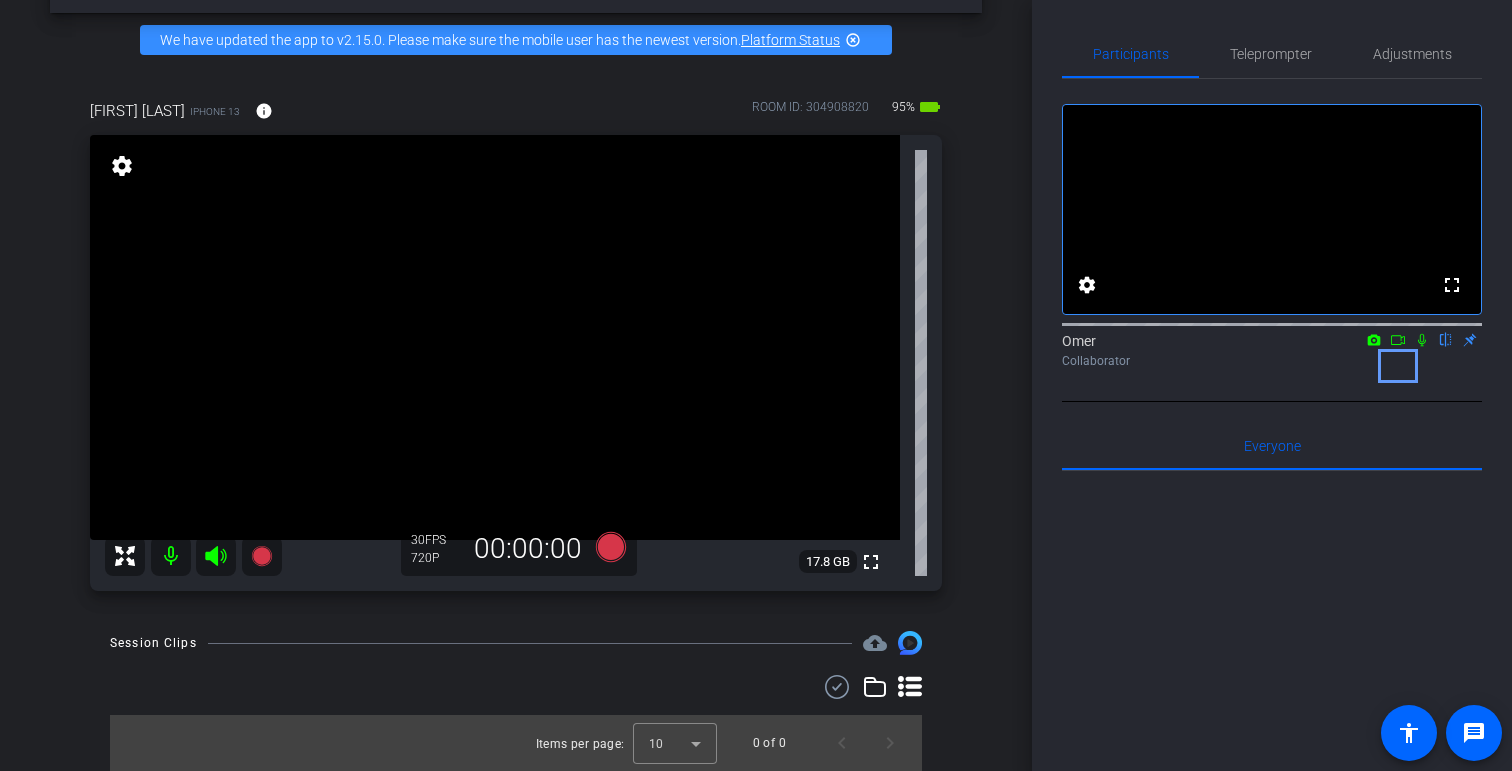 click 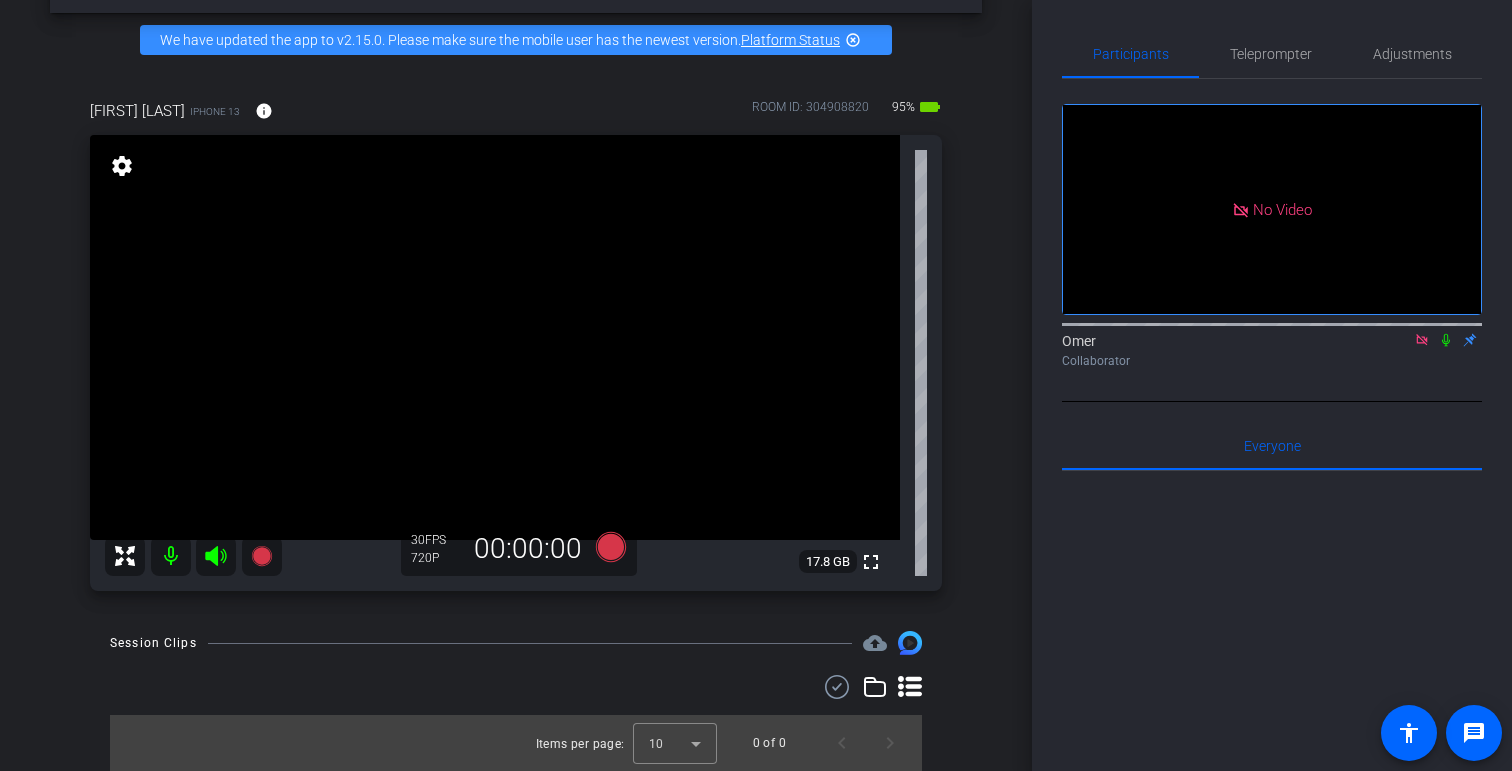 click 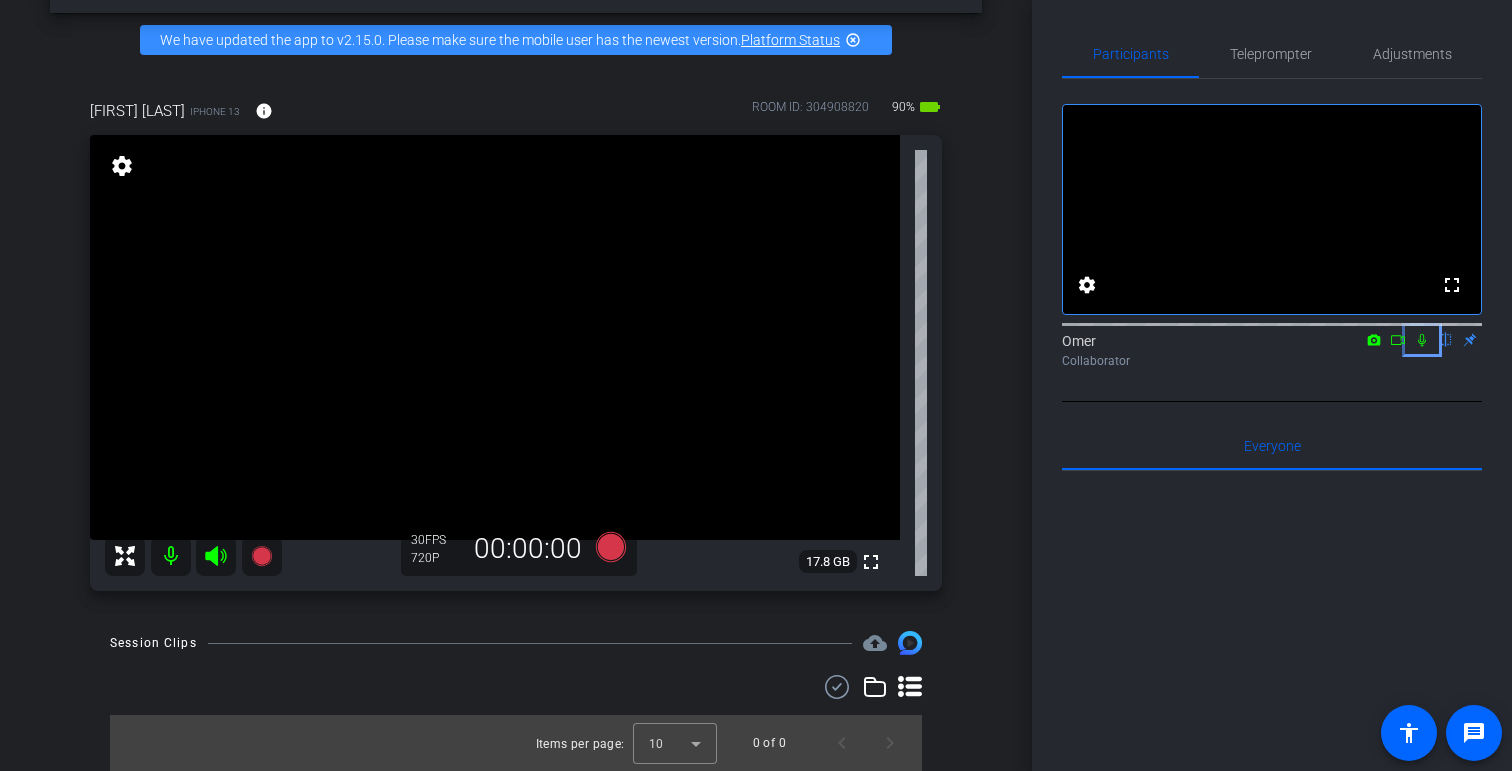 click 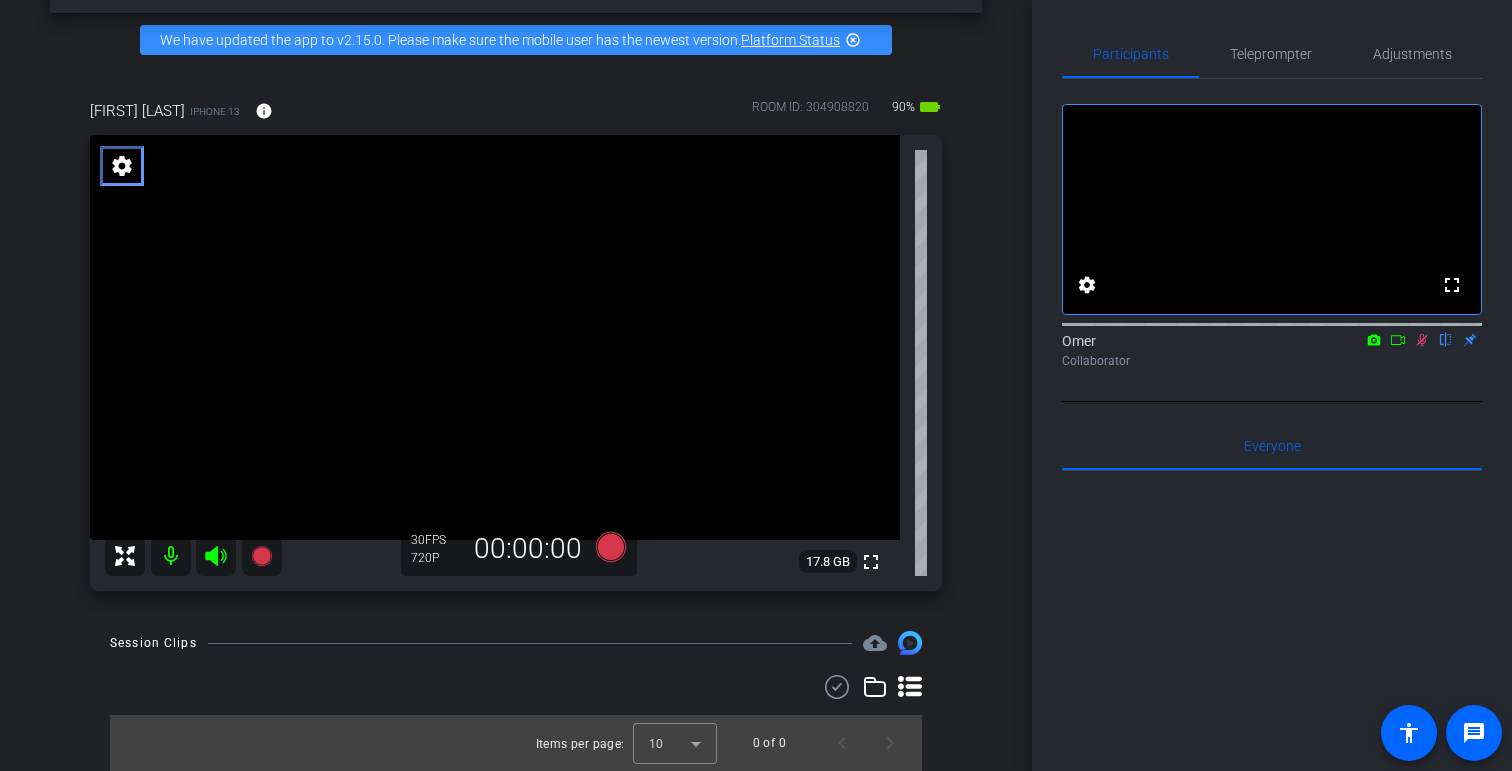 click on "settings" at bounding box center (122, 166) 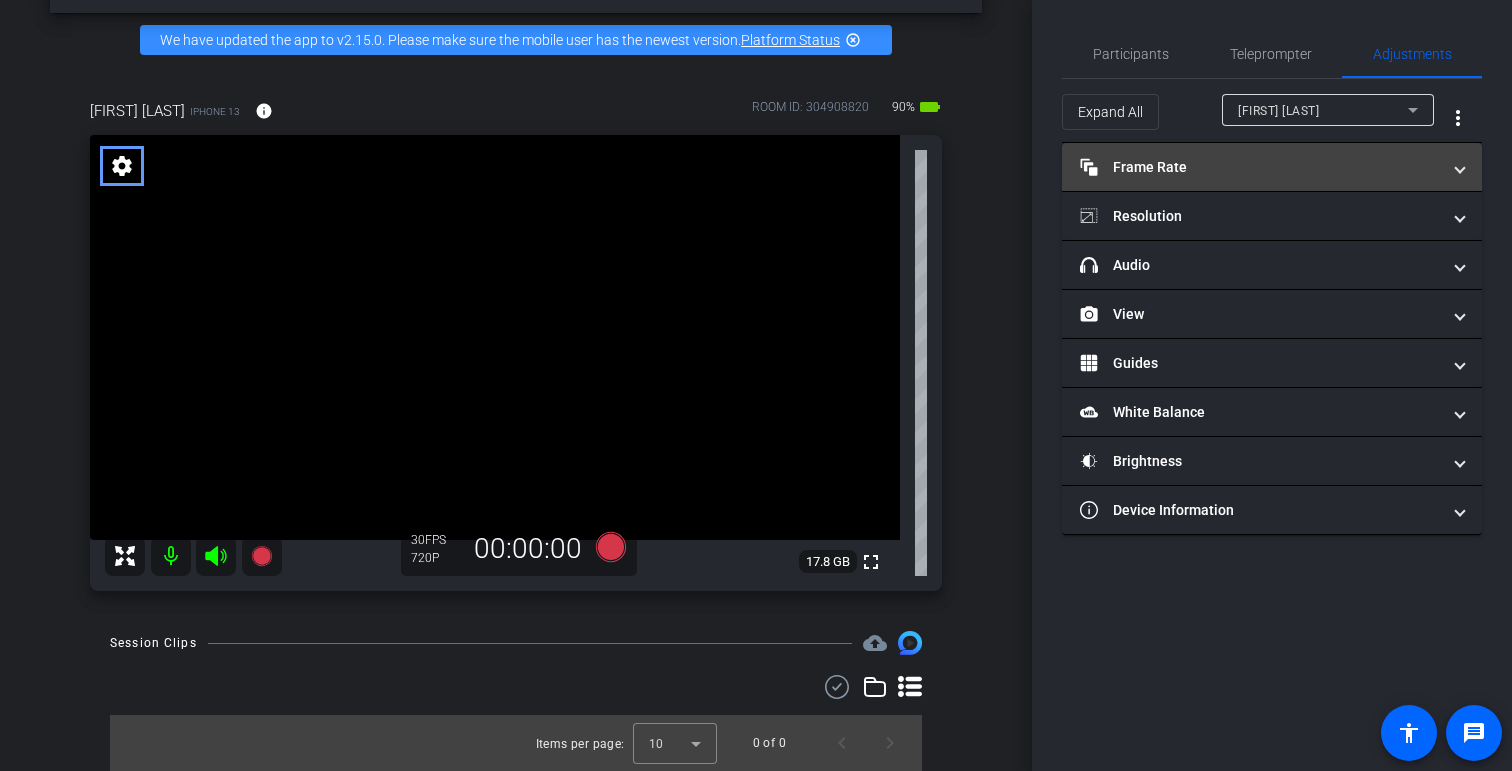 click on "Frame Rate
Frame Rate" at bounding box center [1260, 167] 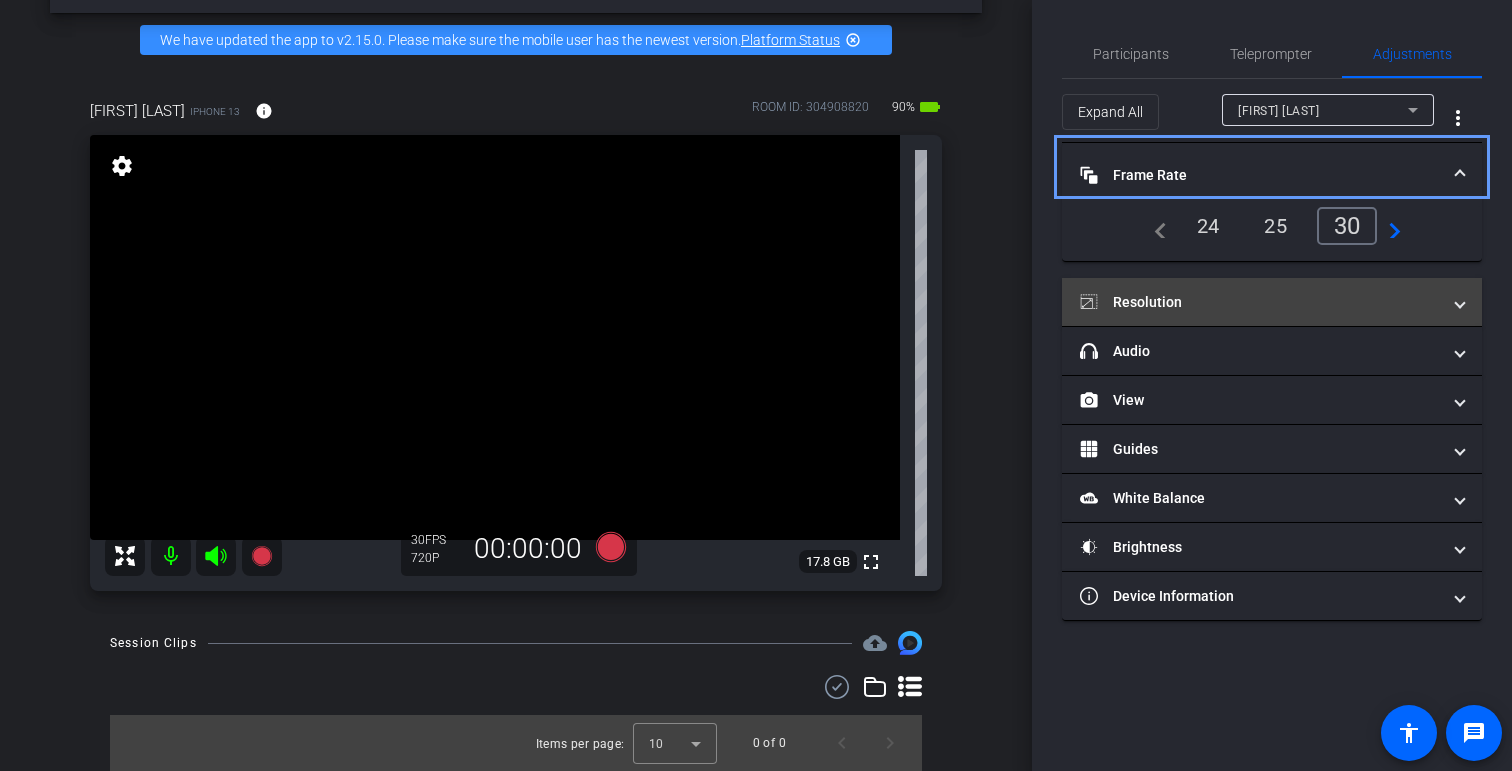 click on "Resolution" at bounding box center [1260, 302] 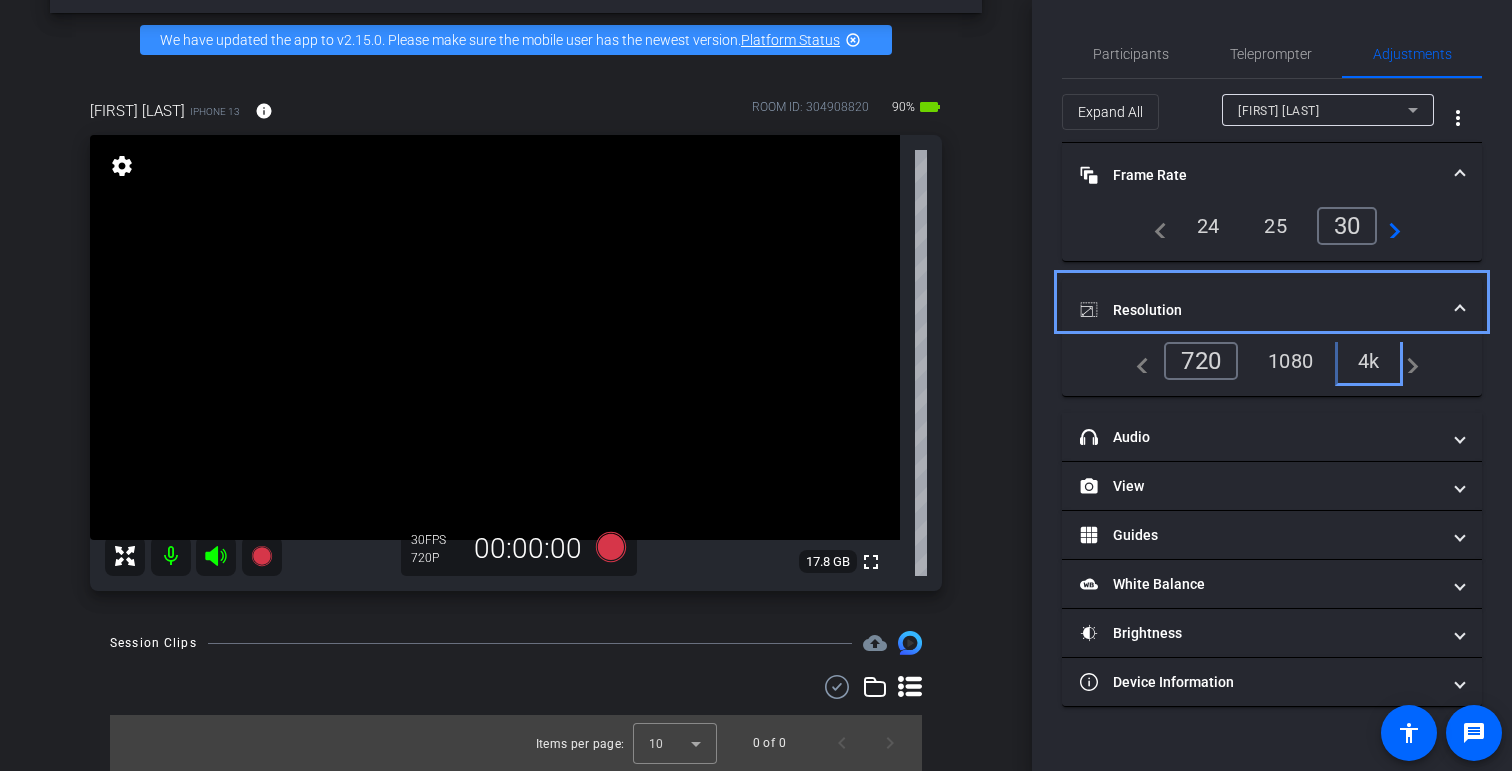 click on "4k" at bounding box center [1369, 361] 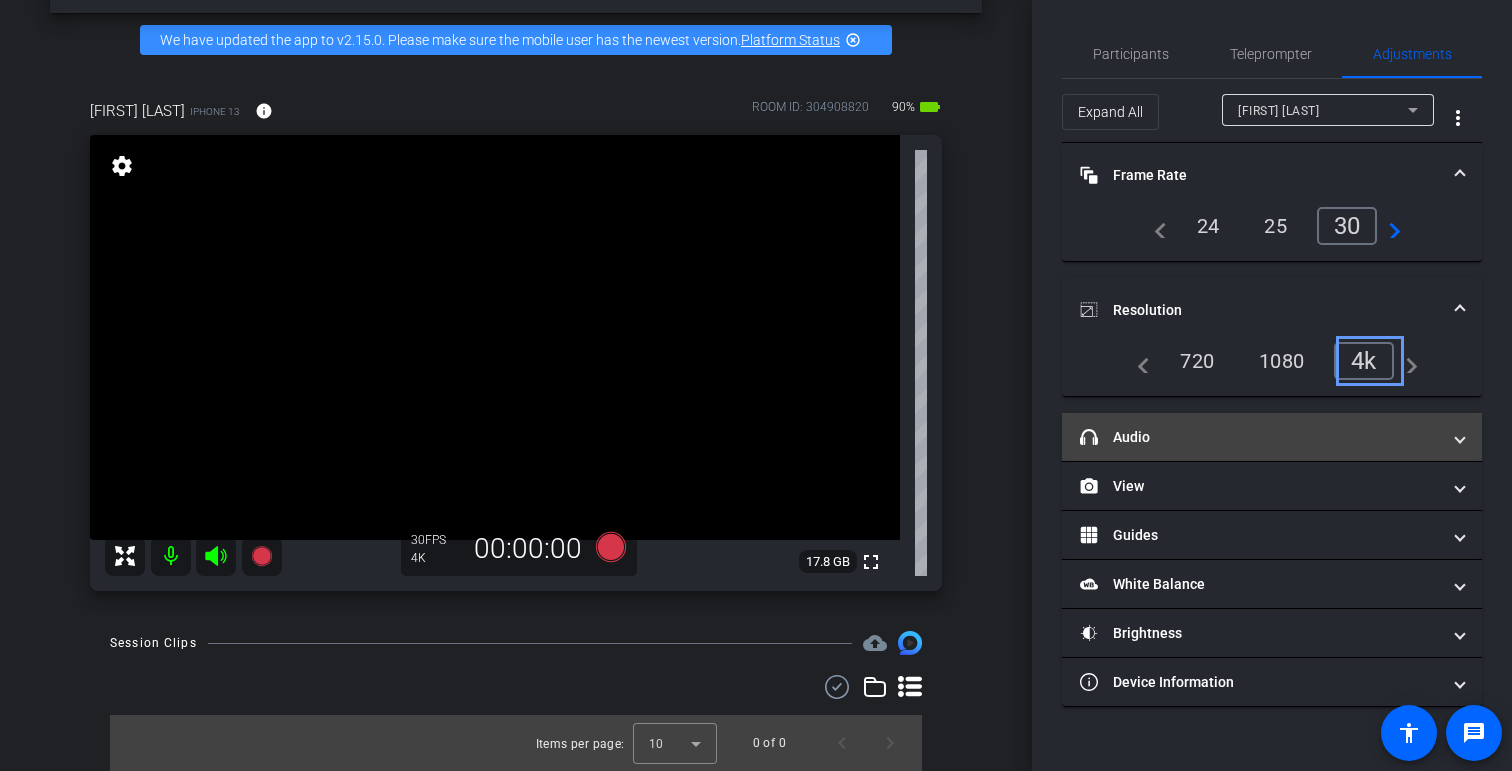 click on "headphone icon
Audio" at bounding box center (1260, 437) 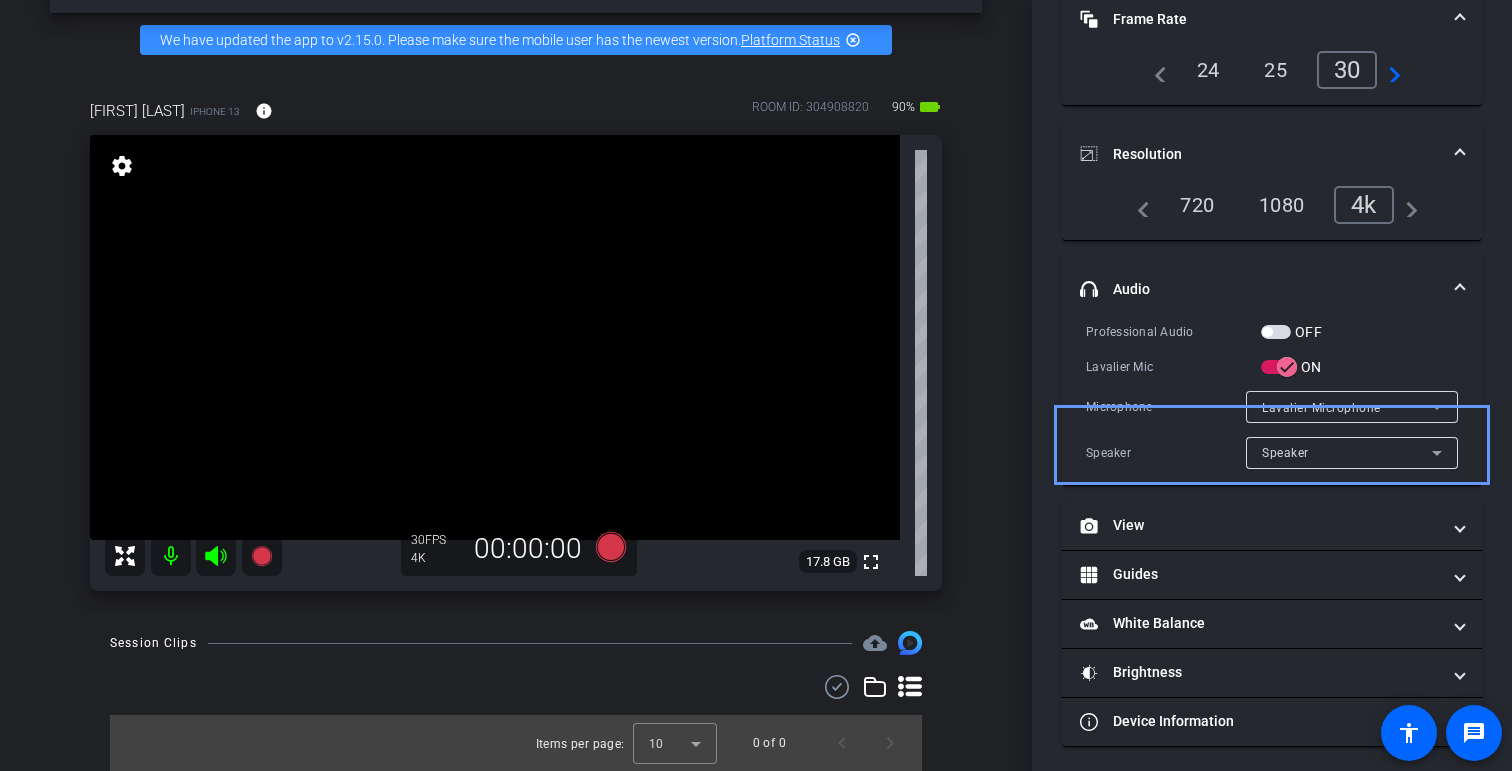 scroll, scrollTop: 161, scrollLeft: 0, axis: vertical 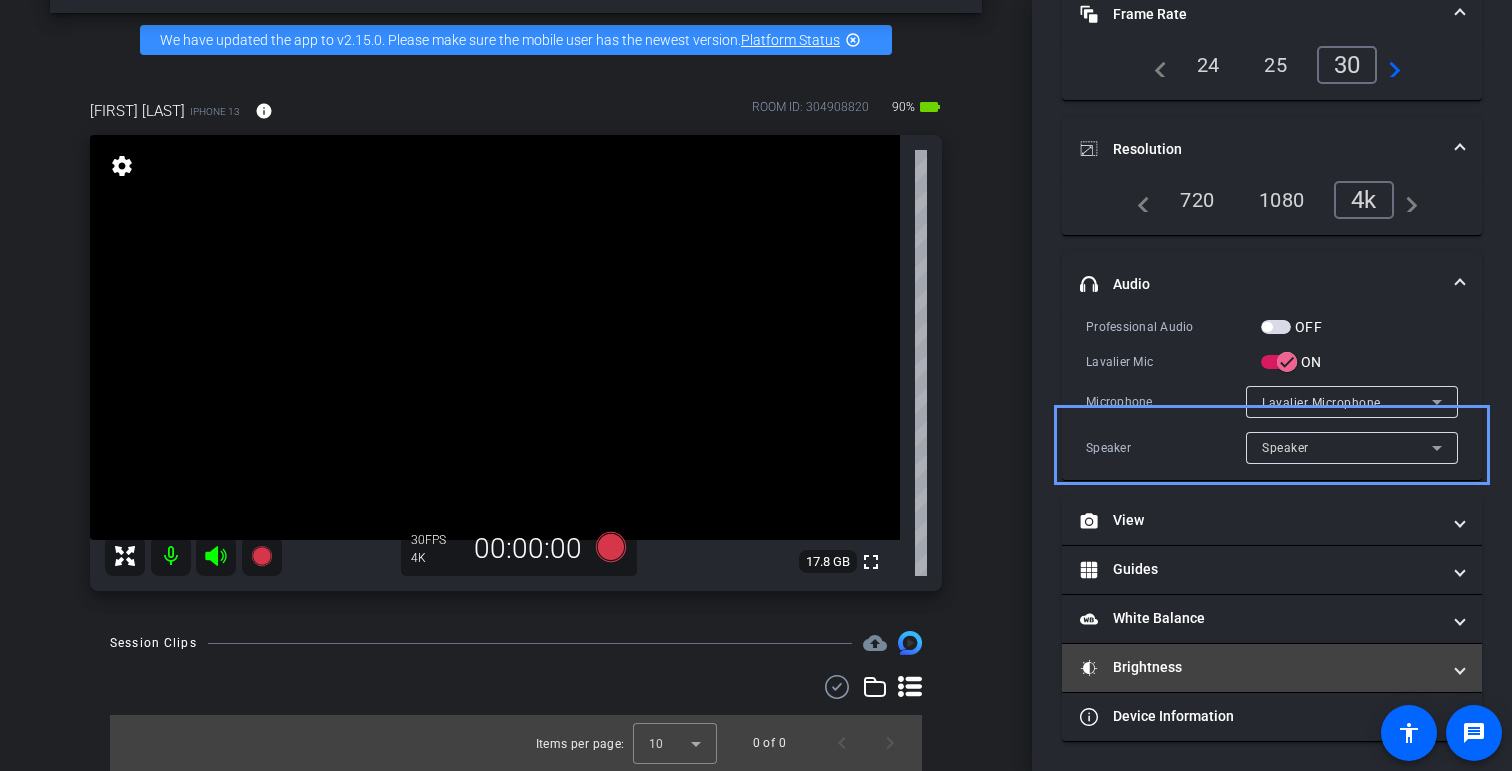 click on "Brightness" at bounding box center (1260, 667) 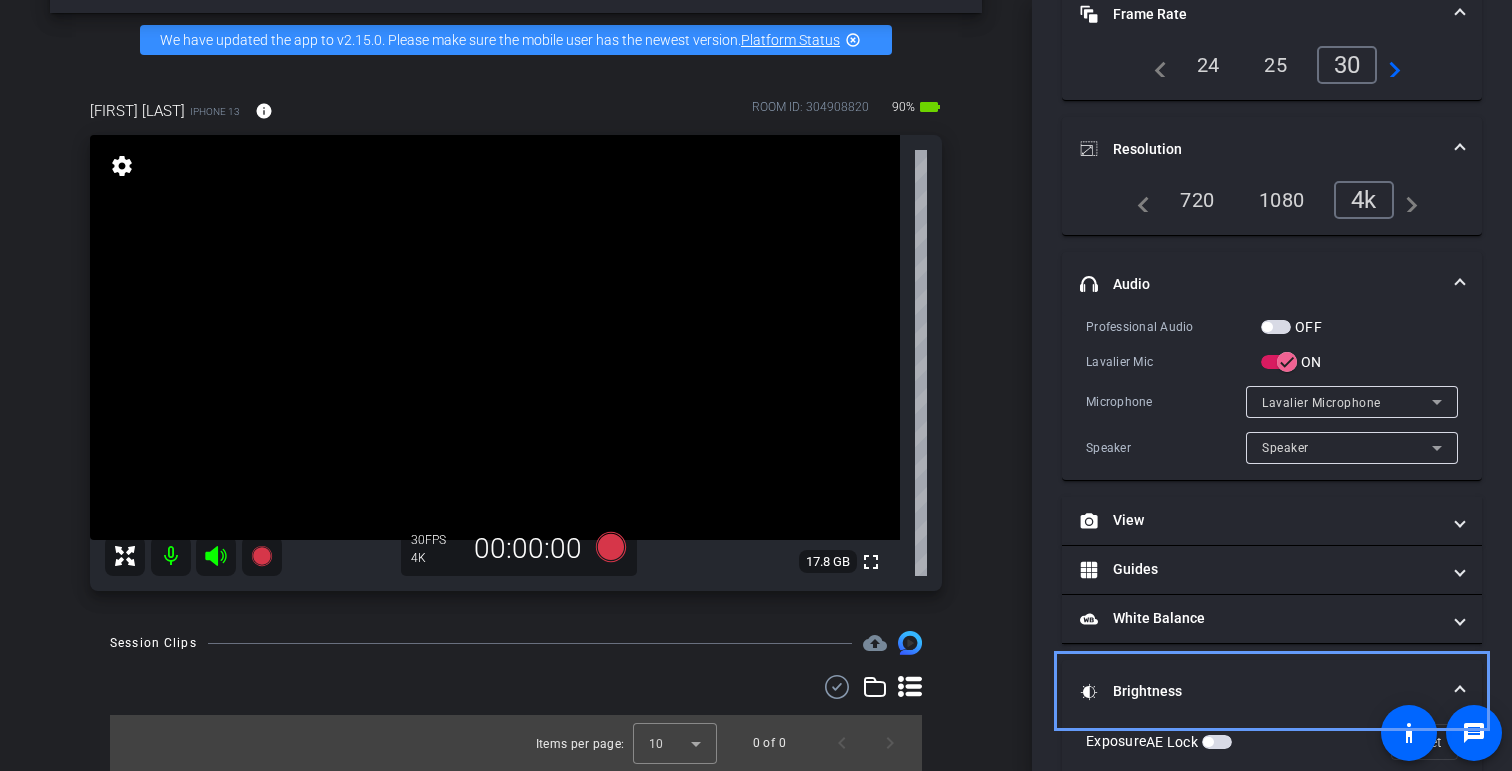 click on "Brightness" at bounding box center [1272, 692] 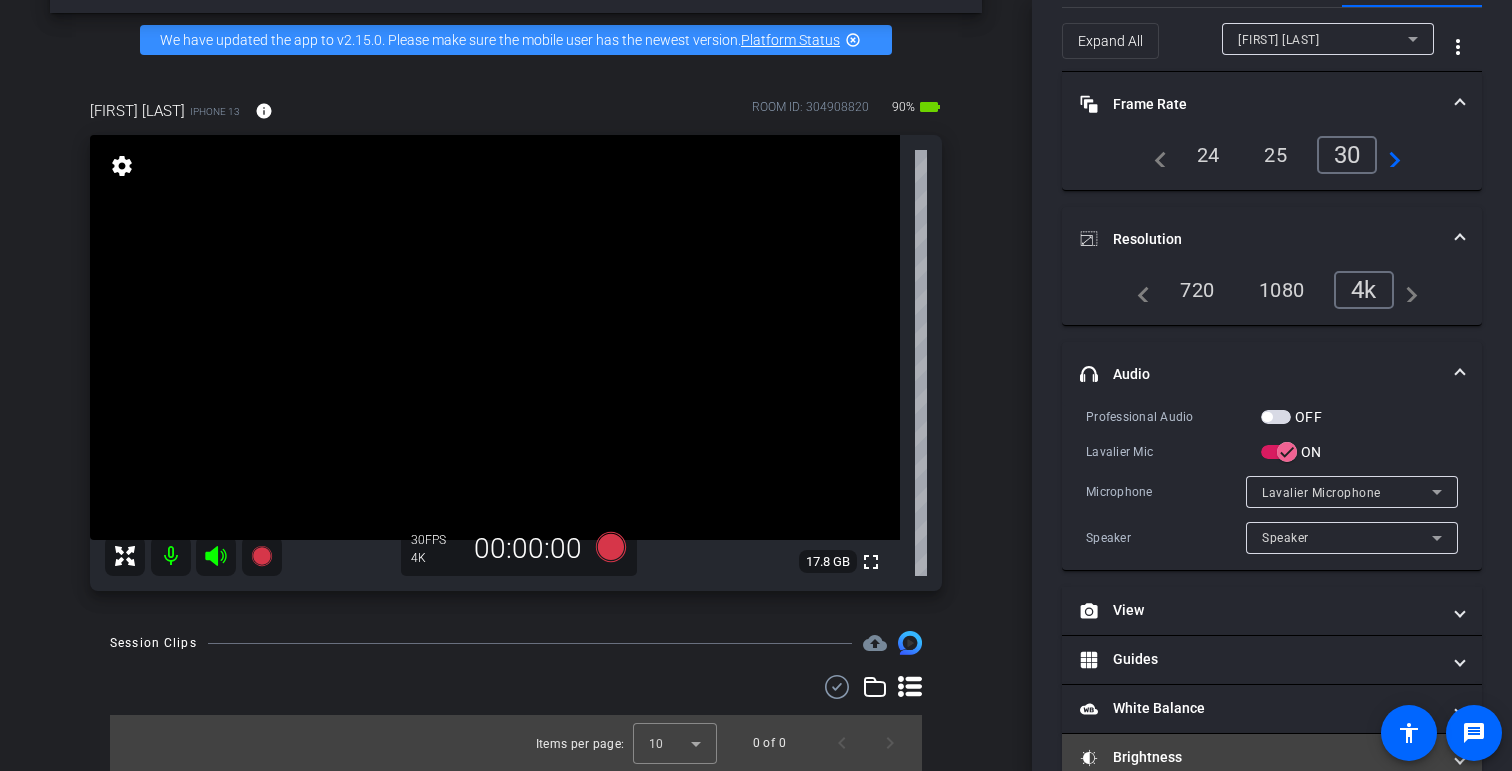 scroll, scrollTop: 0, scrollLeft: 0, axis: both 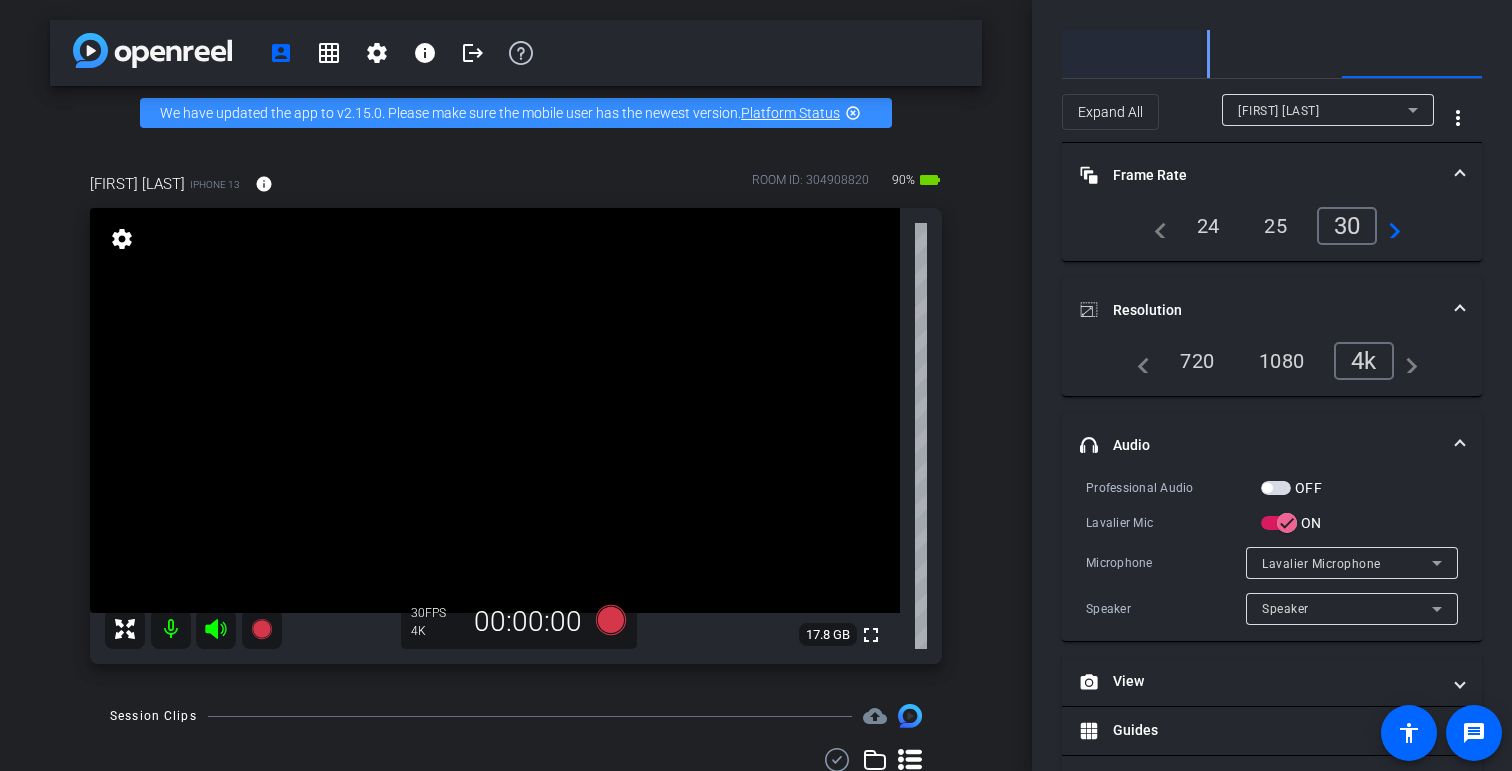 click on "Participants" at bounding box center [1132, 54] 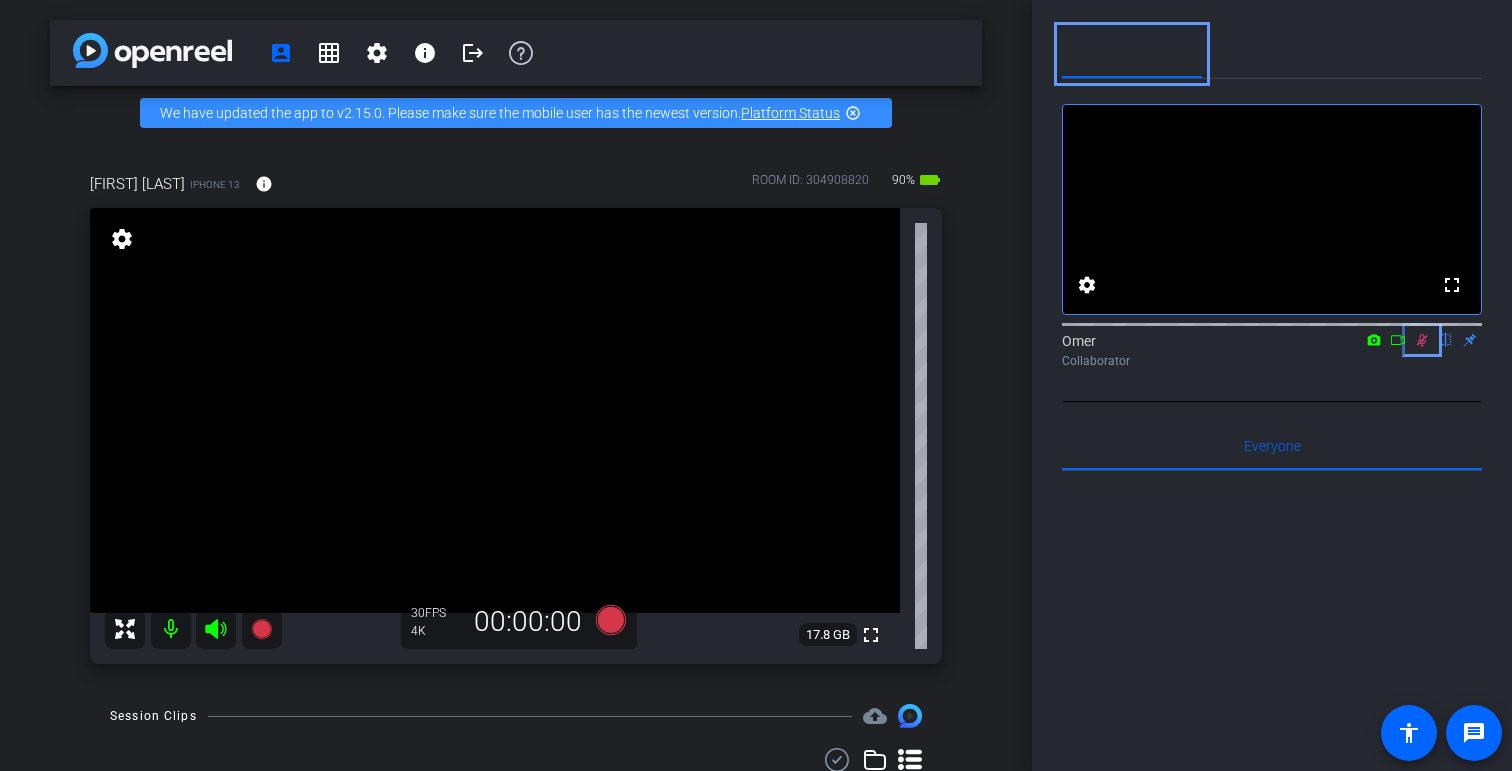 click 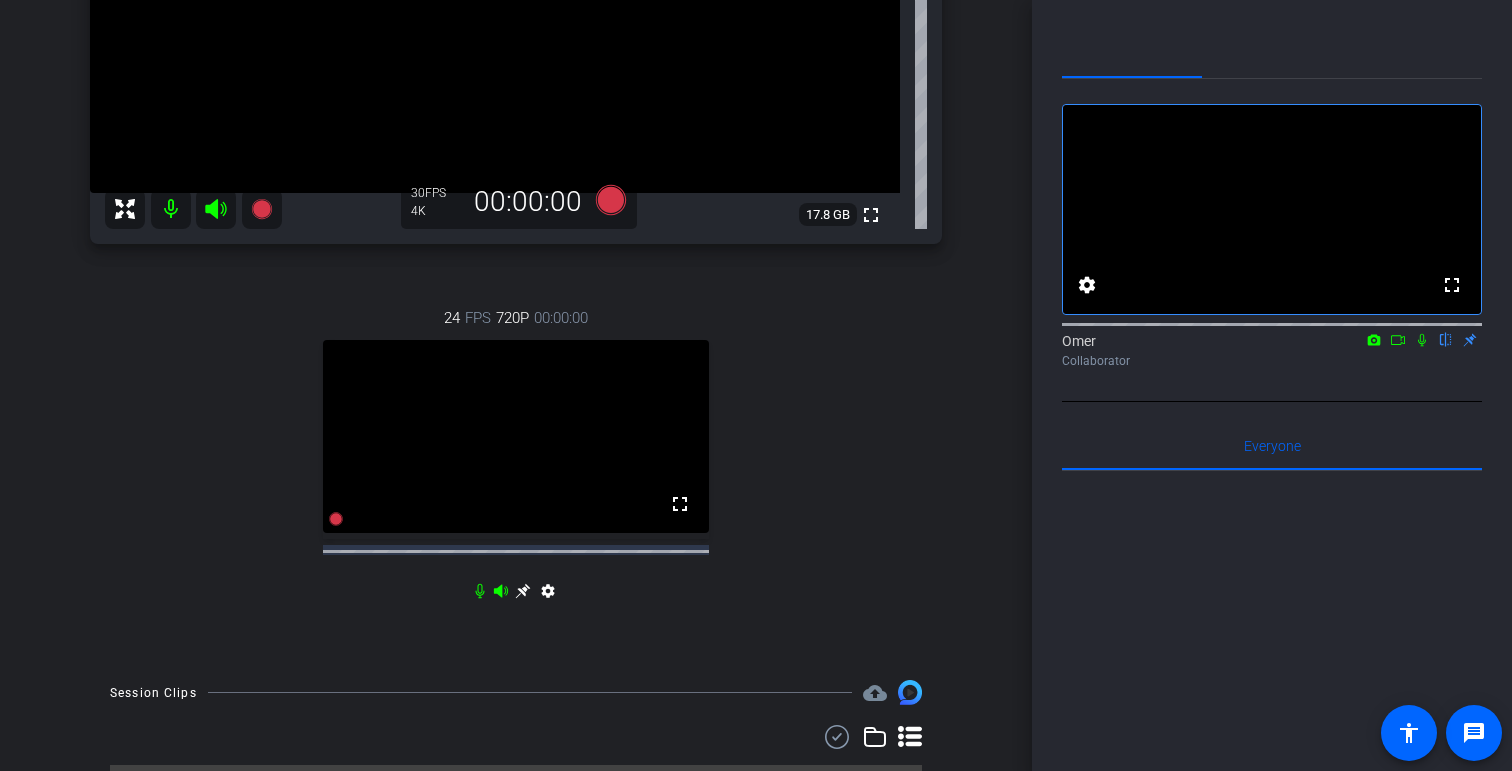 scroll, scrollTop: 438, scrollLeft: 0, axis: vertical 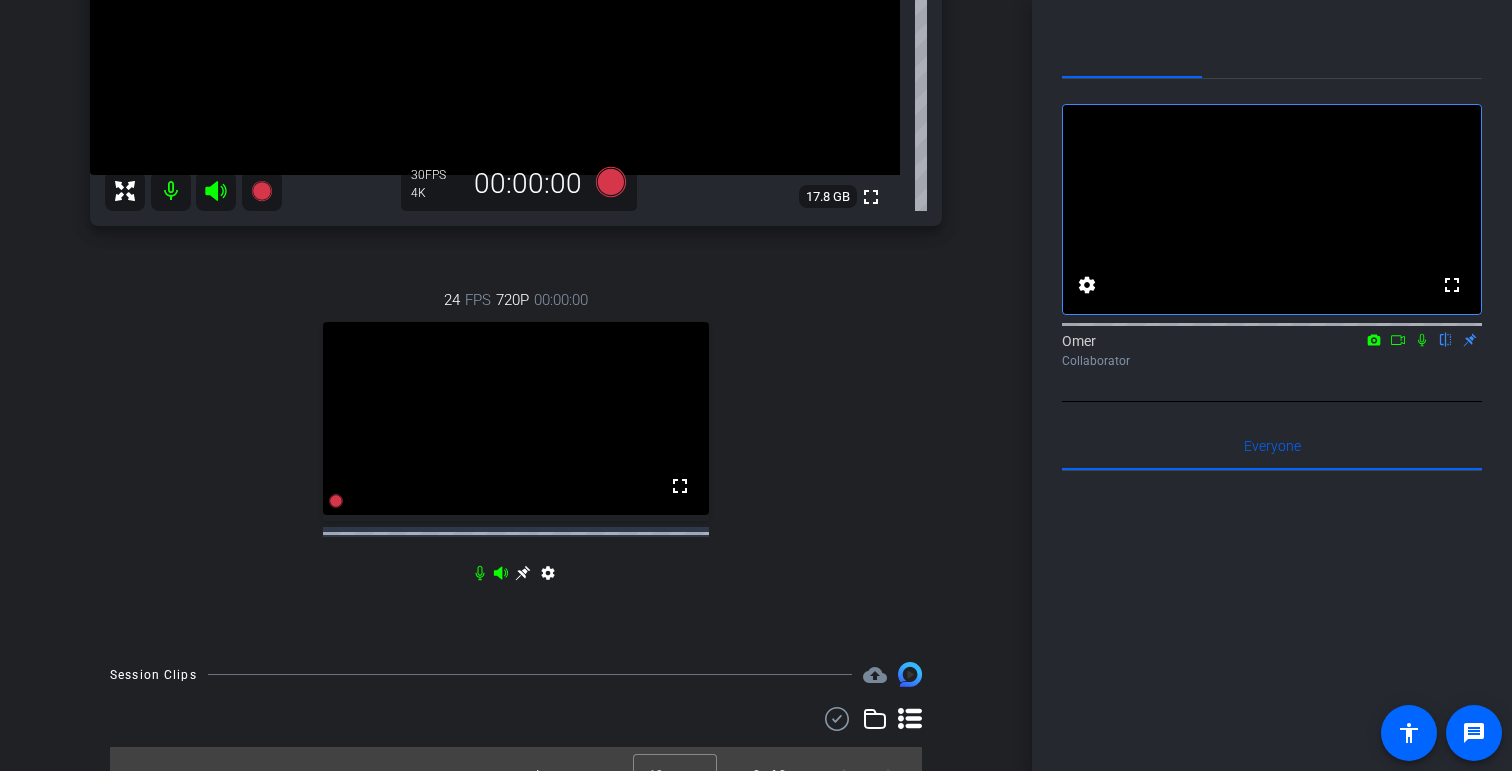 click 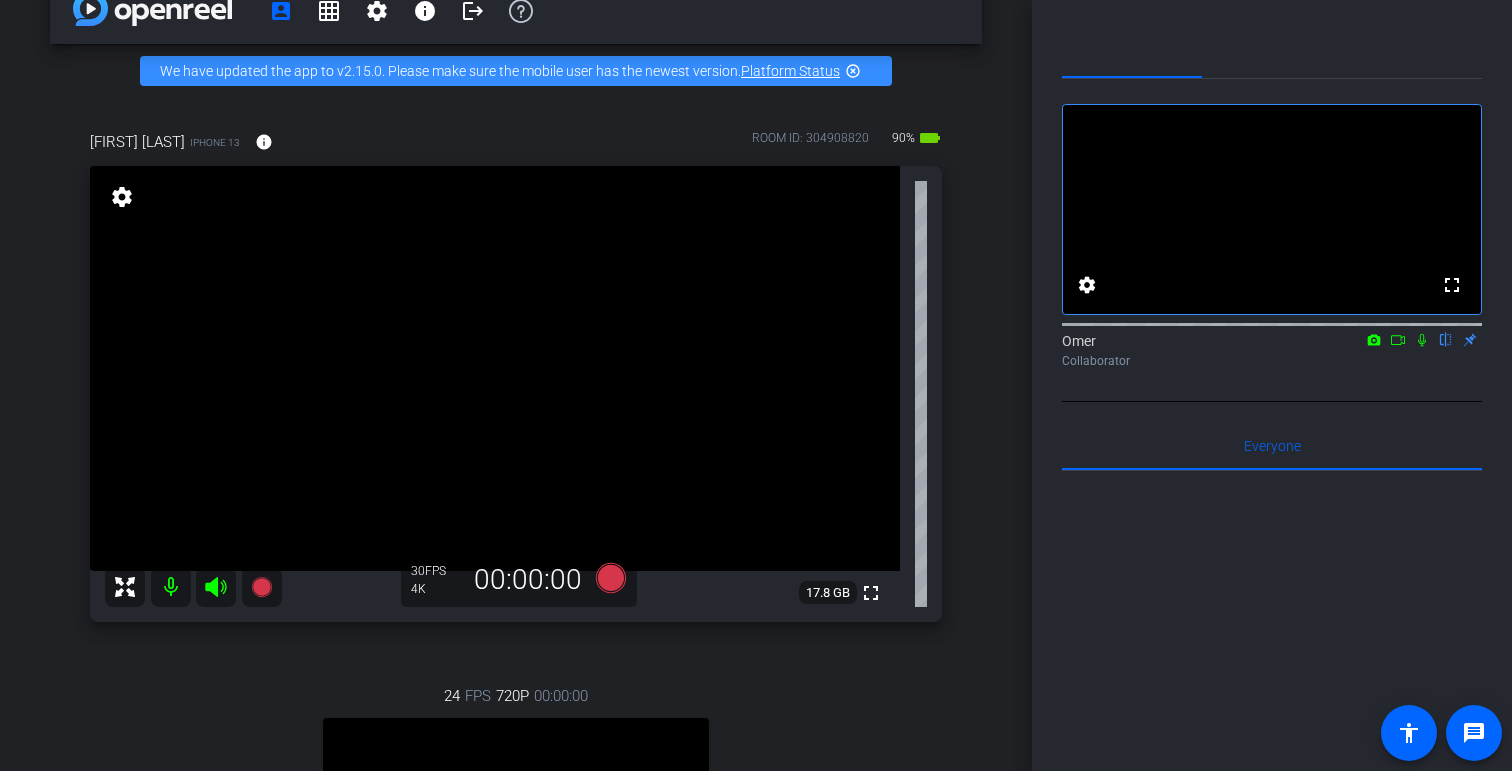 scroll, scrollTop: 24, scrollLeft: 0, axis: vertical 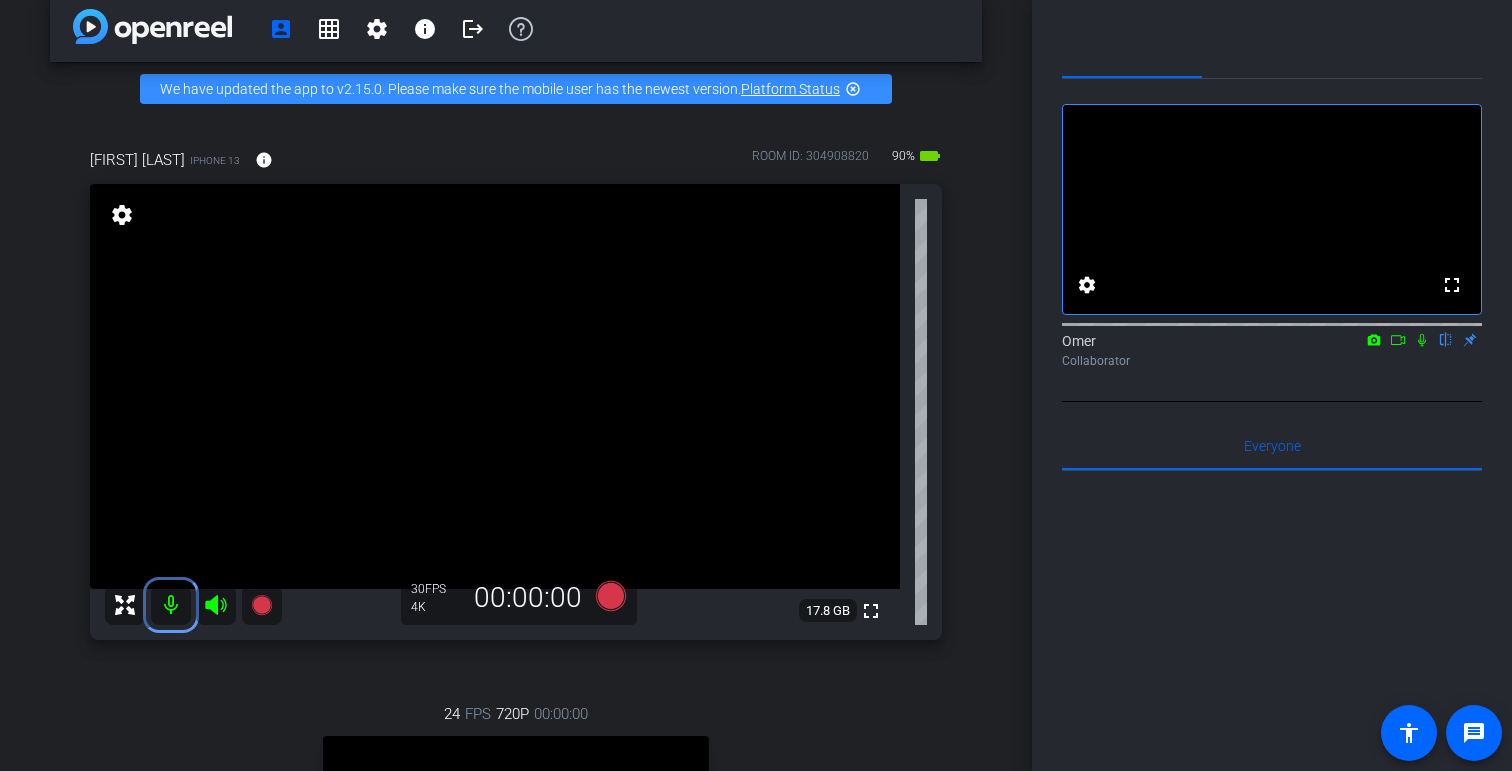 click at bounding box center [171, 605] 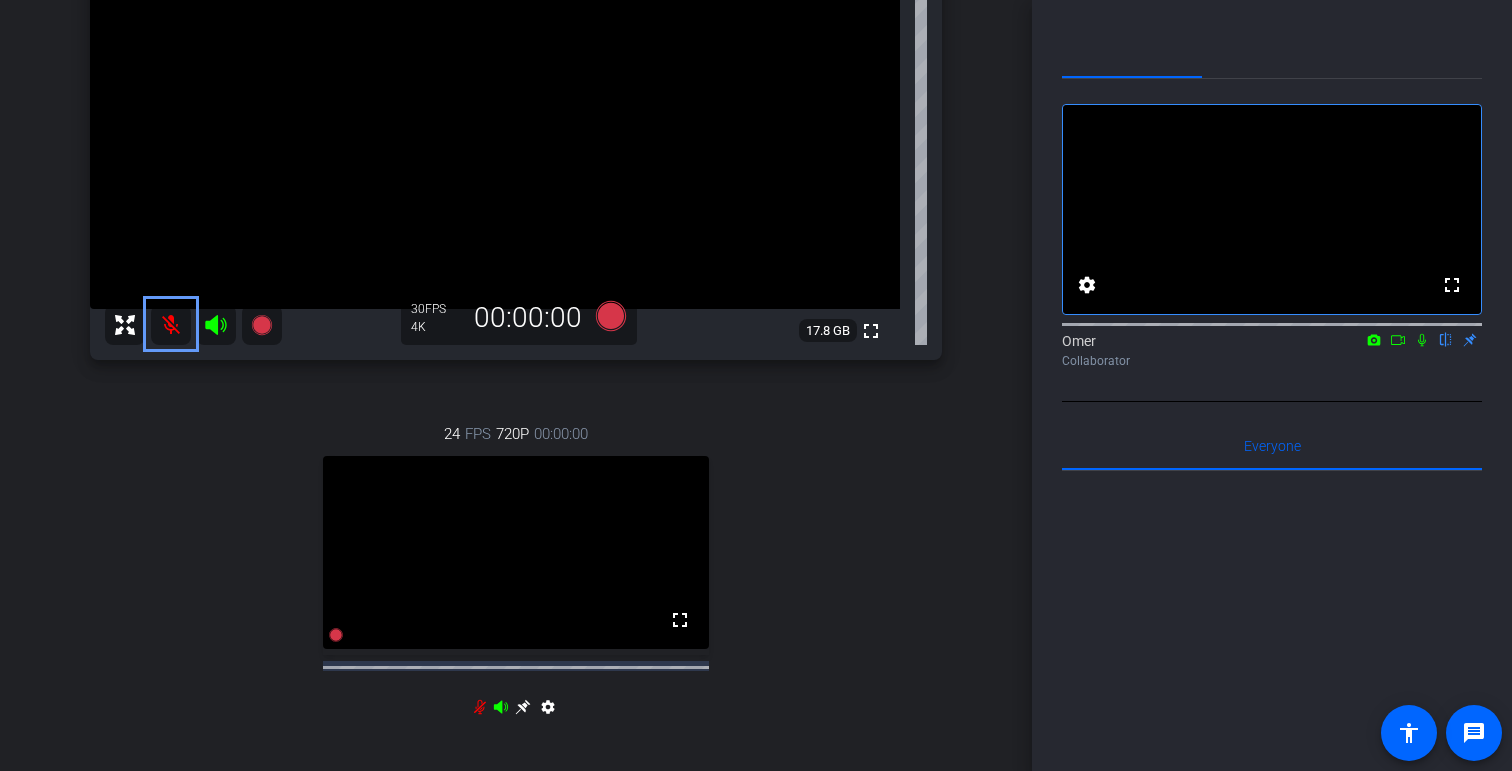 scroll, scrollTop: 305, scrollLeft: 0, axis: vertical 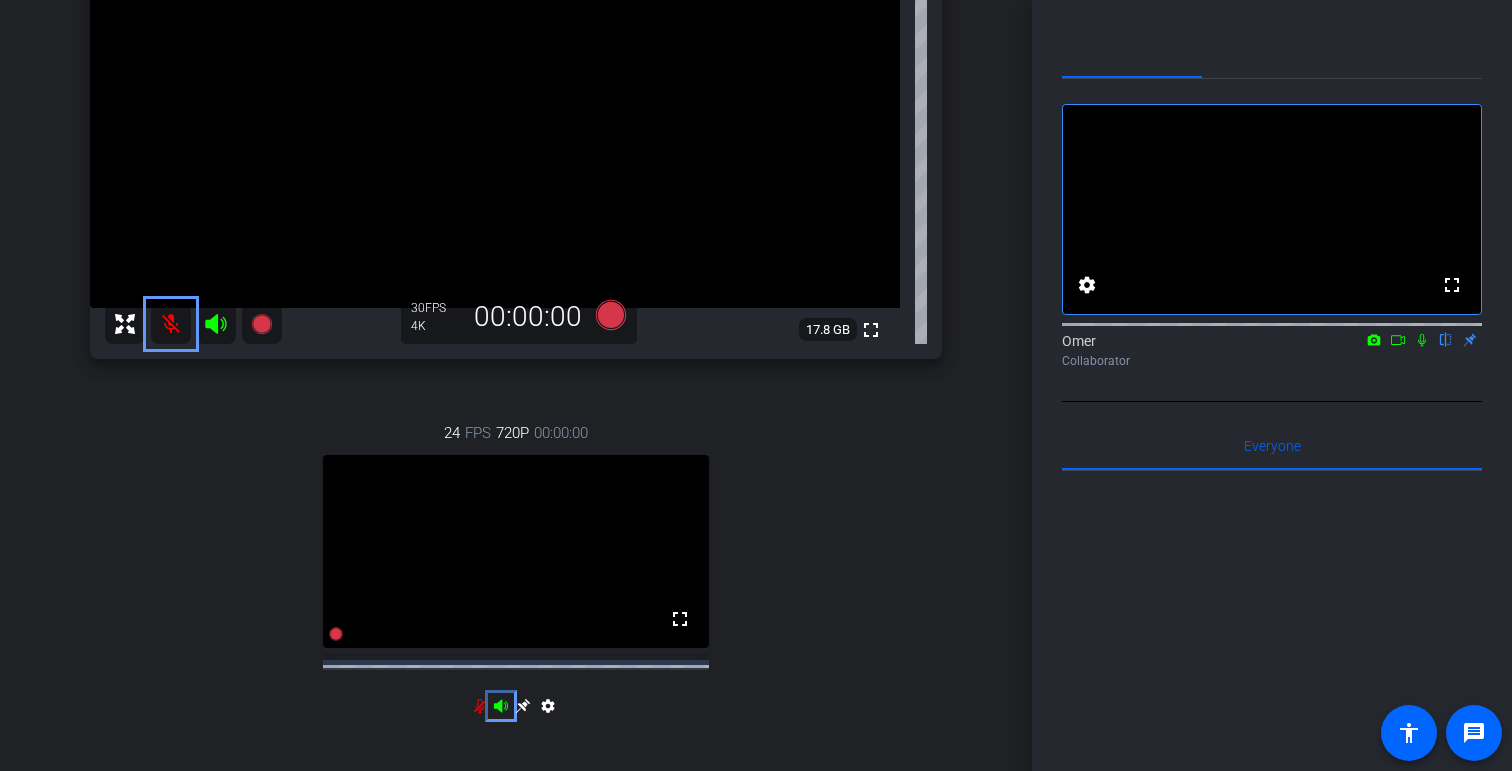 click 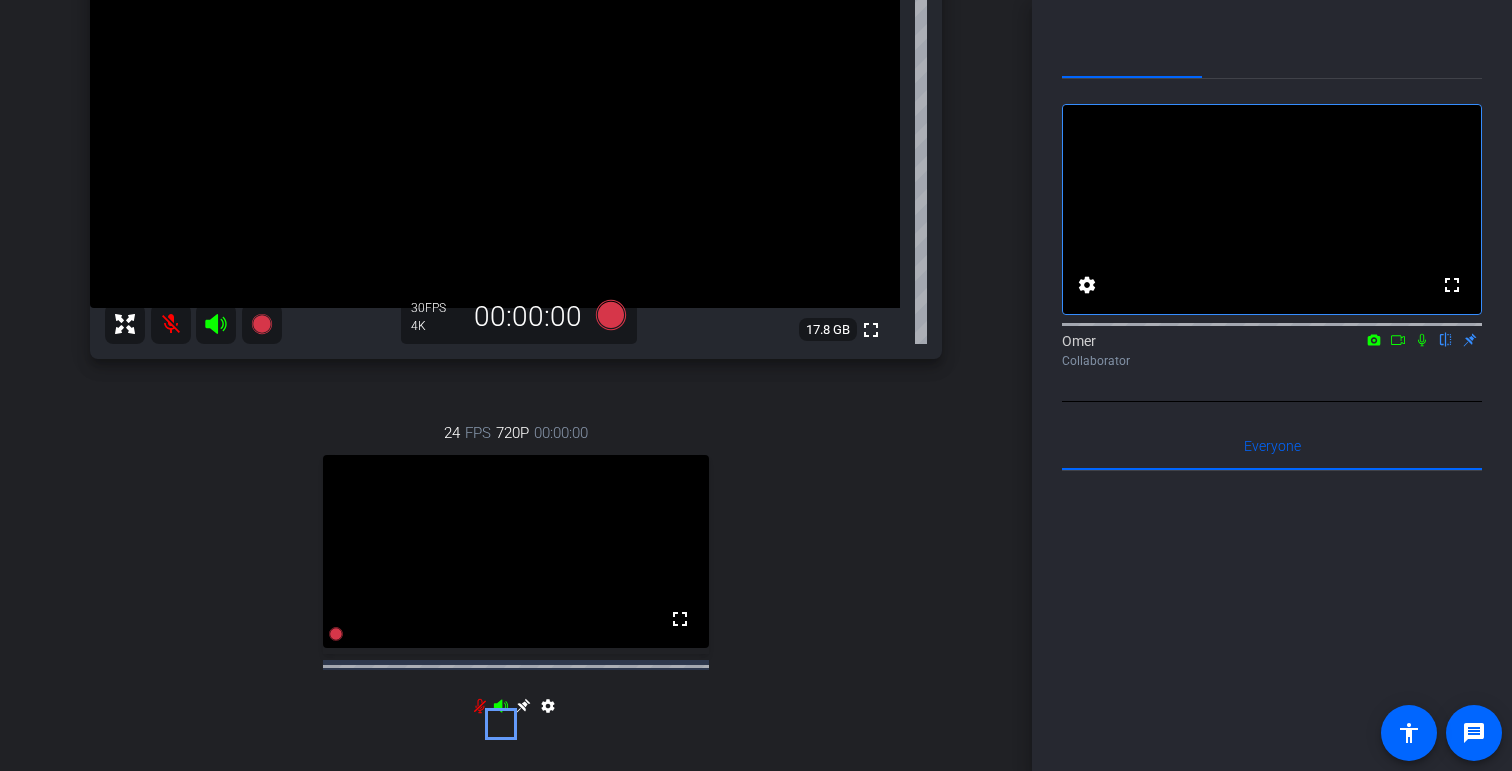 click 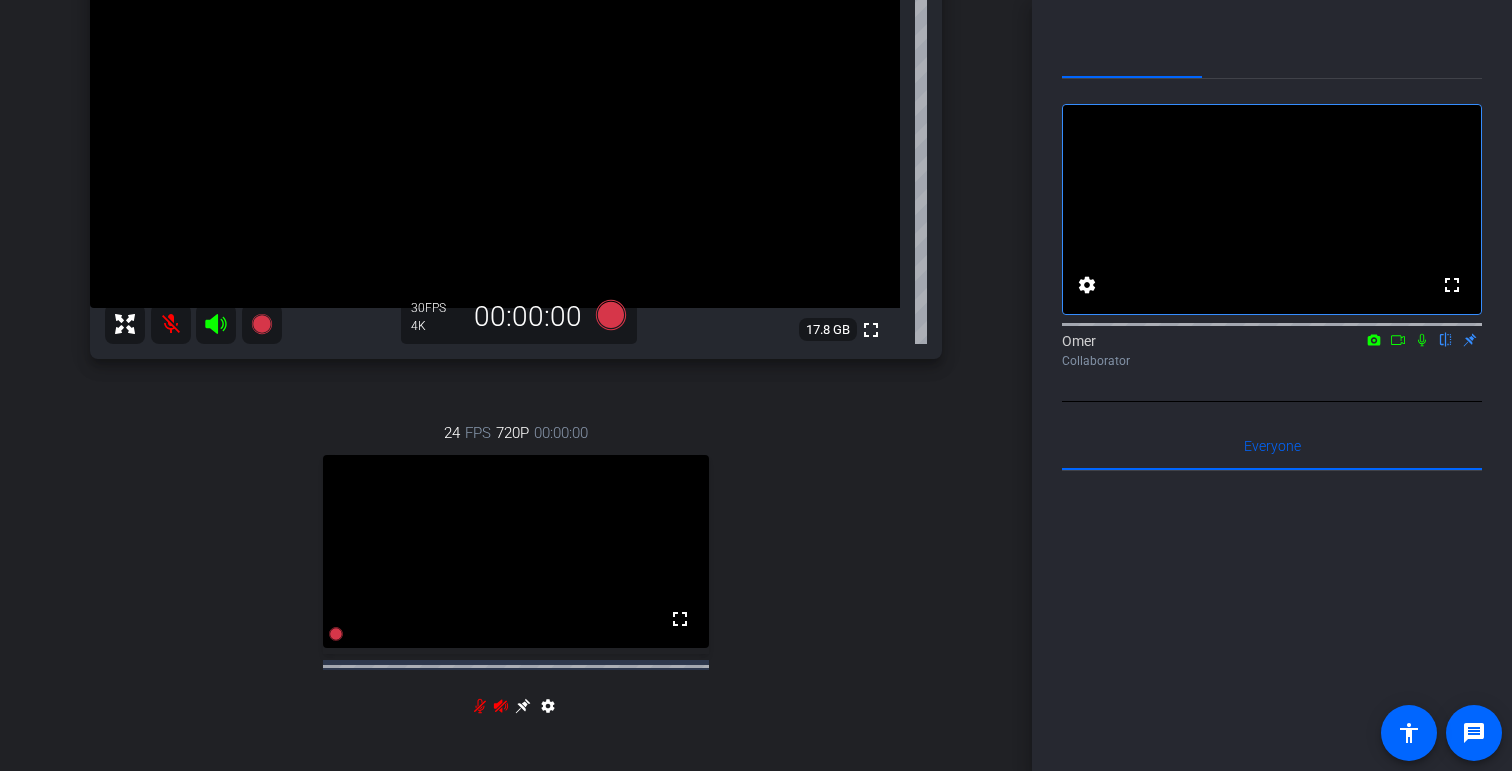 click 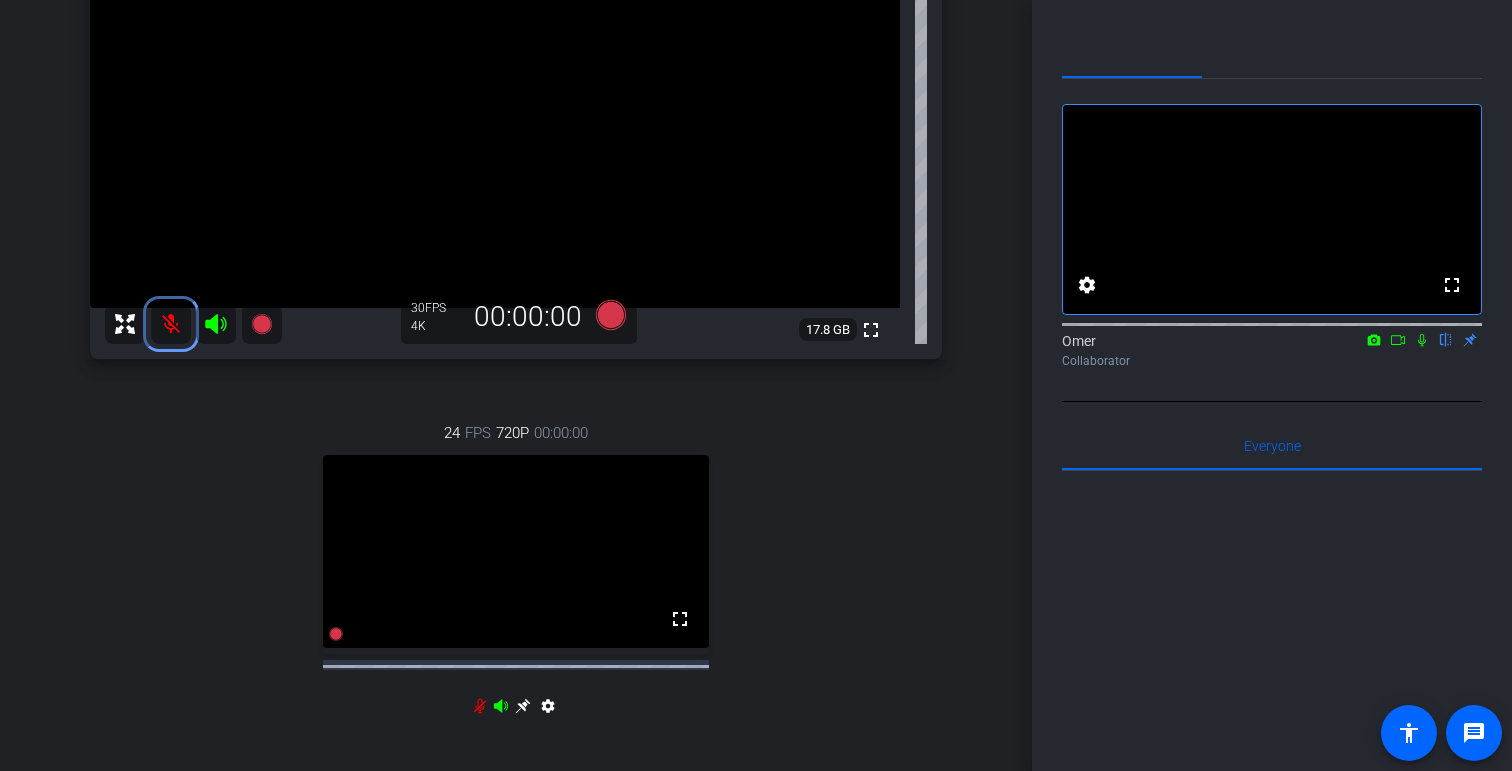 click at bounding box center (171, 324) 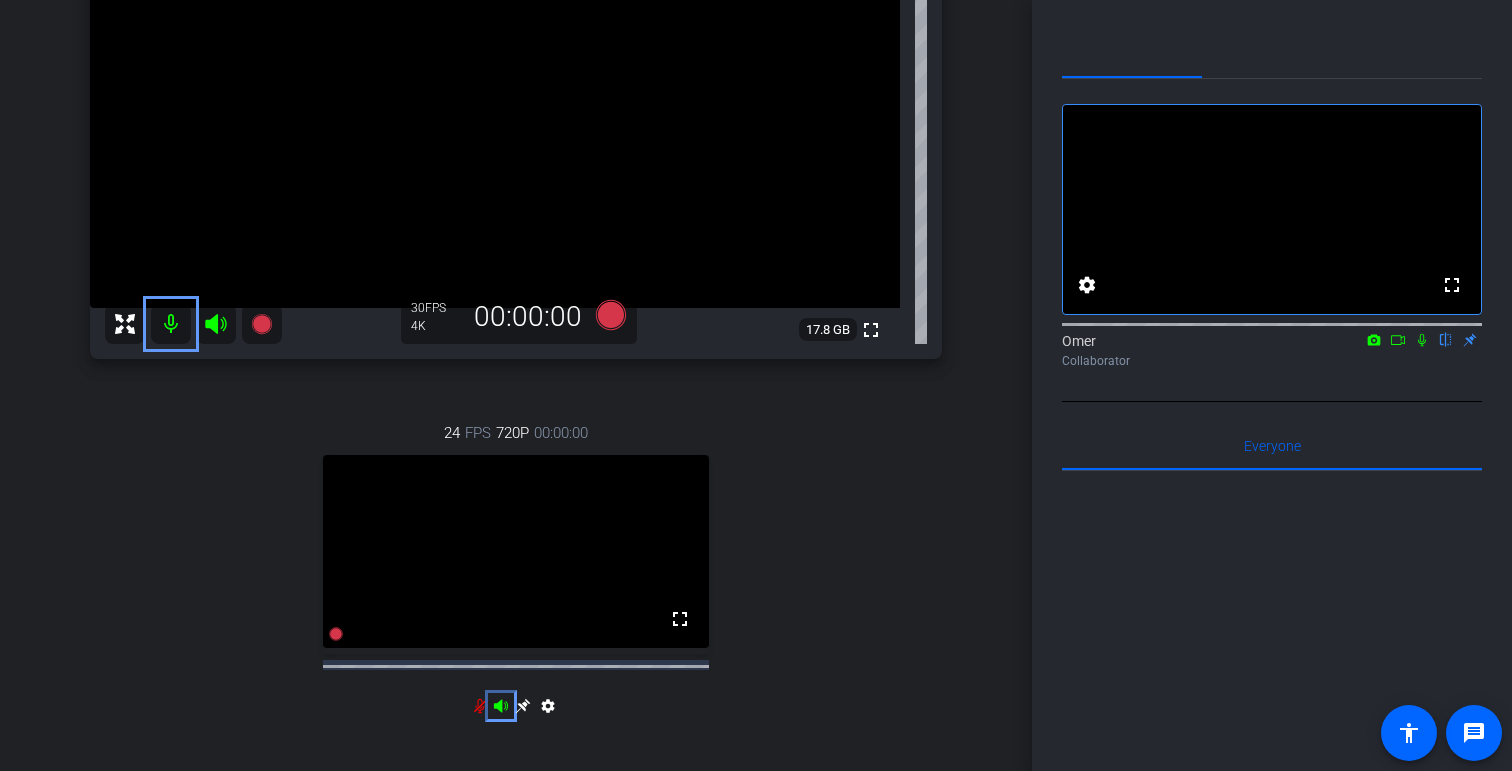 click 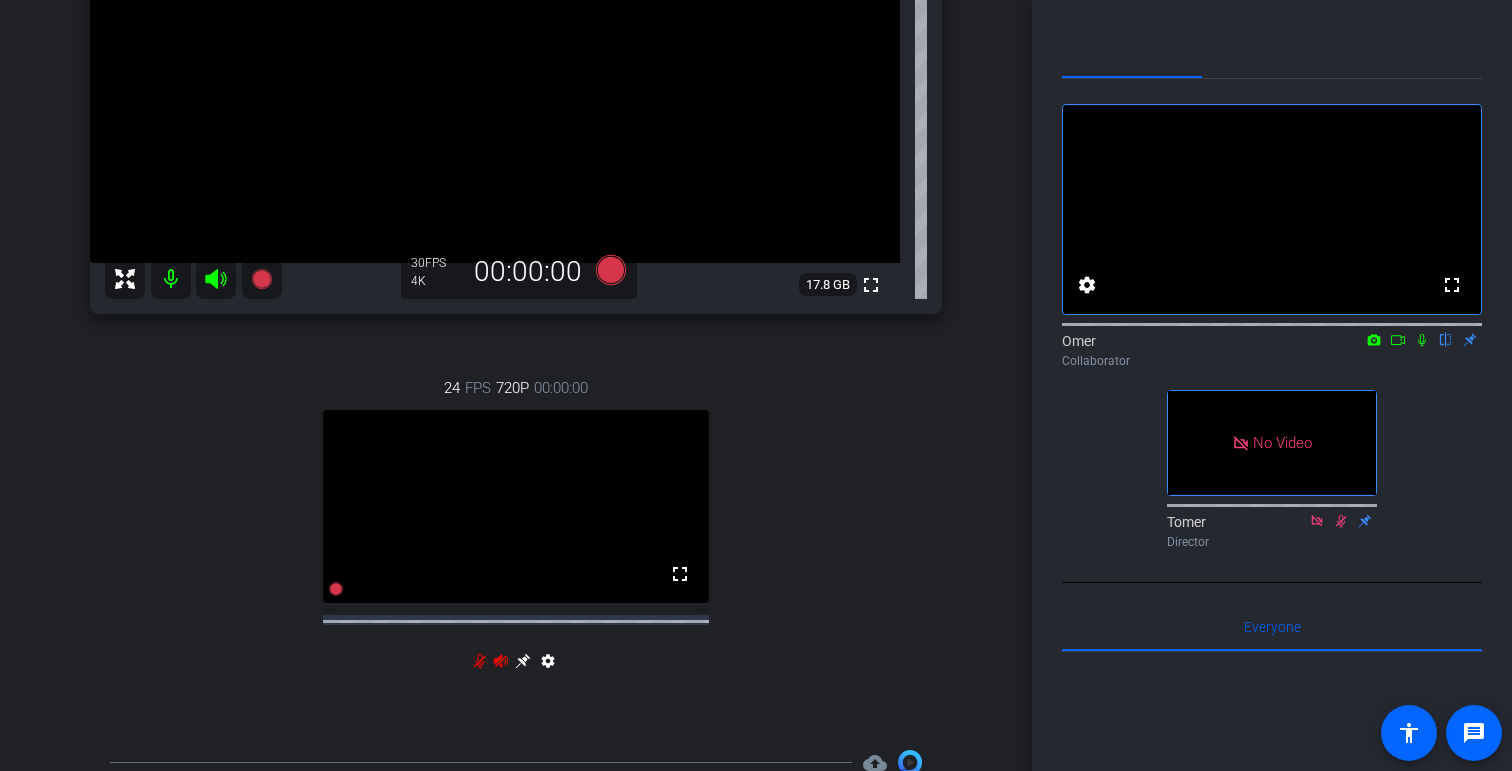 scroll, scrollTop: 354, scrollLeft: 0, axis: vertical 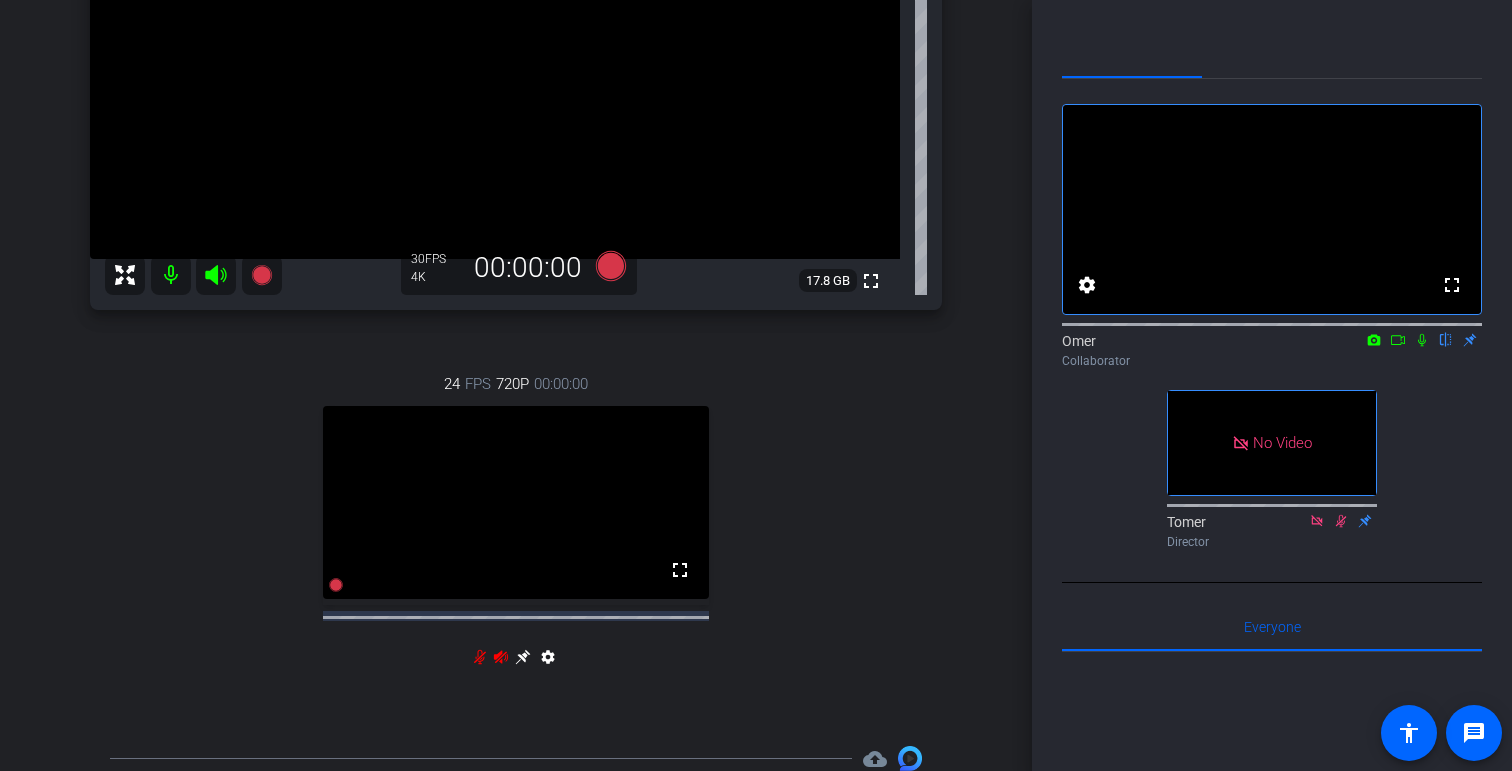 click on "settings" at bounding box center (548, 661) 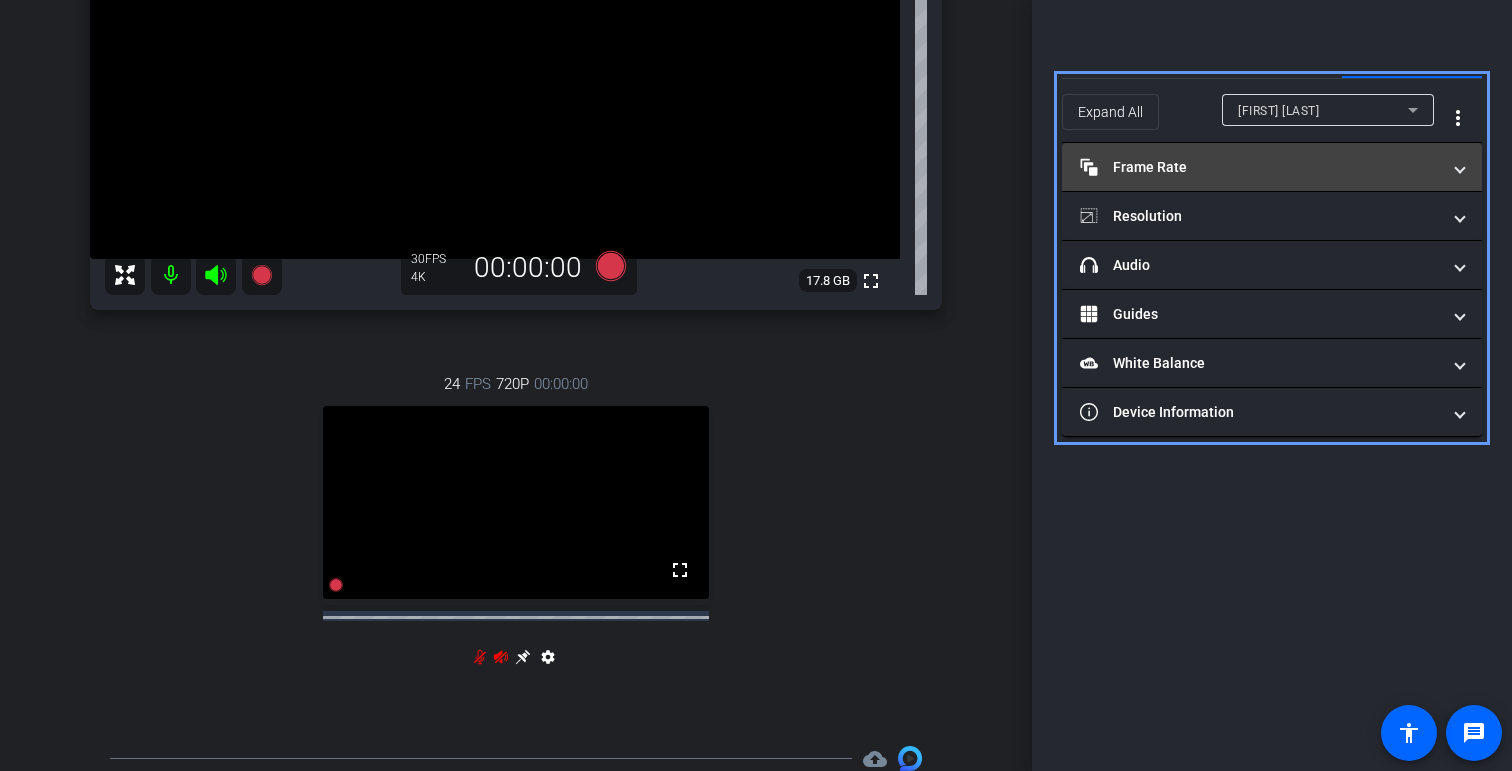 click on "Frame Rate
Frame Rate" at bounding box center [1260, 167] 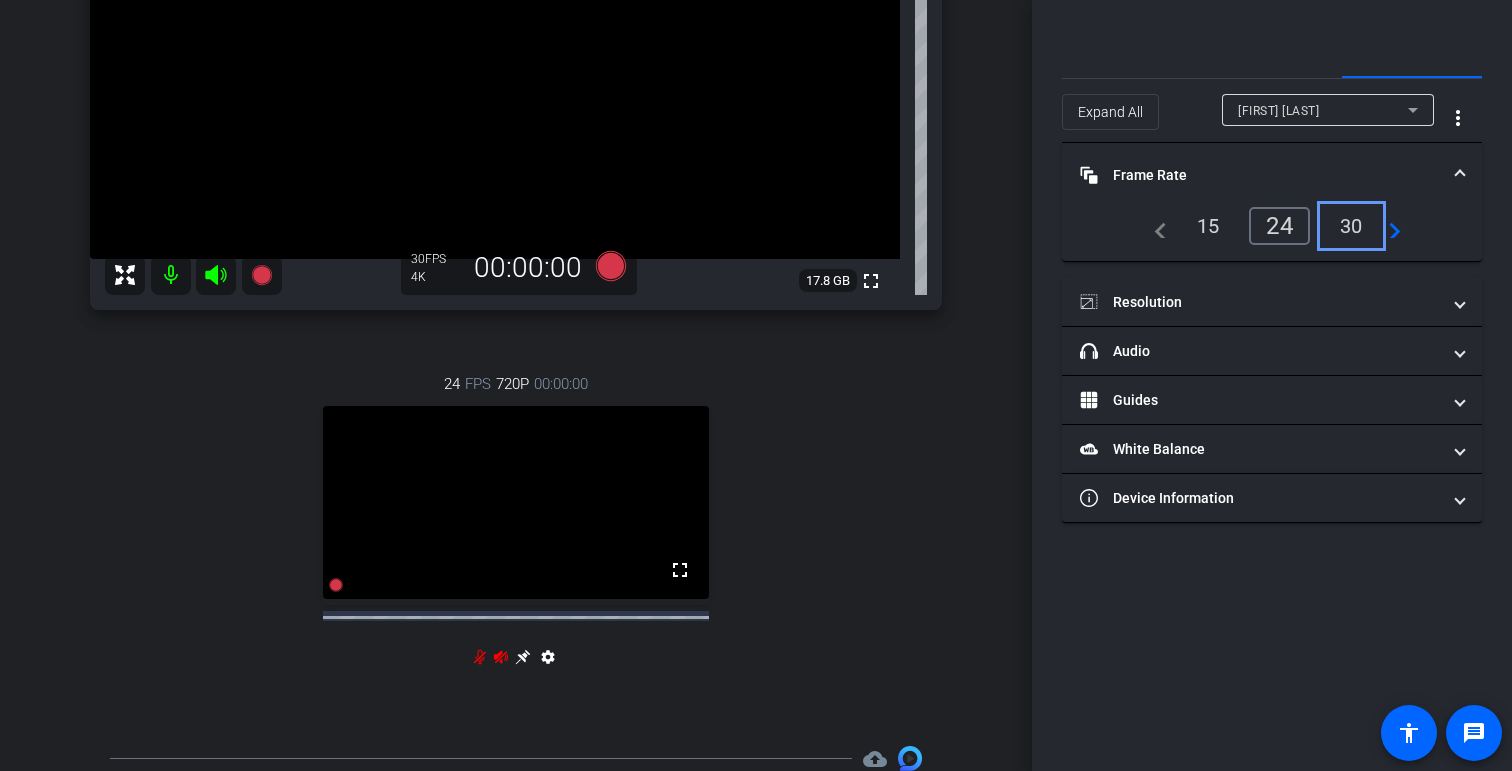 click on "30" at bounding box center [1351, 226] 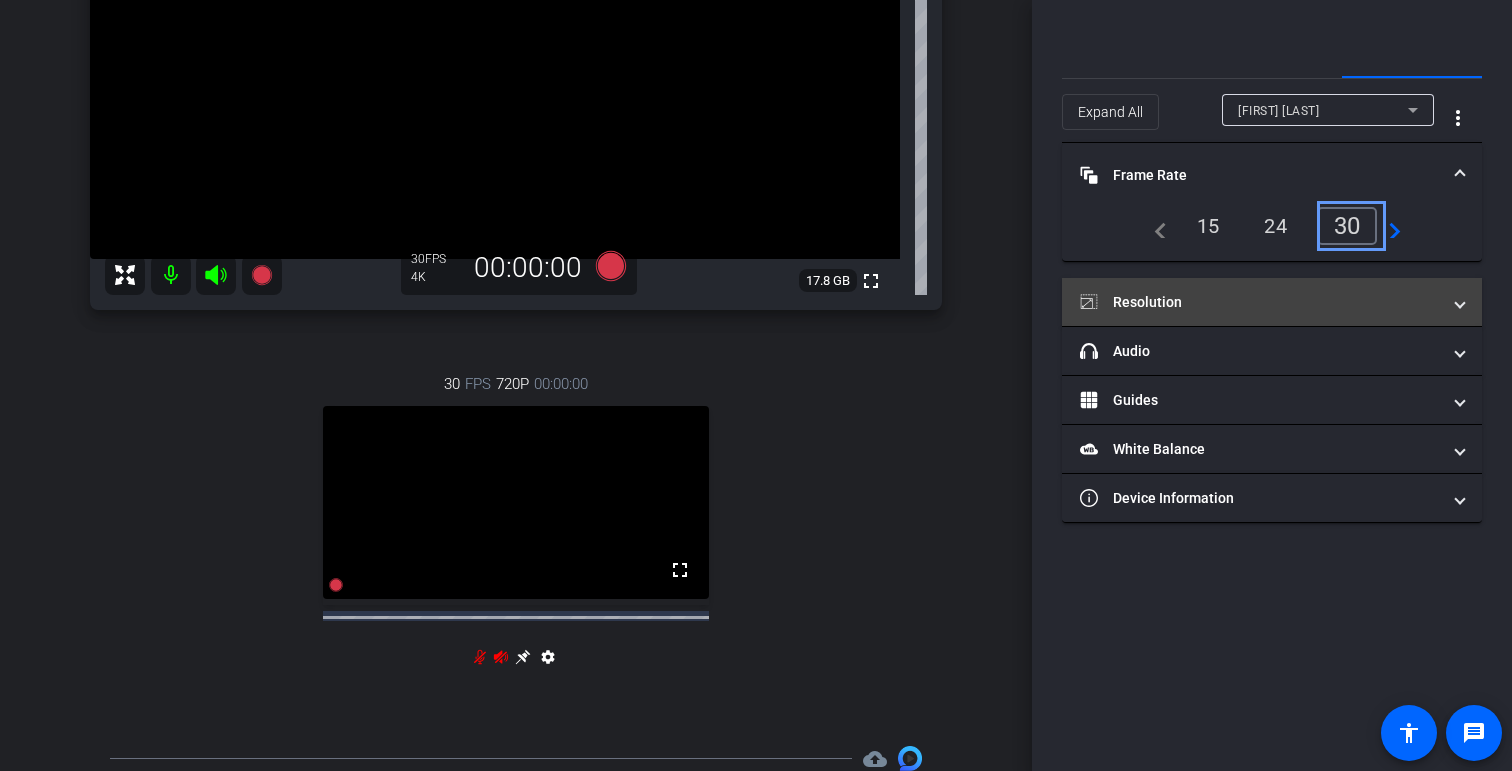 click on "Resolution" at bounding box center (1260, 302) 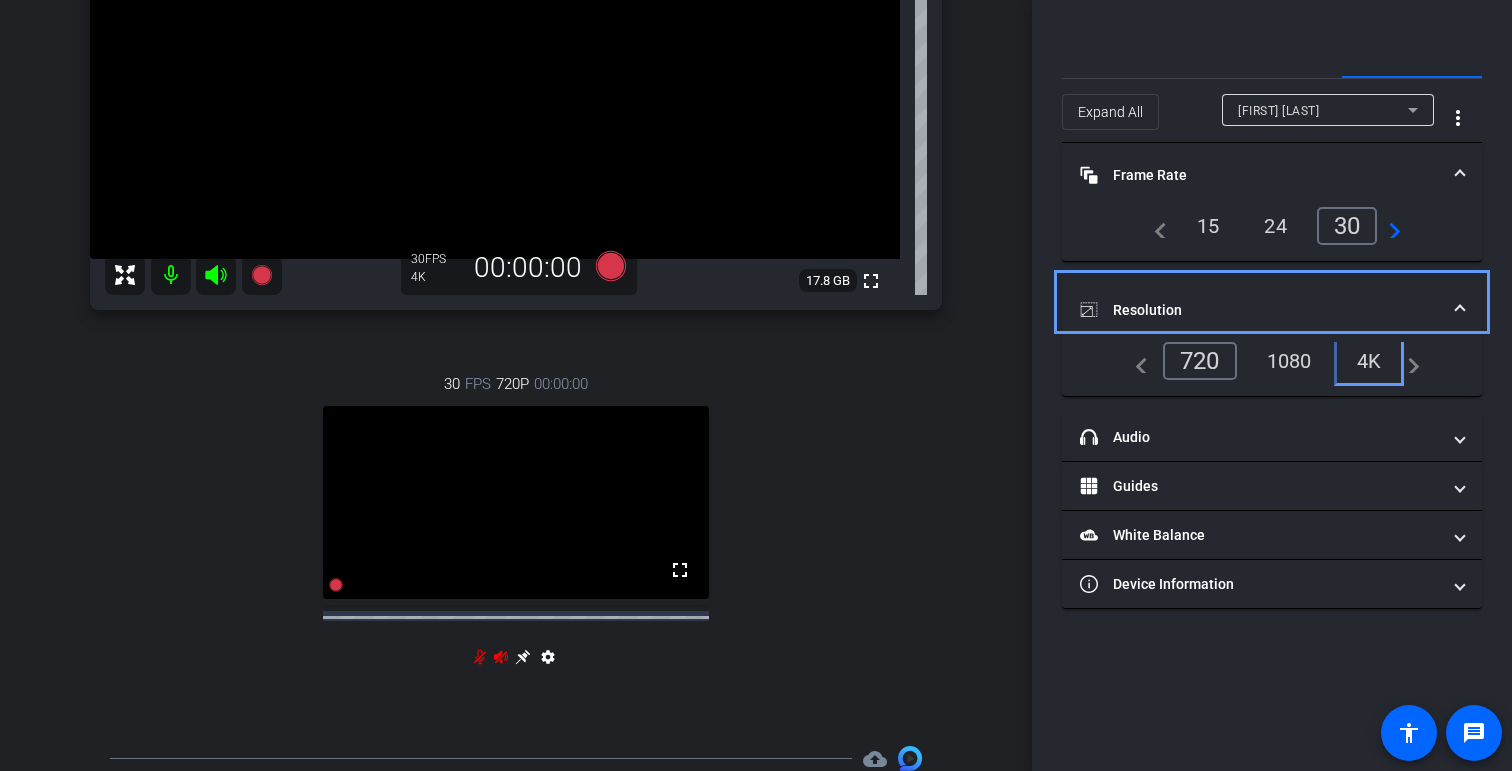 click on "4K" at bounding box center (1369, 361) 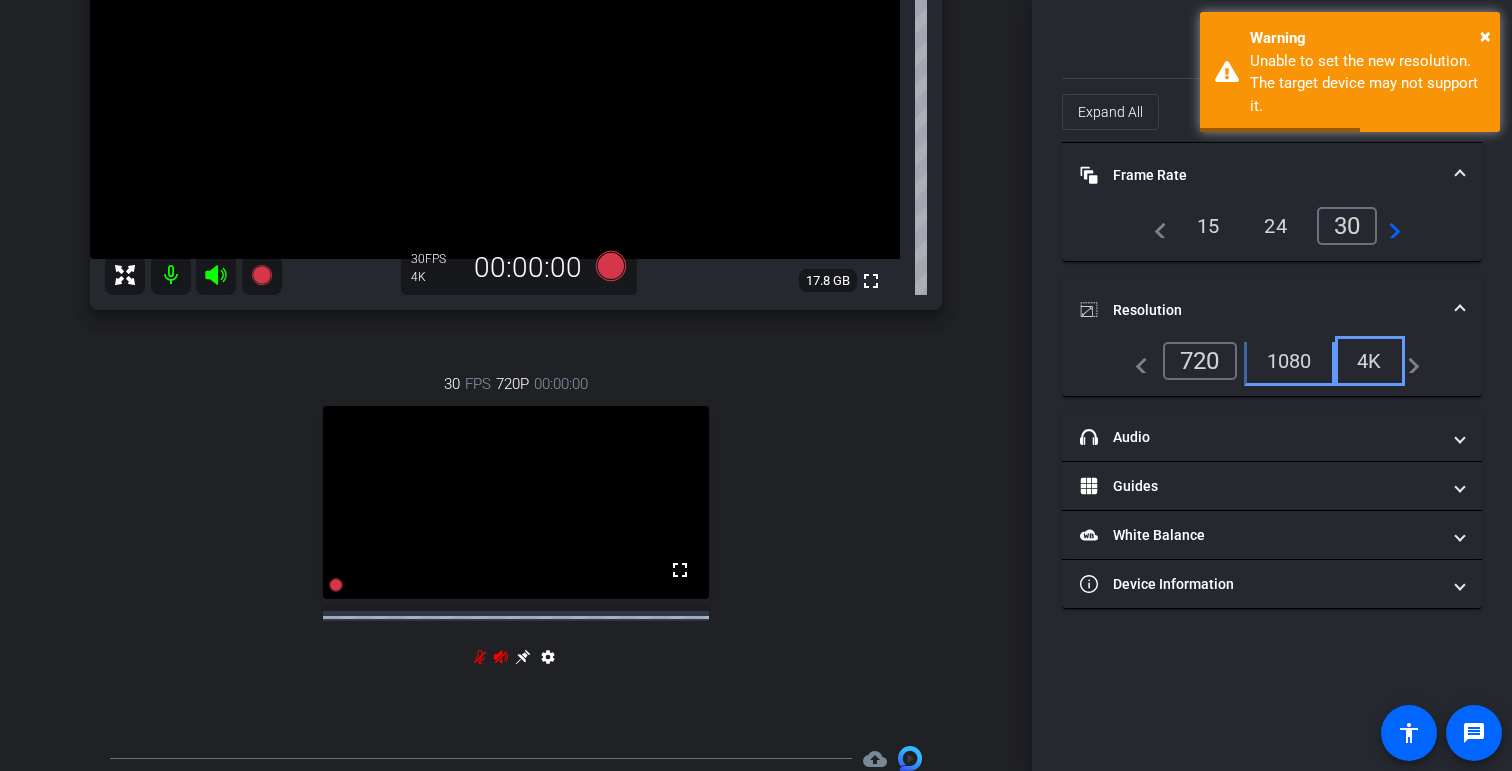 click on "1080" at bounding box center [1289, 361] 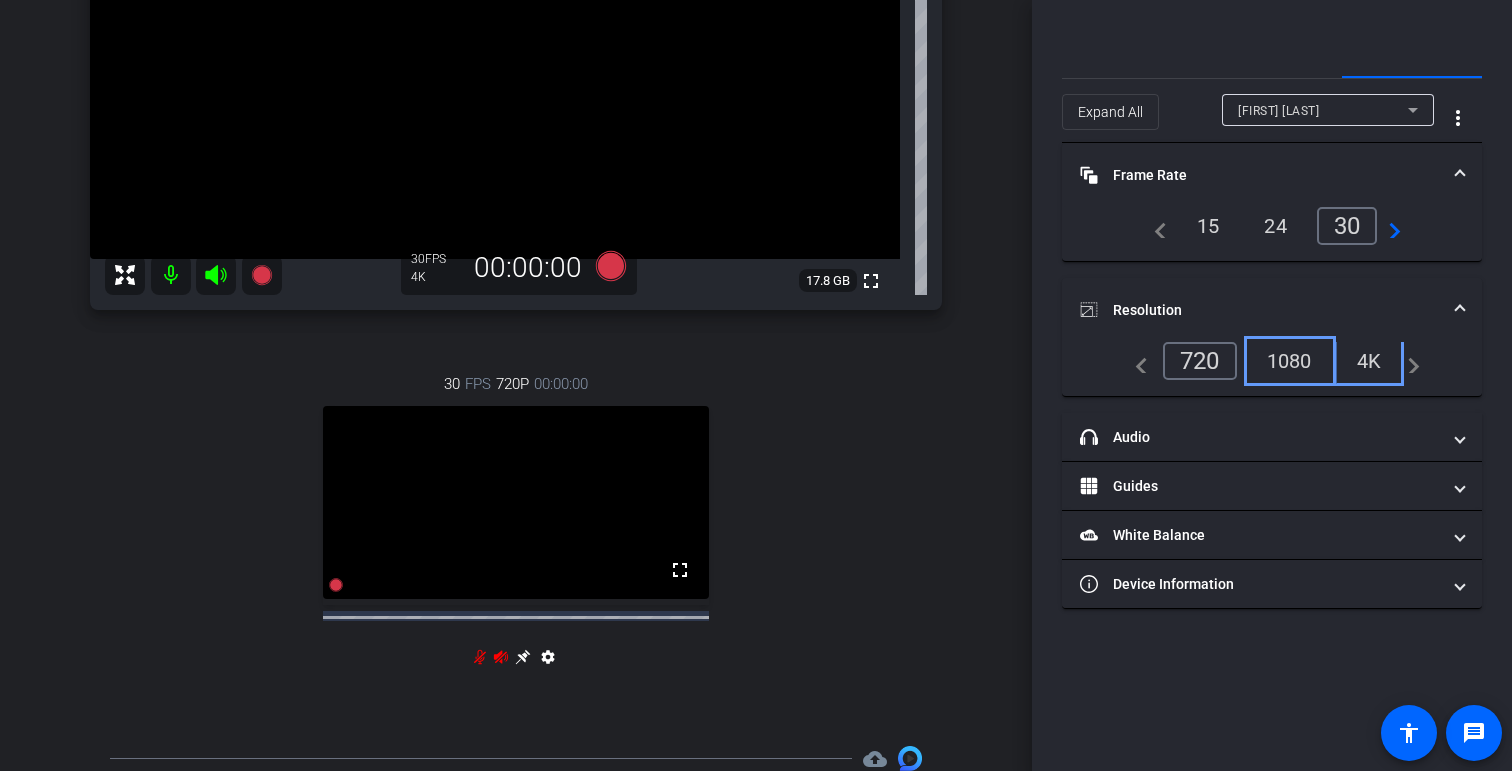 click on "4K" at bounding box center [1369, 361] 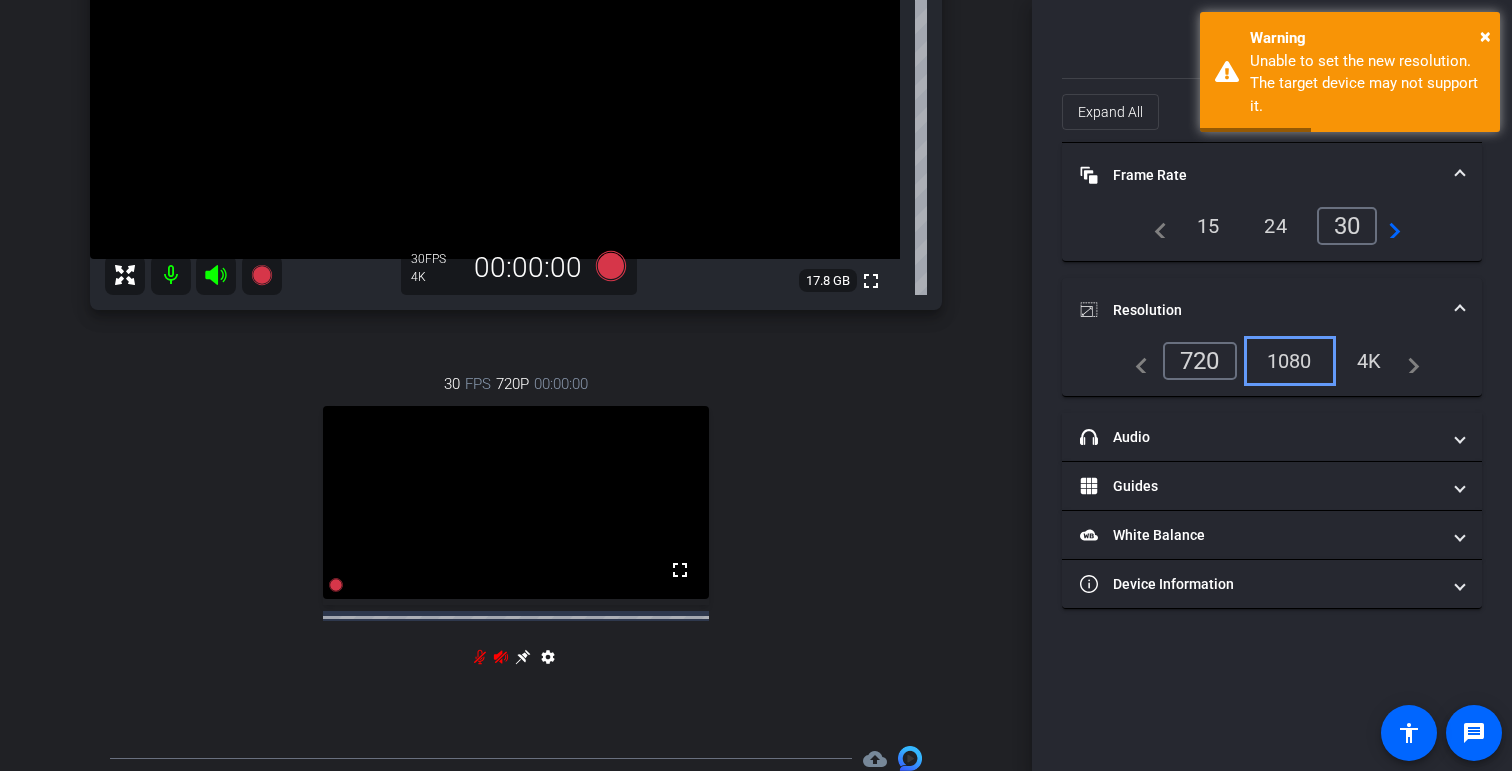 click on "1080" at bounding box center [1289, 361] 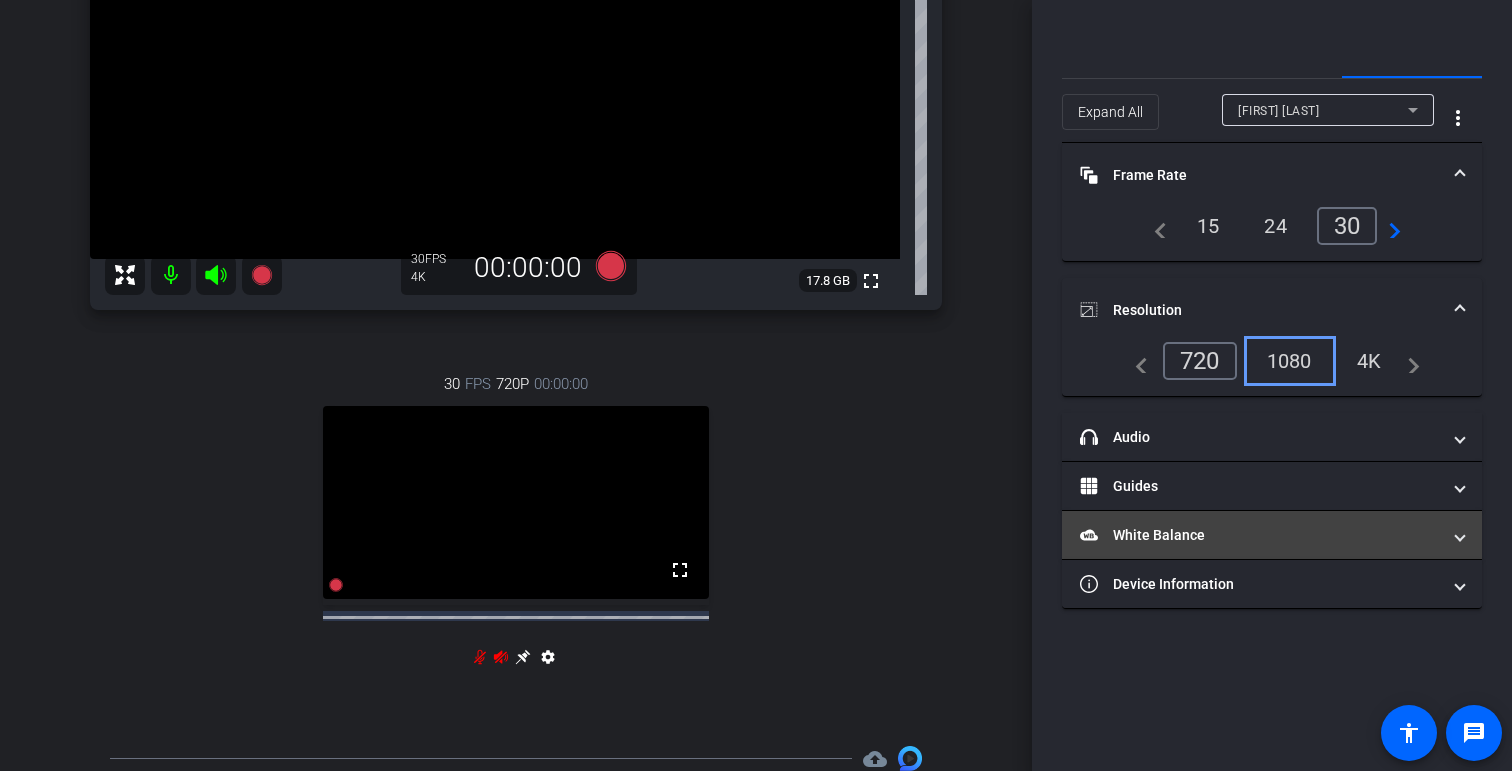 click on "White Balance
White Balance" at bounding box center (1260, 535) 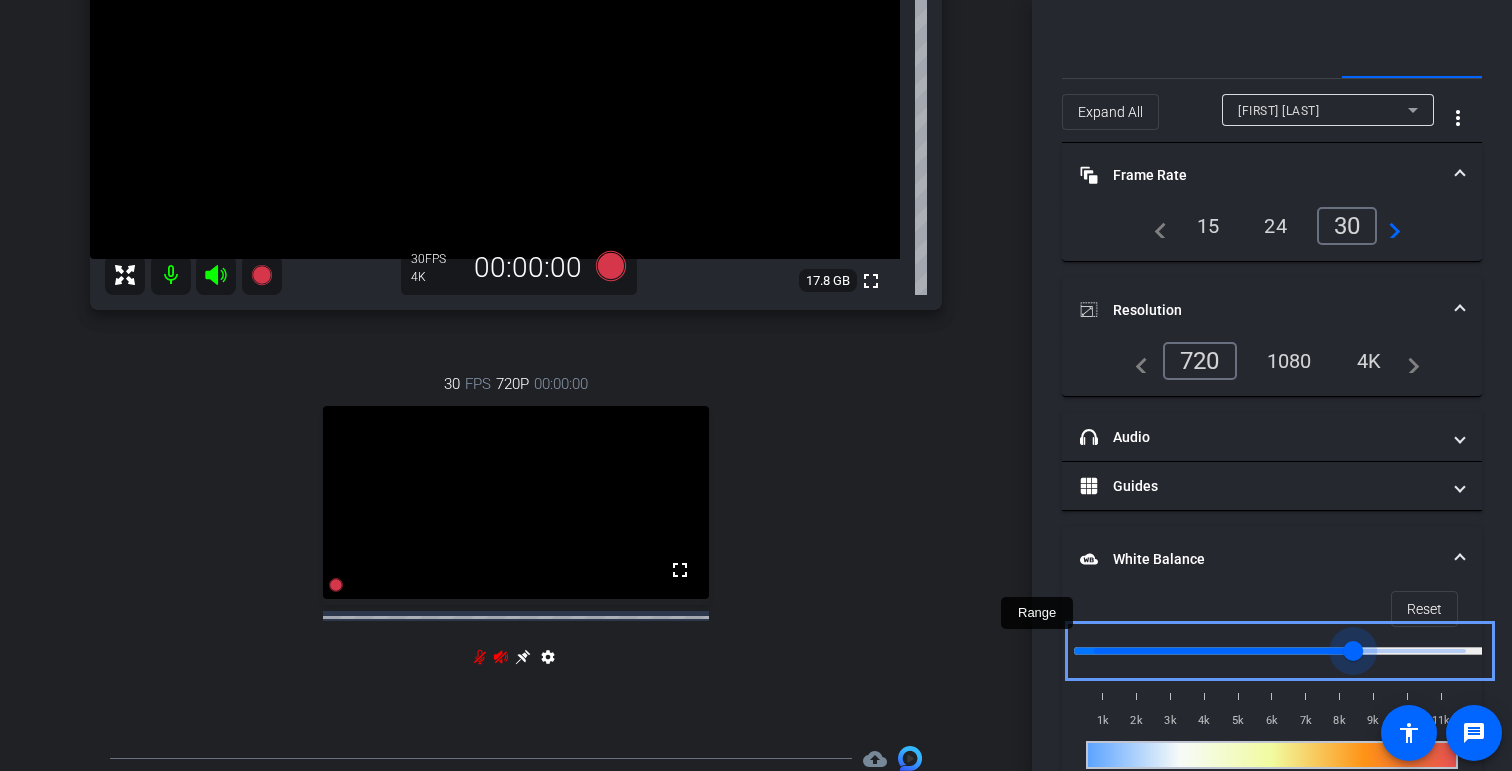 drag, startPoint x: 1465, startPoint y: 653, endPoint x: 1348, endPoint y: 685, distance: 121.29716 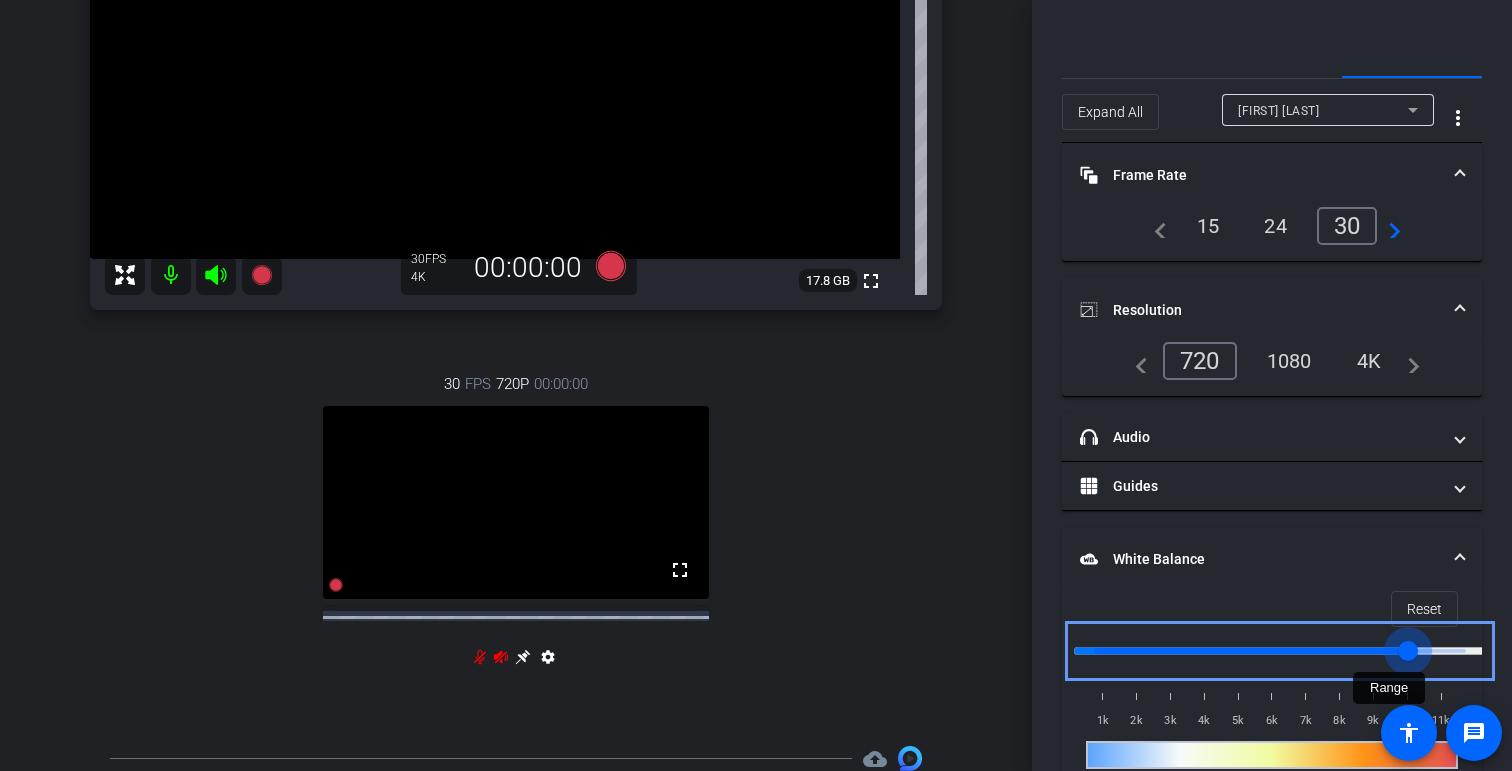 drag, startPoint x: 1343, startPoint y: 648, endPoint x: 1400, endPoint y: 646, distance: 57.035076 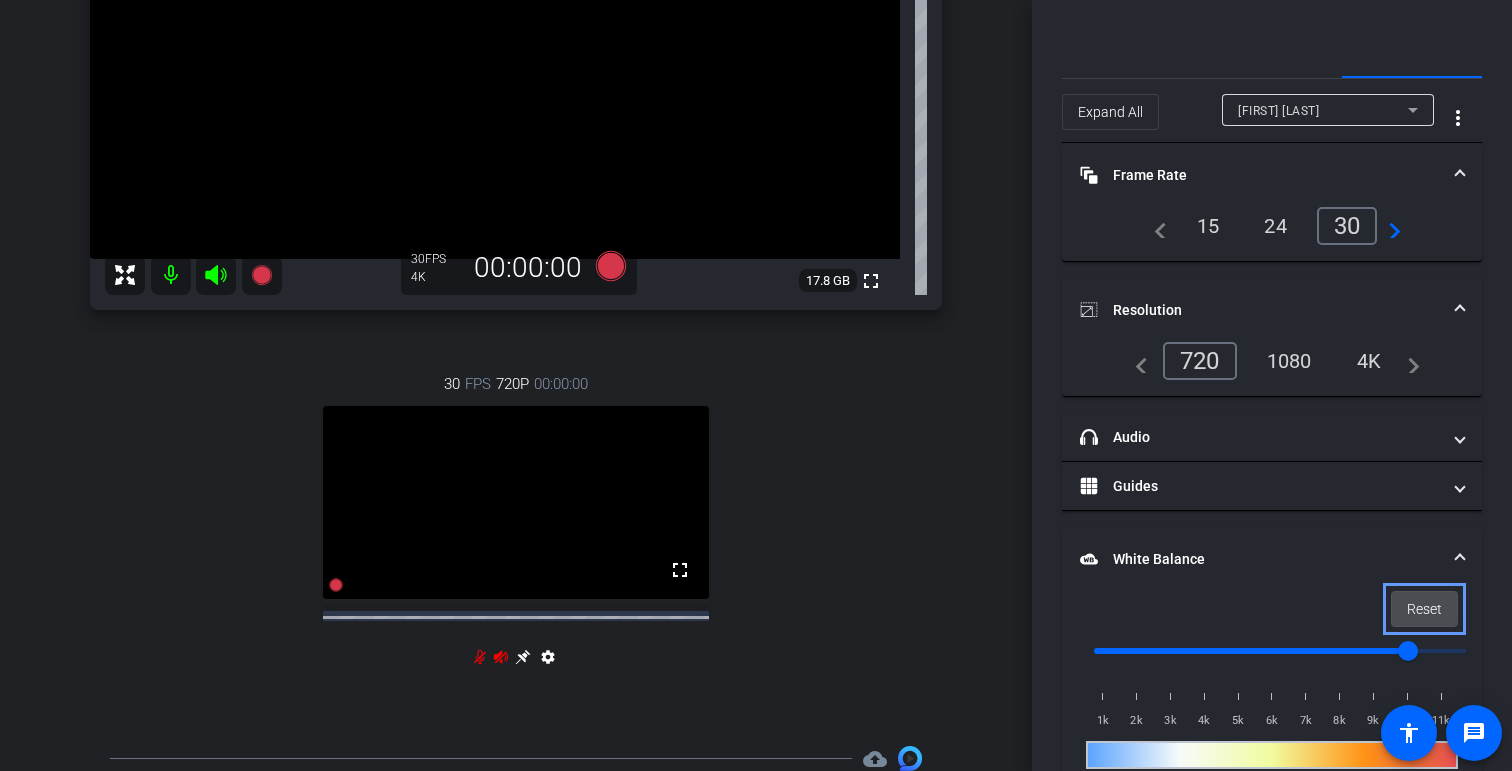 click on "Reset" at bounding box center (1424, 609) 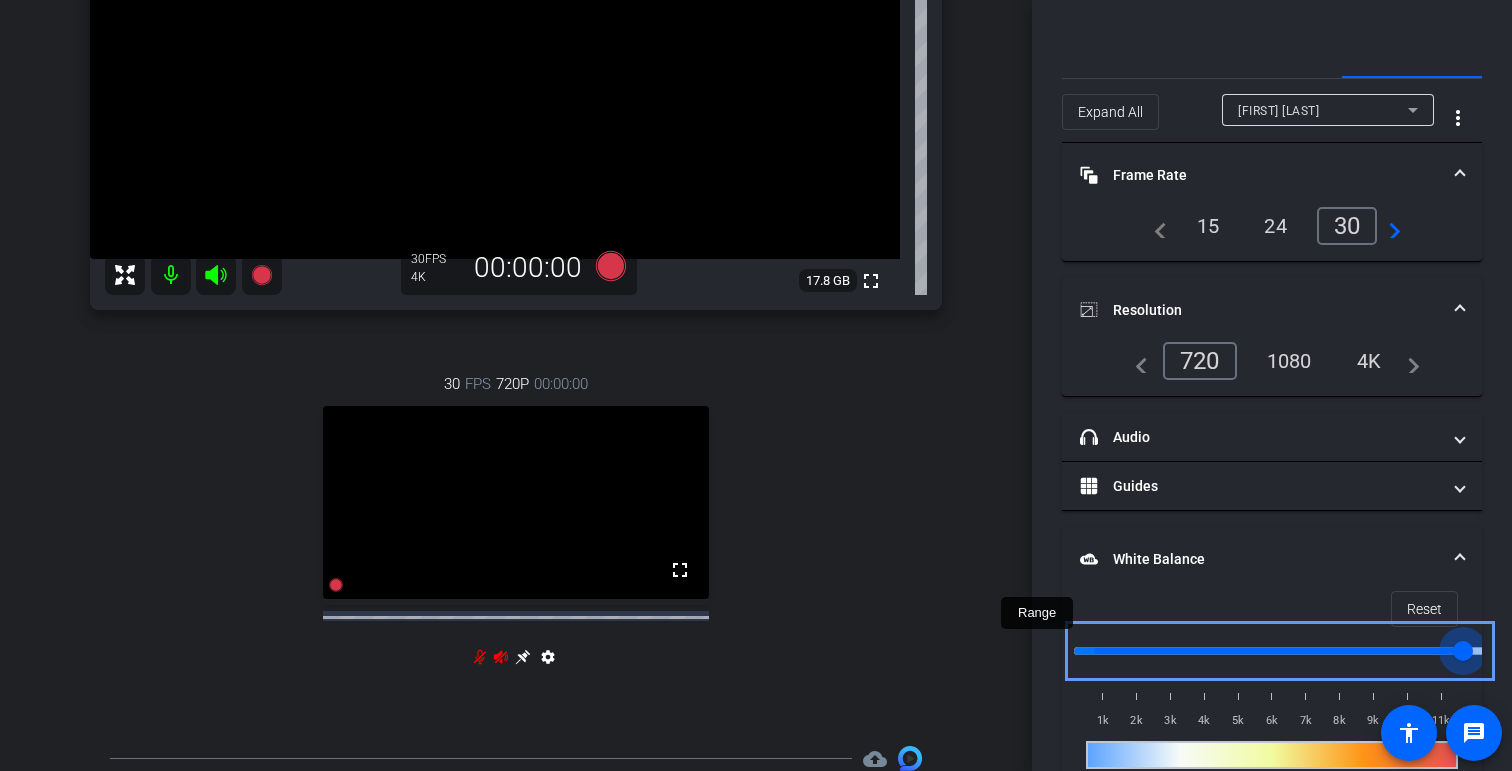 drag, startPoint x: 1410, startPoint y: 645, endPoint x: 1476, endPoint y: 646, distance: 66.007576 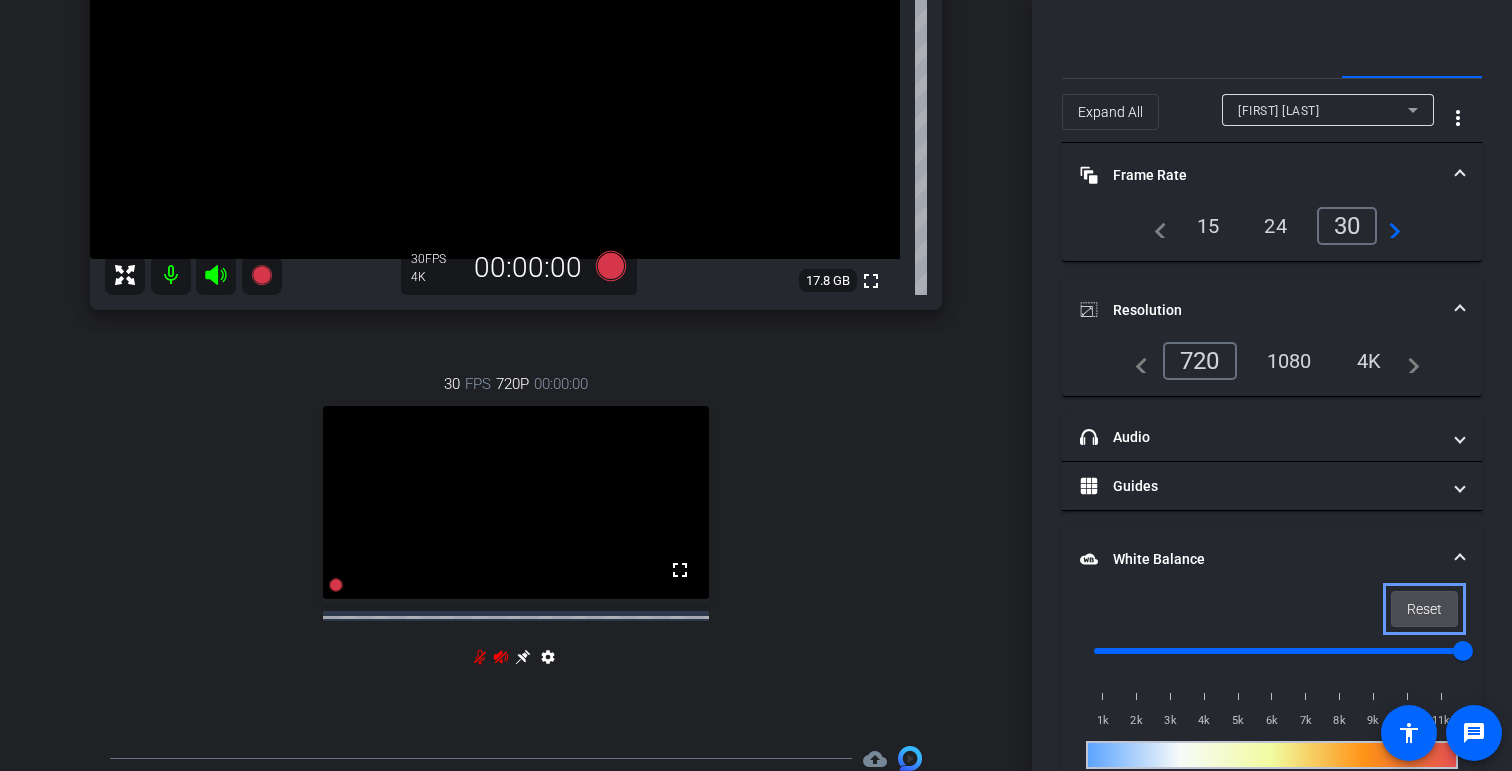 click on "Reset" at bounding box center [1424, 609] 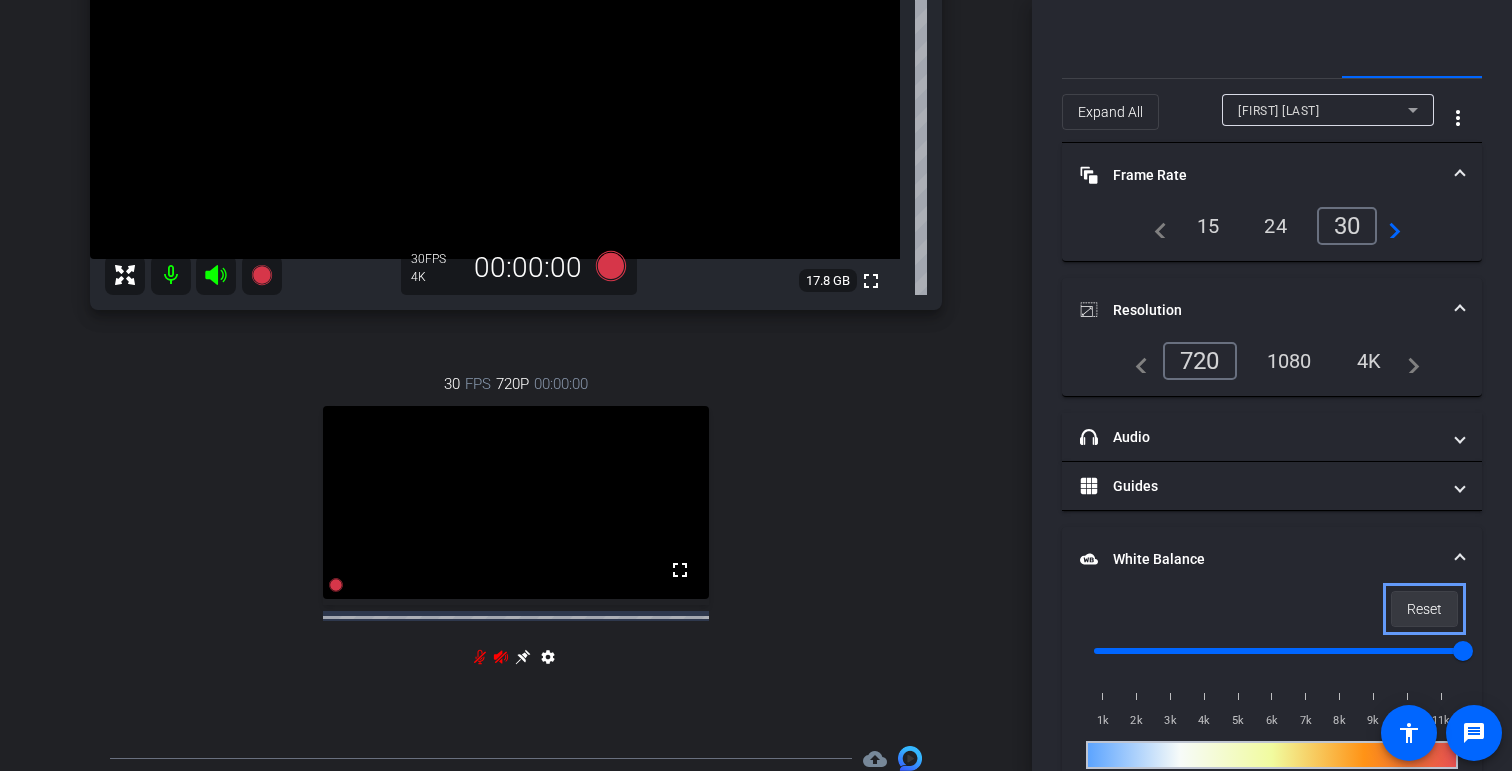 scroll, scrollTop: 110, scrollLeft: 0, axis: vertical 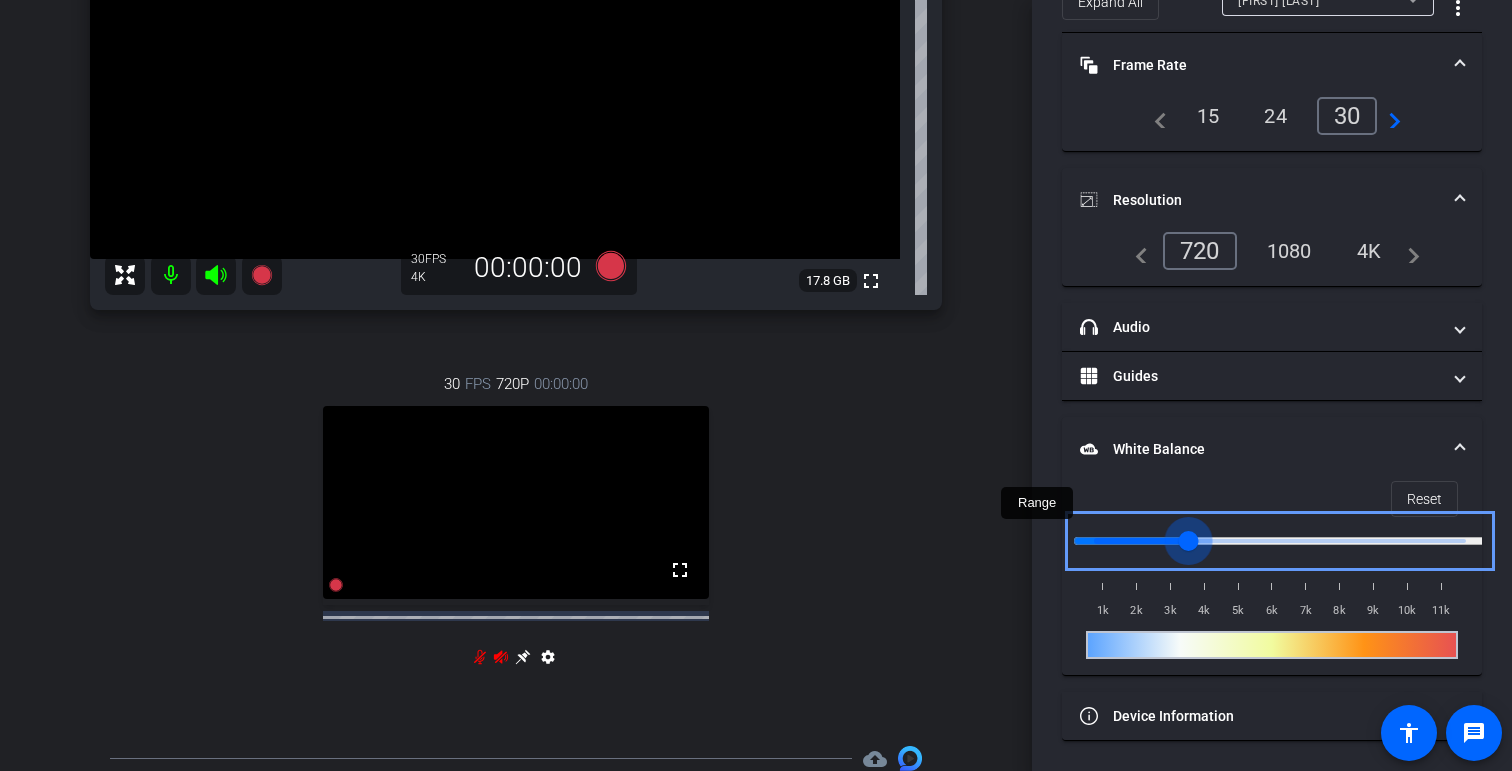 drag, startPoint x: 1395, startPoint y: 544, endPoint x: 1196, endPoint y: 567, distance: 200.32474 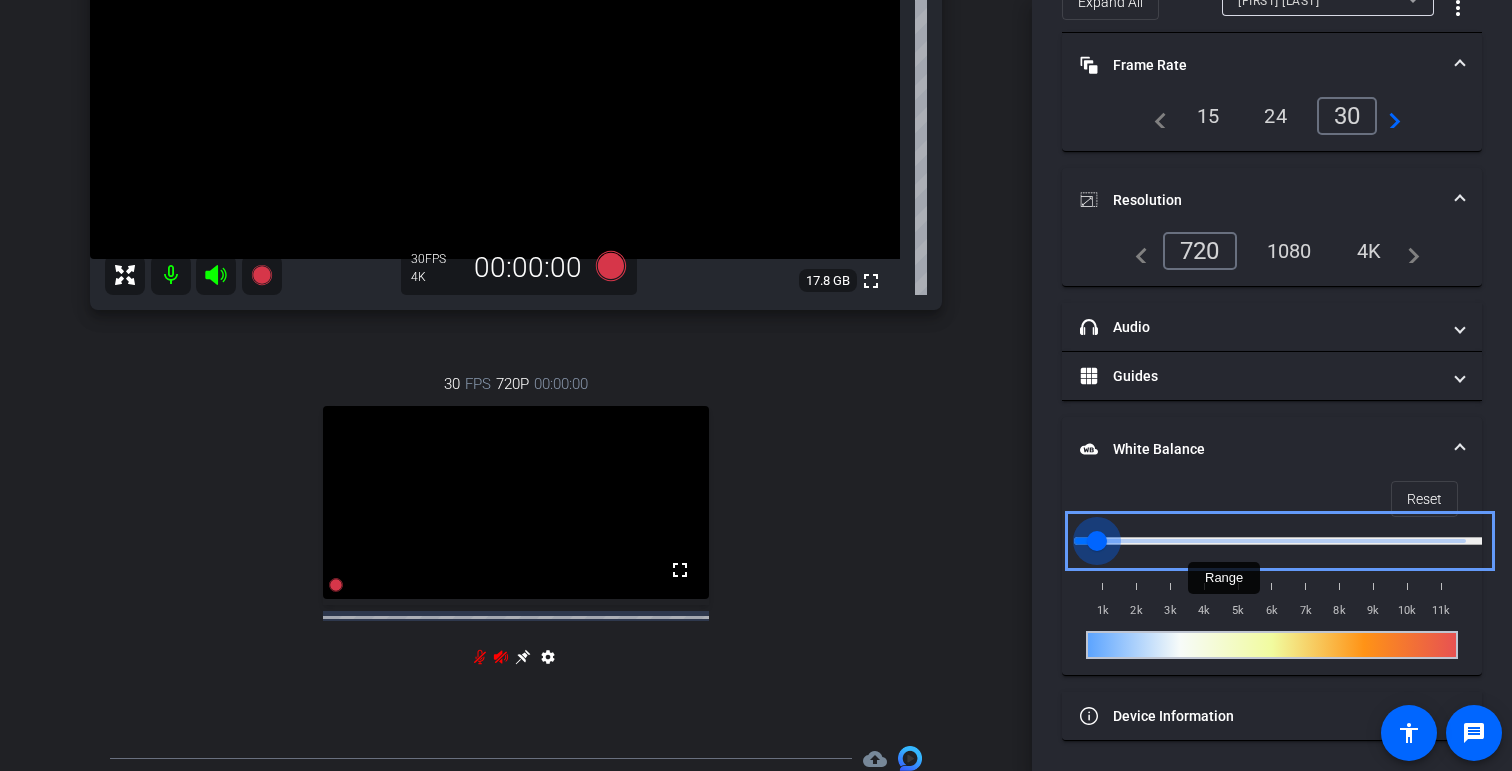 drag, startPoint x: 1184, startPoint y: 549, endPoint x: 1083, endPoint y: 550, distance: 101.00495 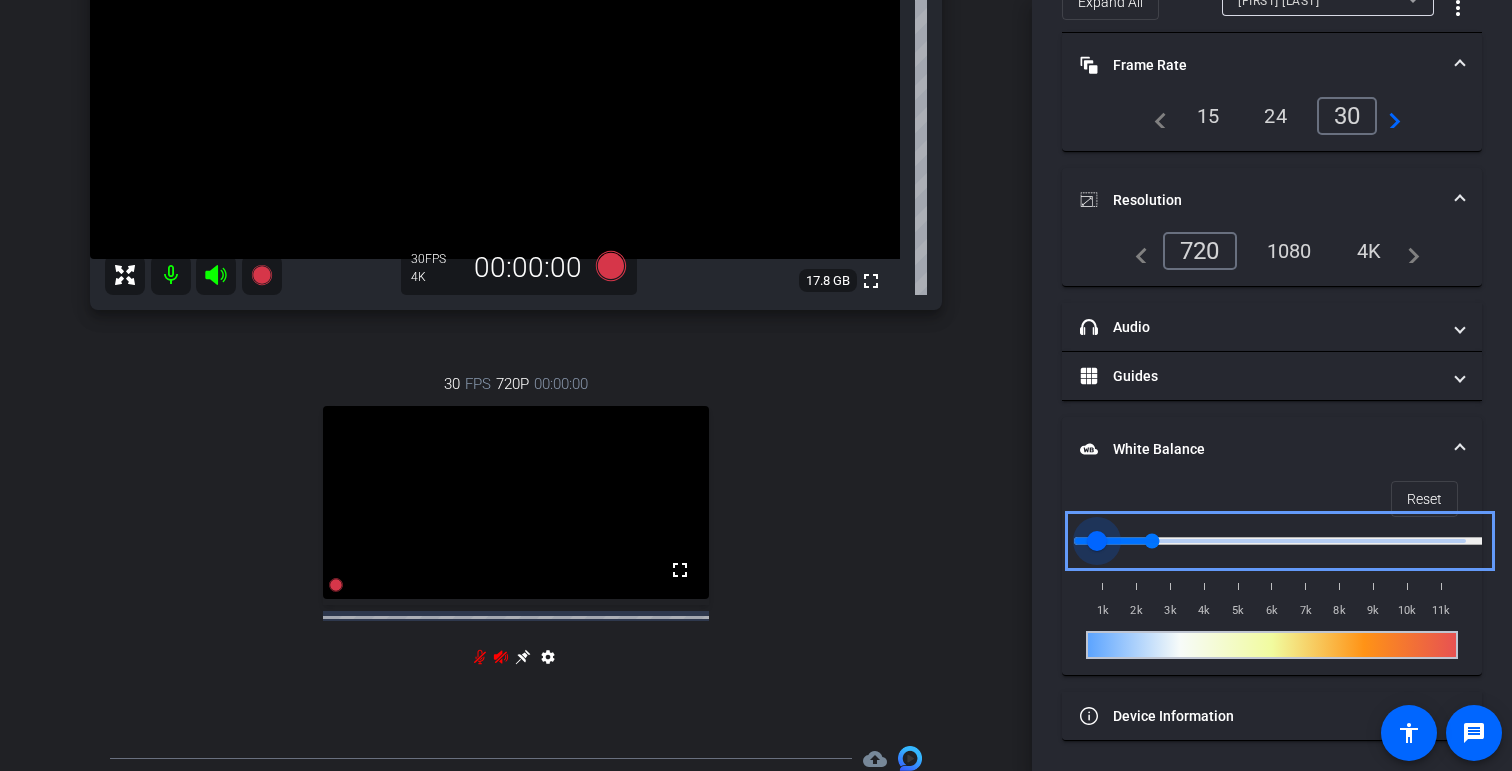 click at bounding box center [1280, 541] 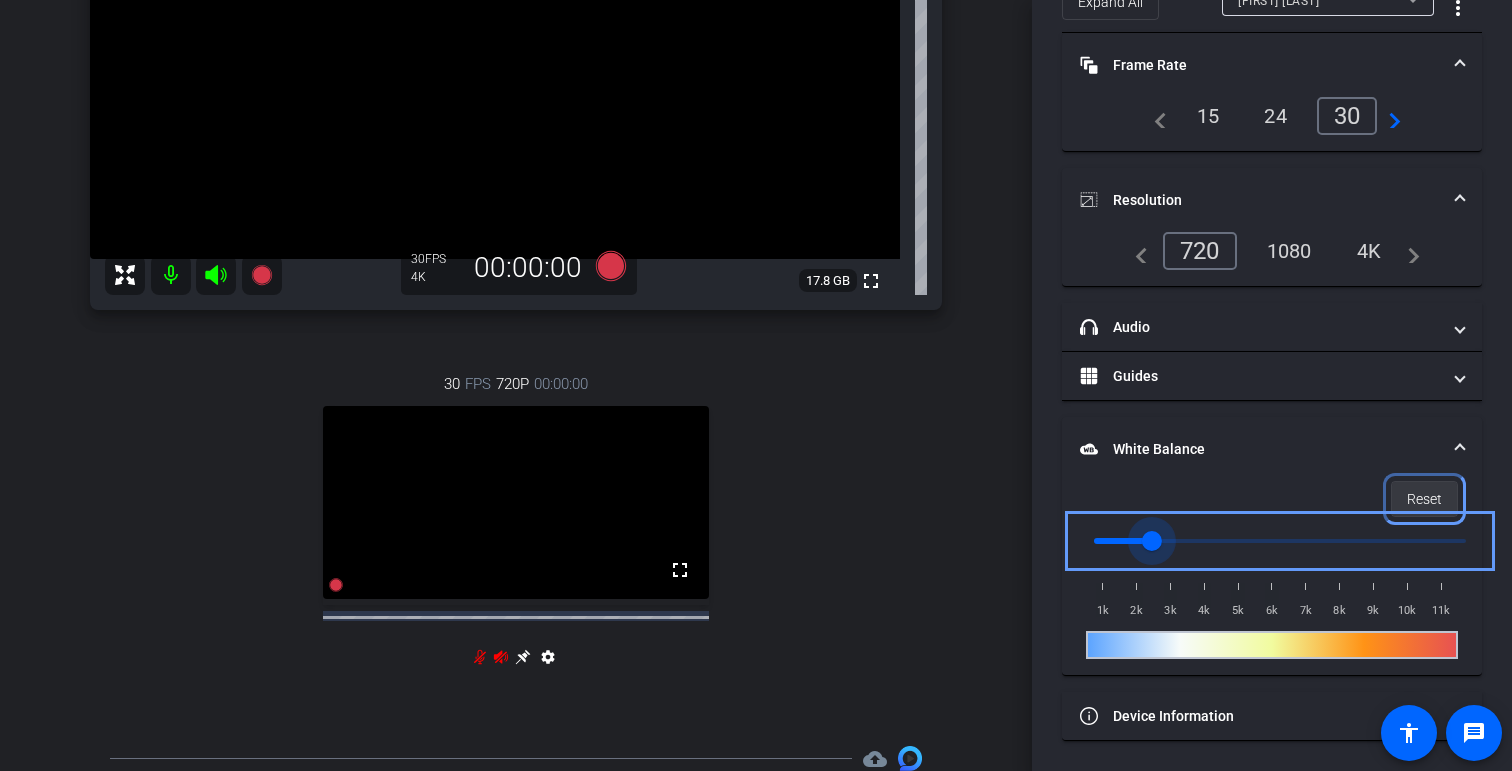 click on "Reset" at bounding box center [1424, 499] 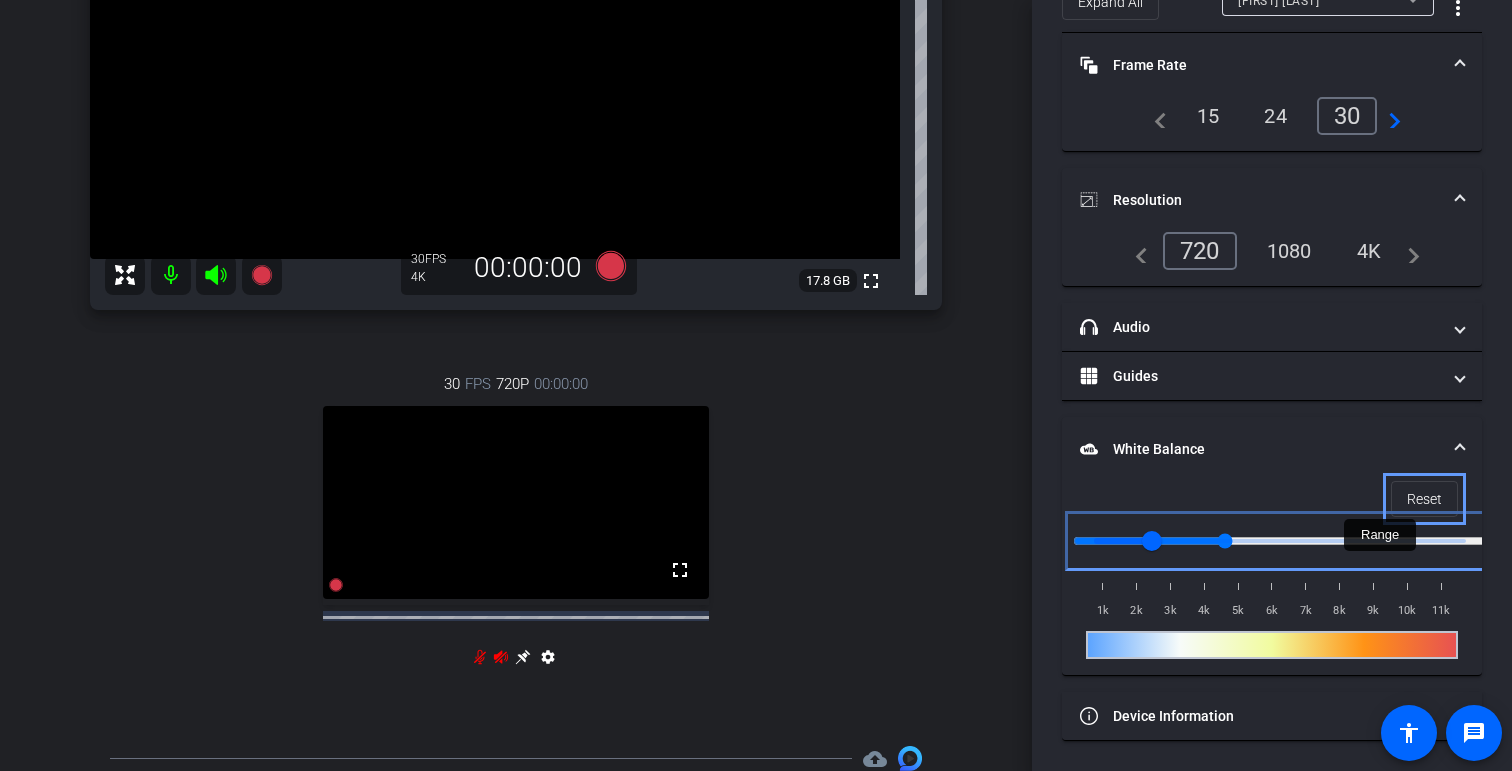 click at bounding box center (1280, 541) 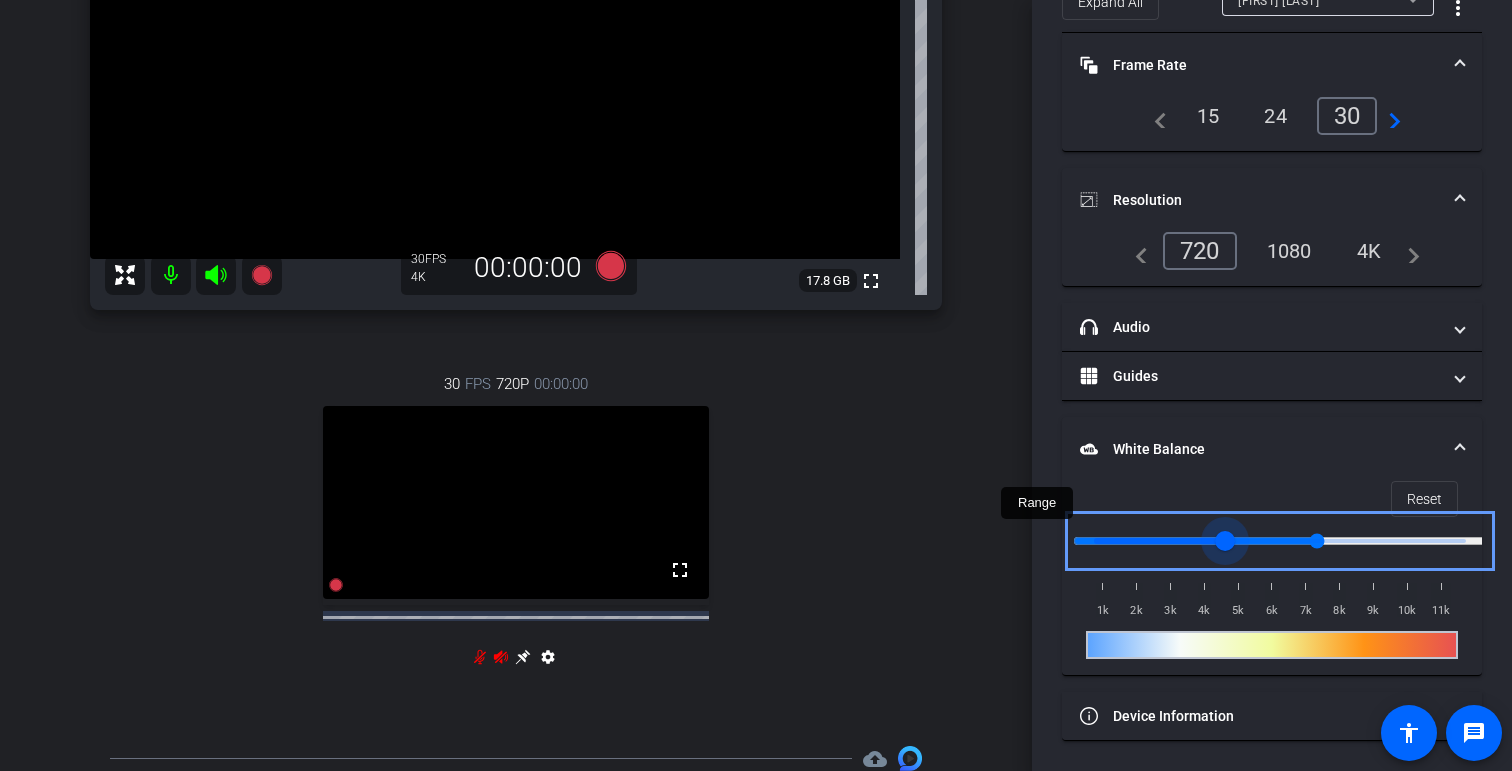 click at bounding box center [1280, 541] 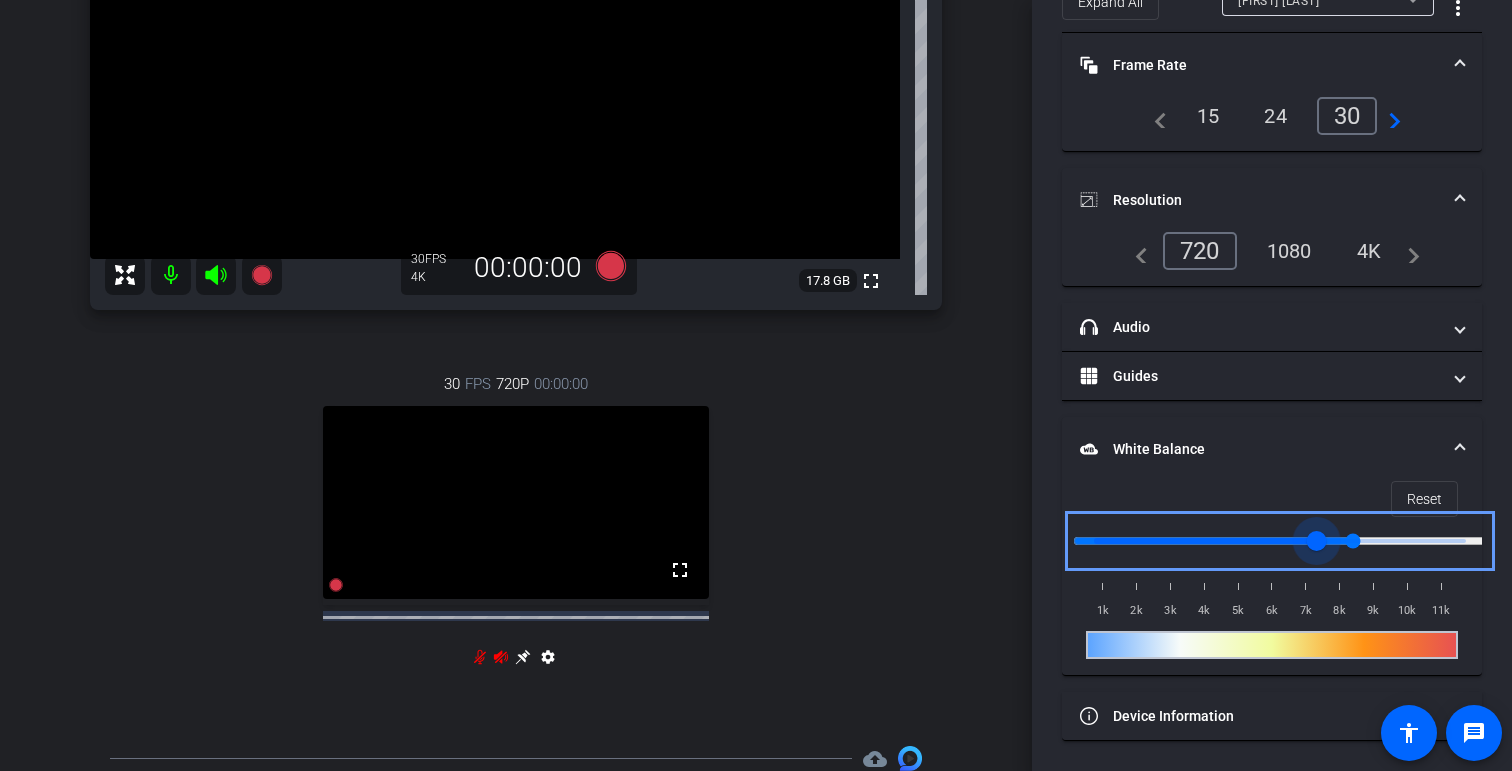 click at bounding box center (1280, 541) 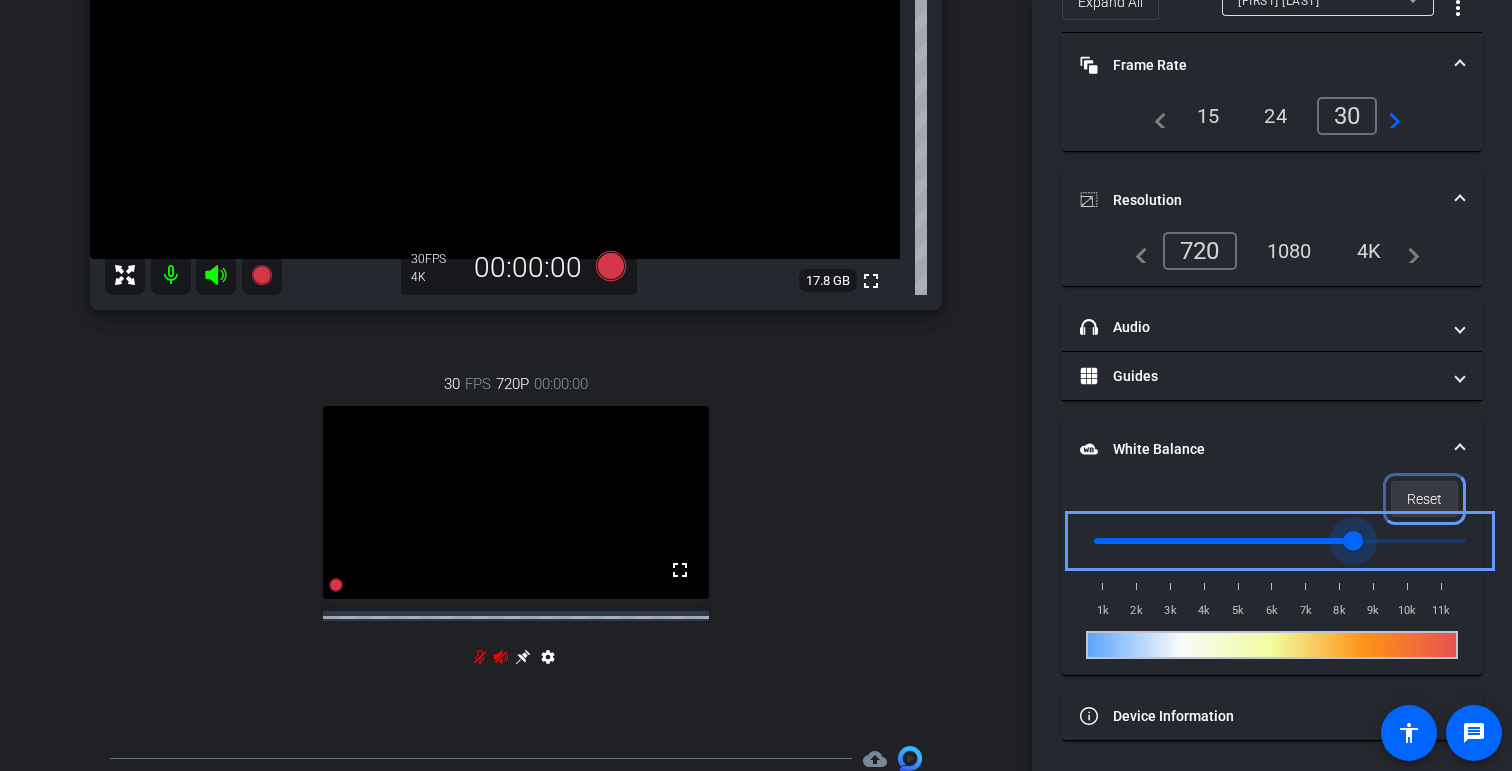 click on "Reset" at bounding box center [1424, 499] 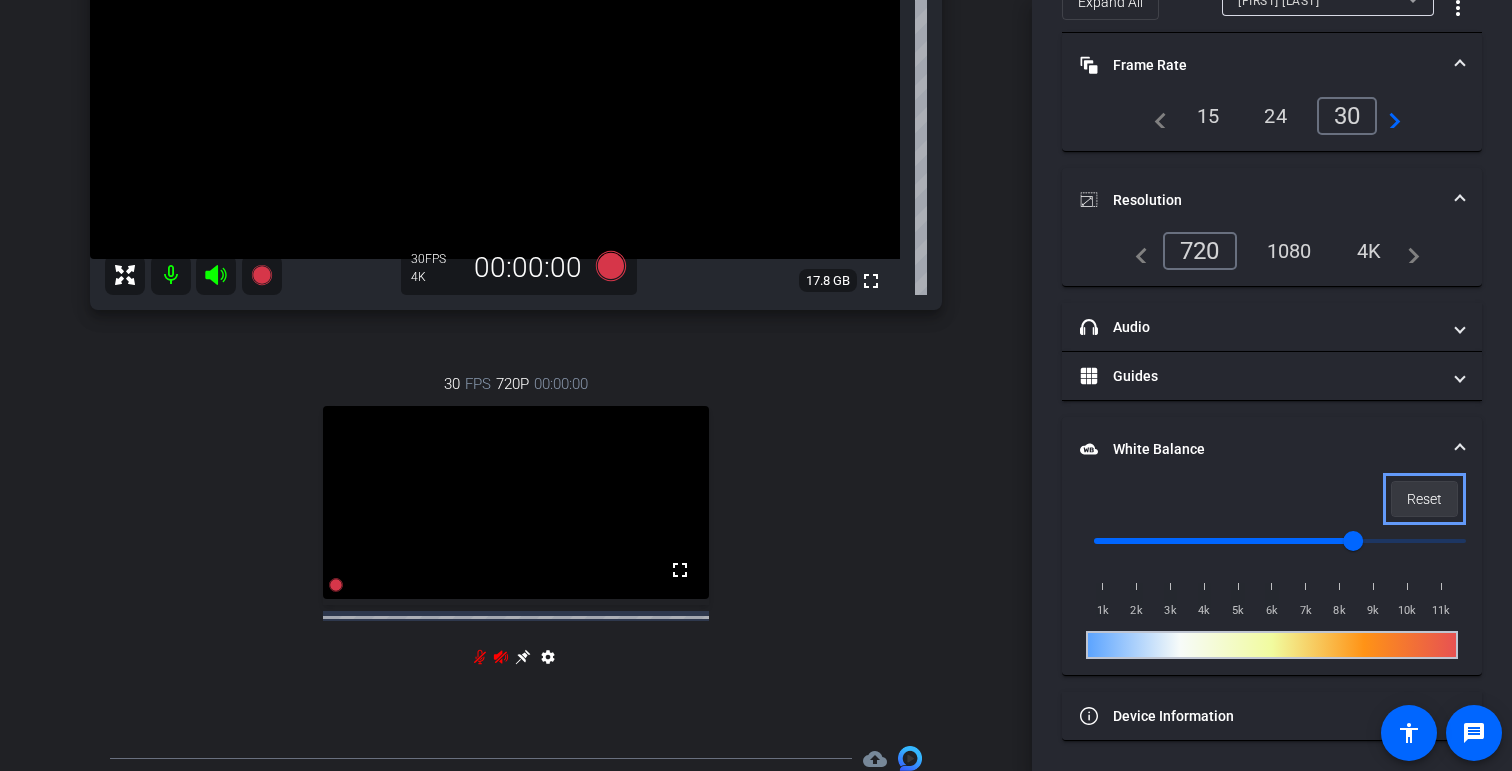 click on "Reset" at bounding box center [1424, 499] 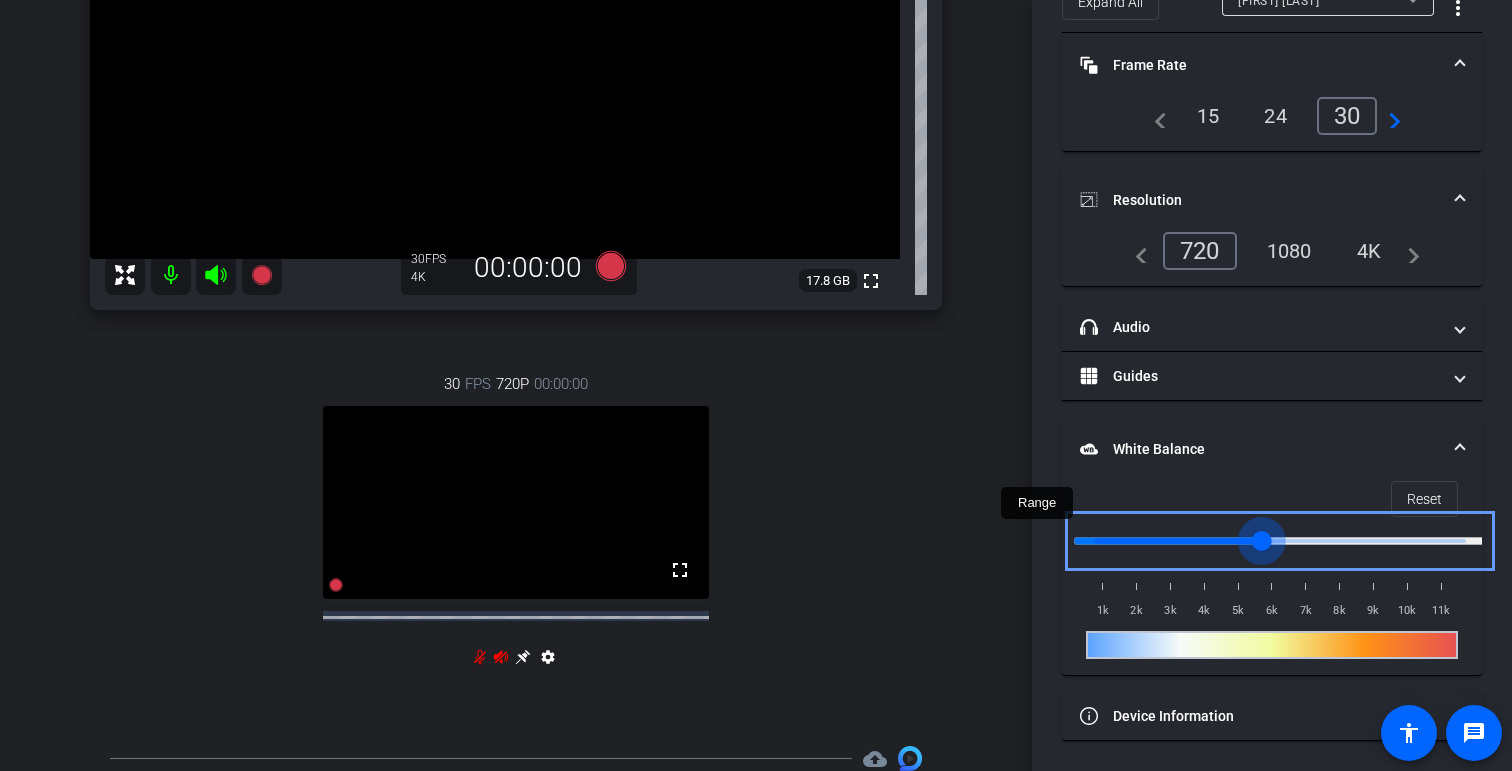 drag, startPoint x: 1353, startPoint y: 534, endPoint x: 1260, endPoint y: 534, distance: 93 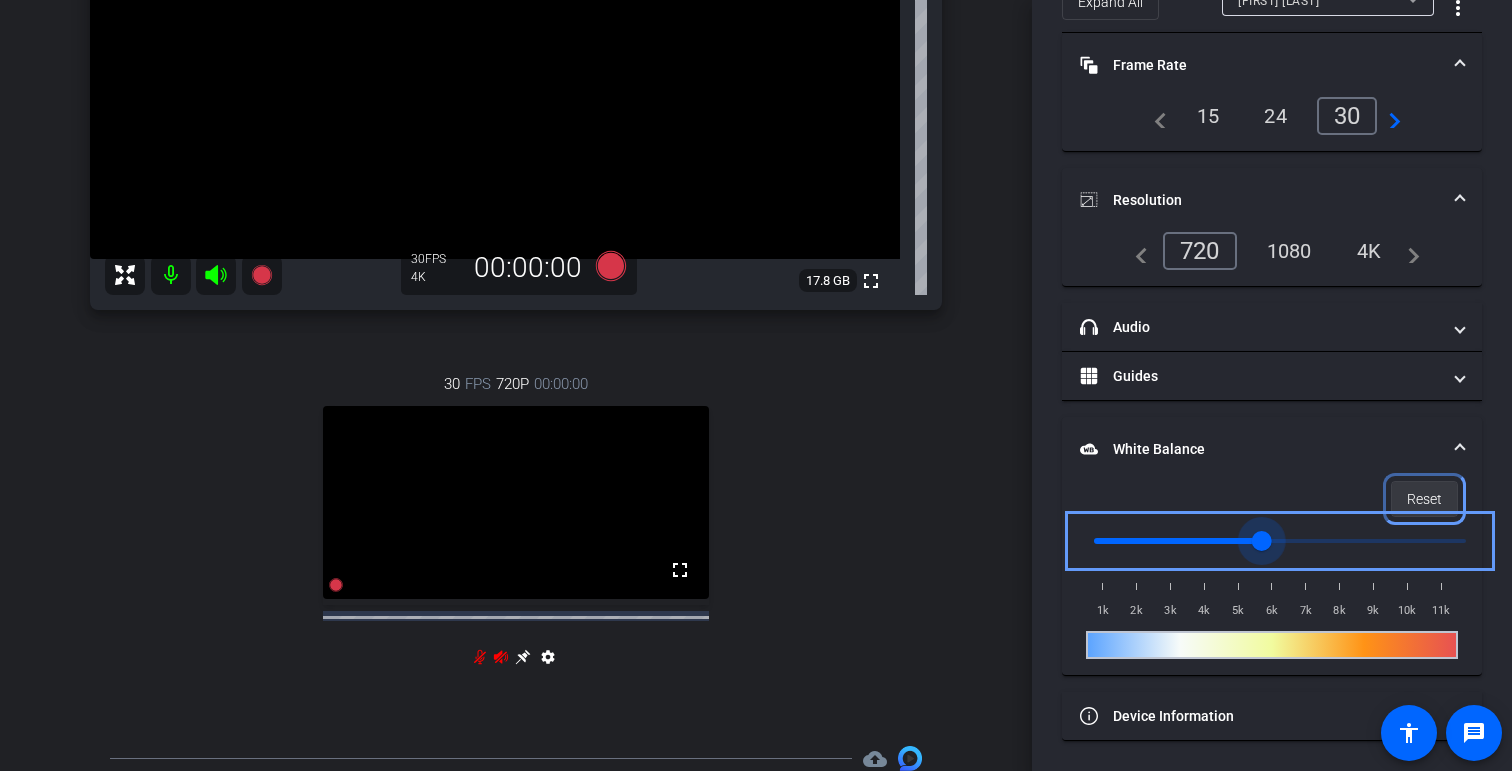 click at bounding box center [1424, 499] 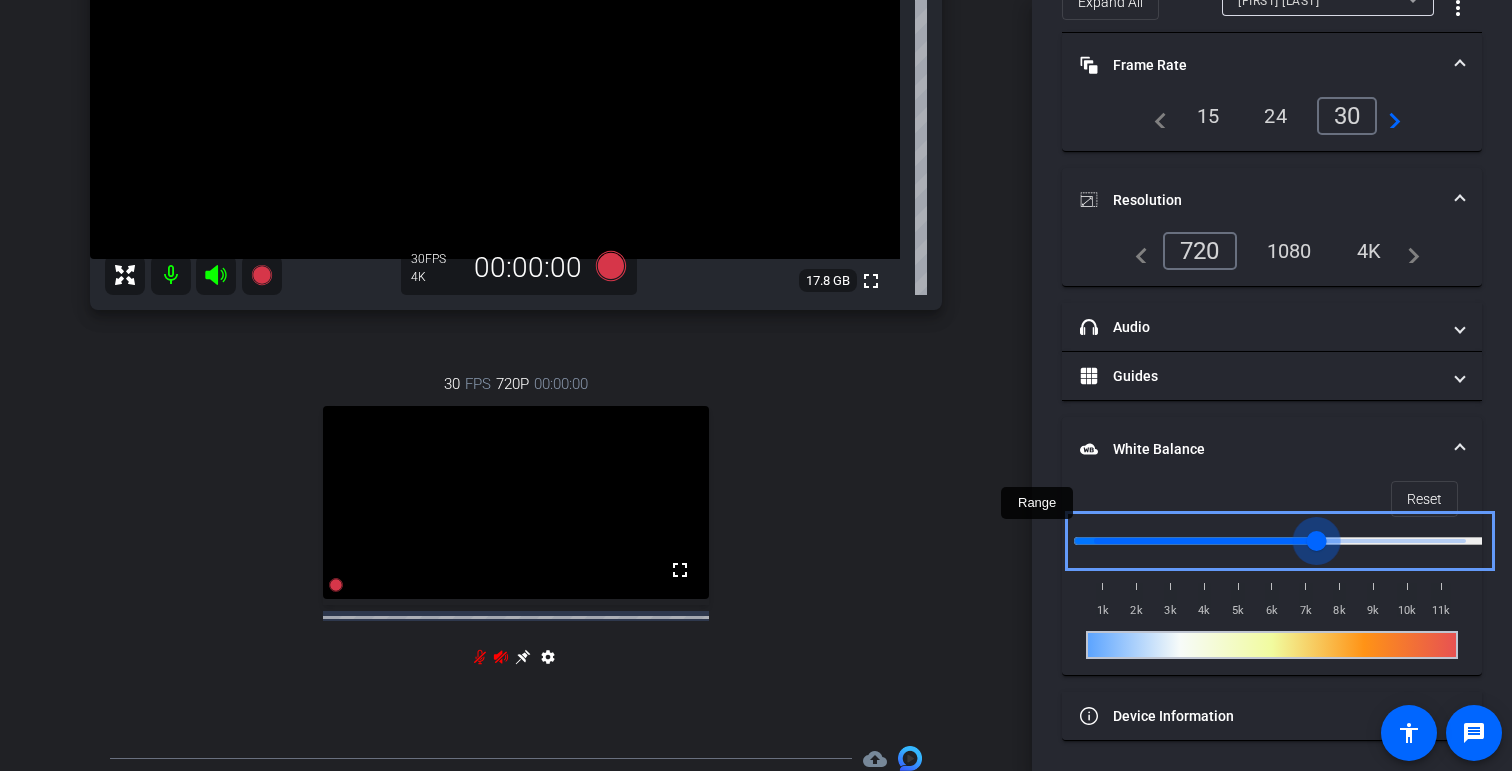 click at bounding box center (1280, 541) 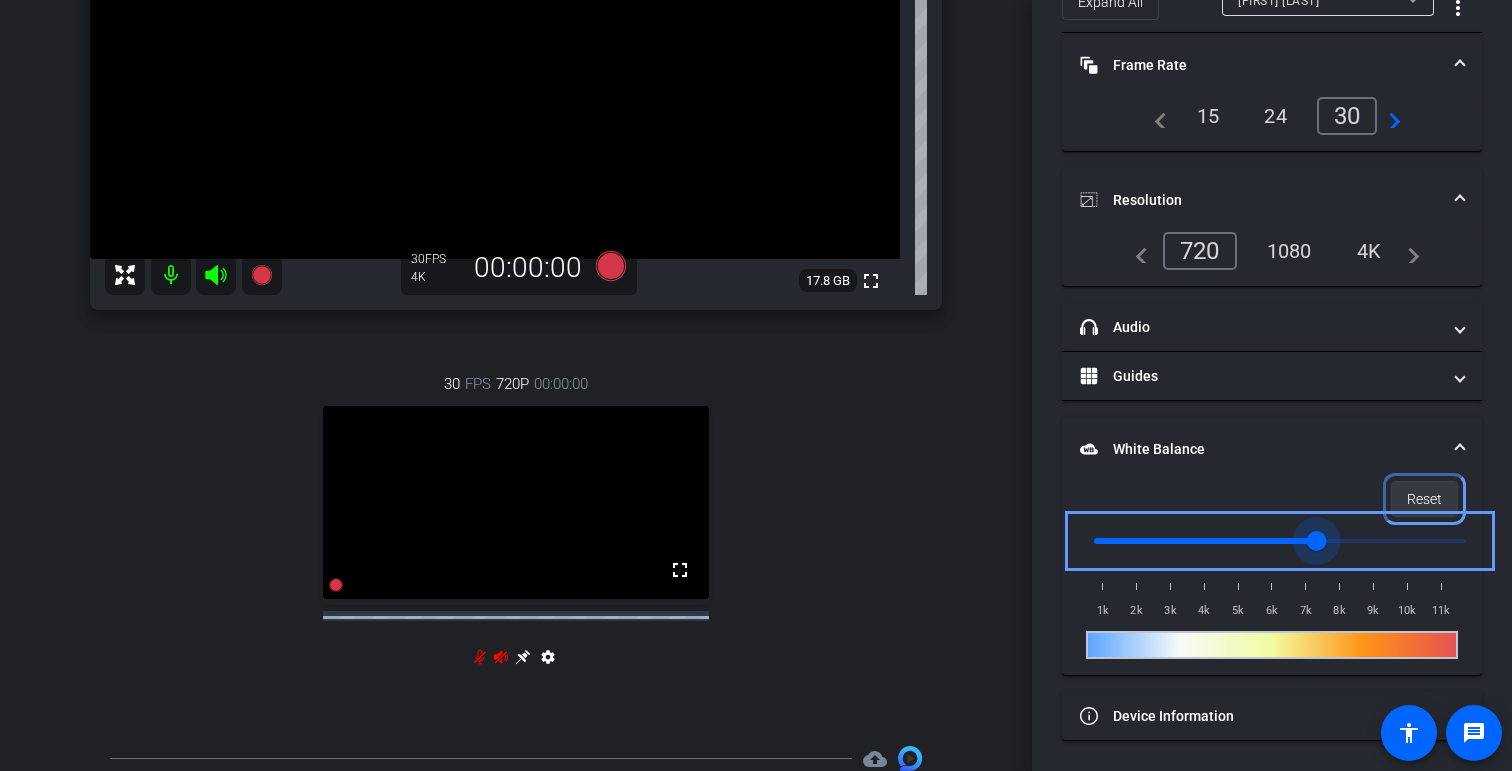 click on "Reset" at bounding box center [1424, 499] 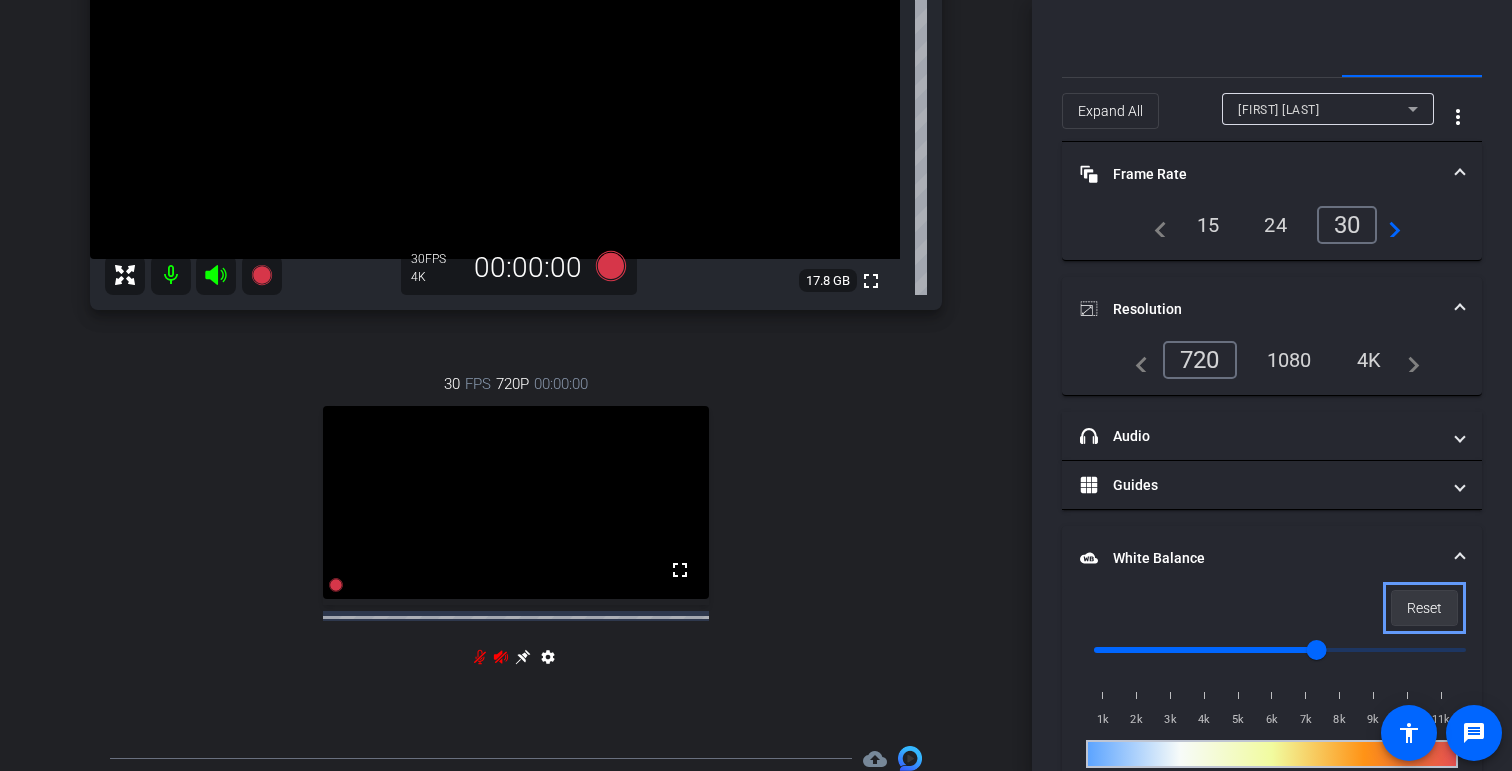 scroll, scrollTop: 0, scrollLeft: 0, axis: both 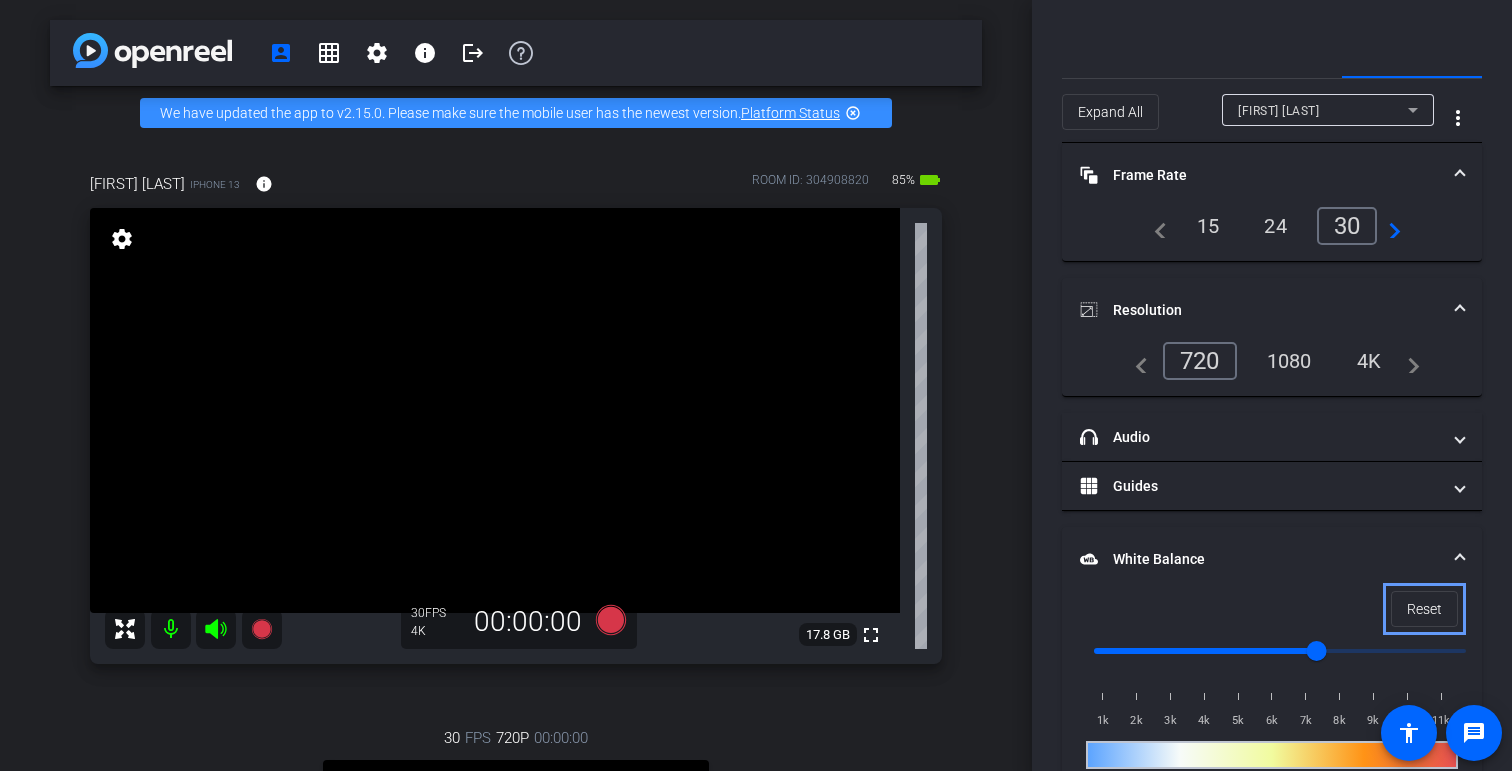 click on "settings" at bounding box center [122, 239] 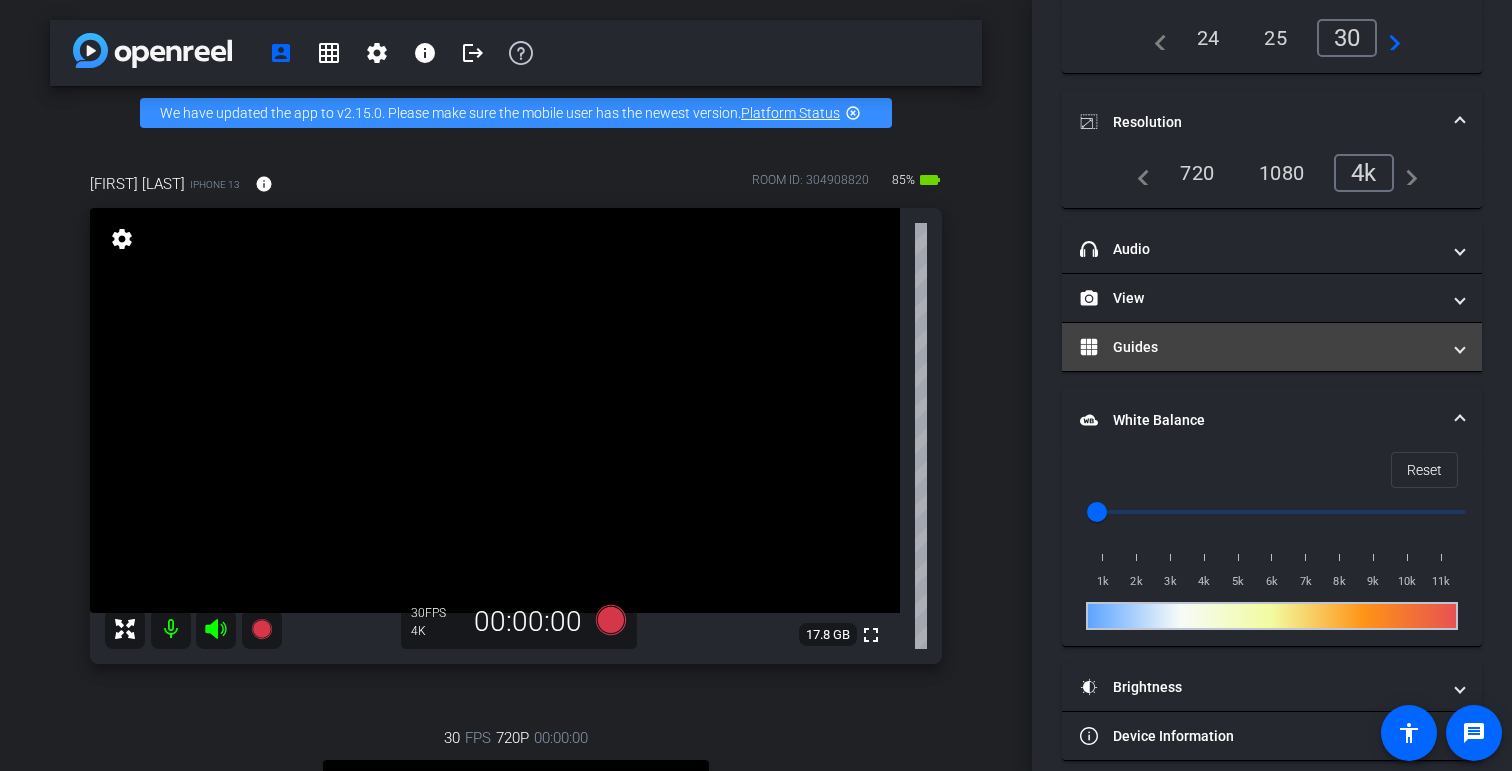 scroll, scrollTop: 208, scrollLeft: 0, axis: vertical 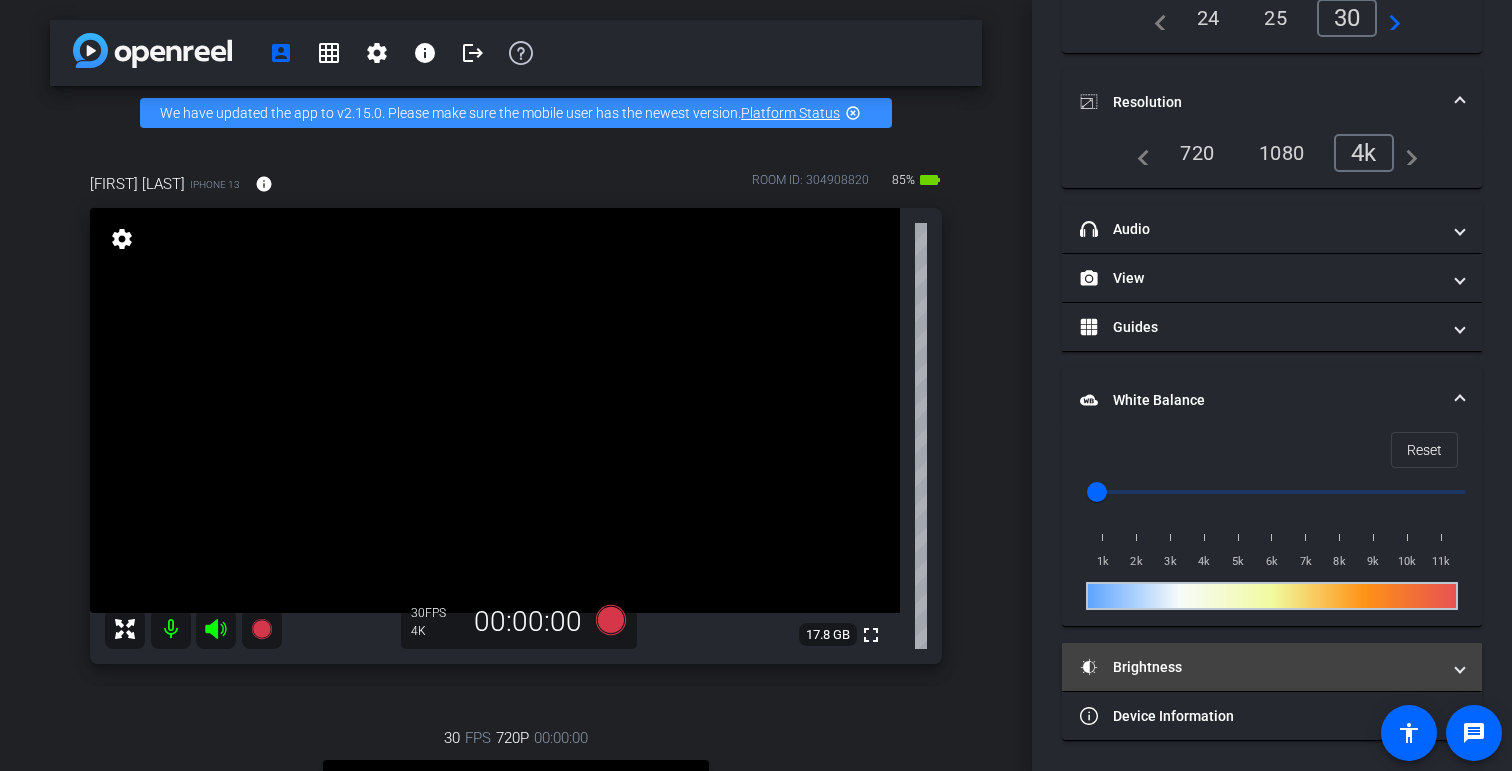 click on "Brightness" at bounding box center (1260, 667) 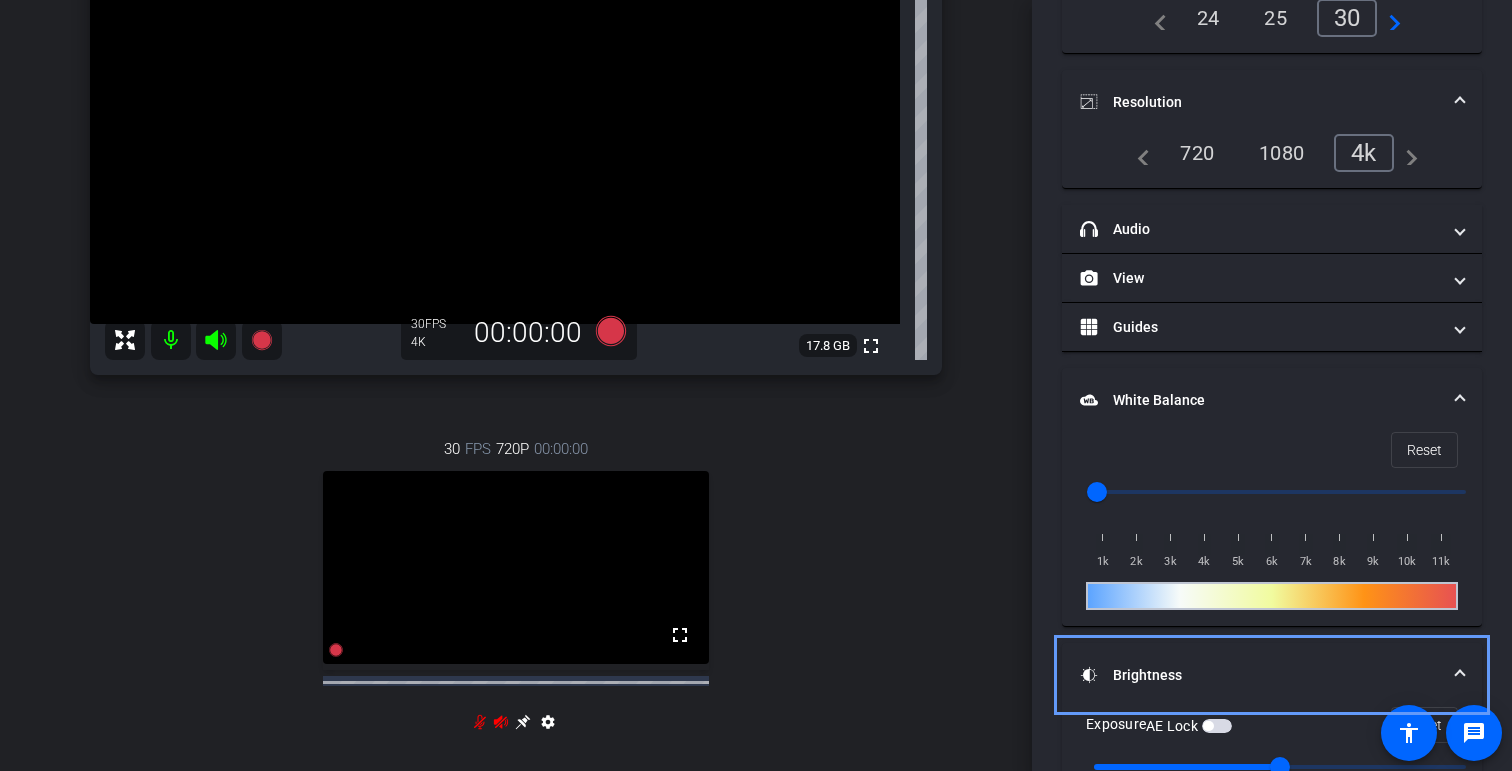 scroll, scrollTop: 288, scrollLeft: 0, axis: vertical 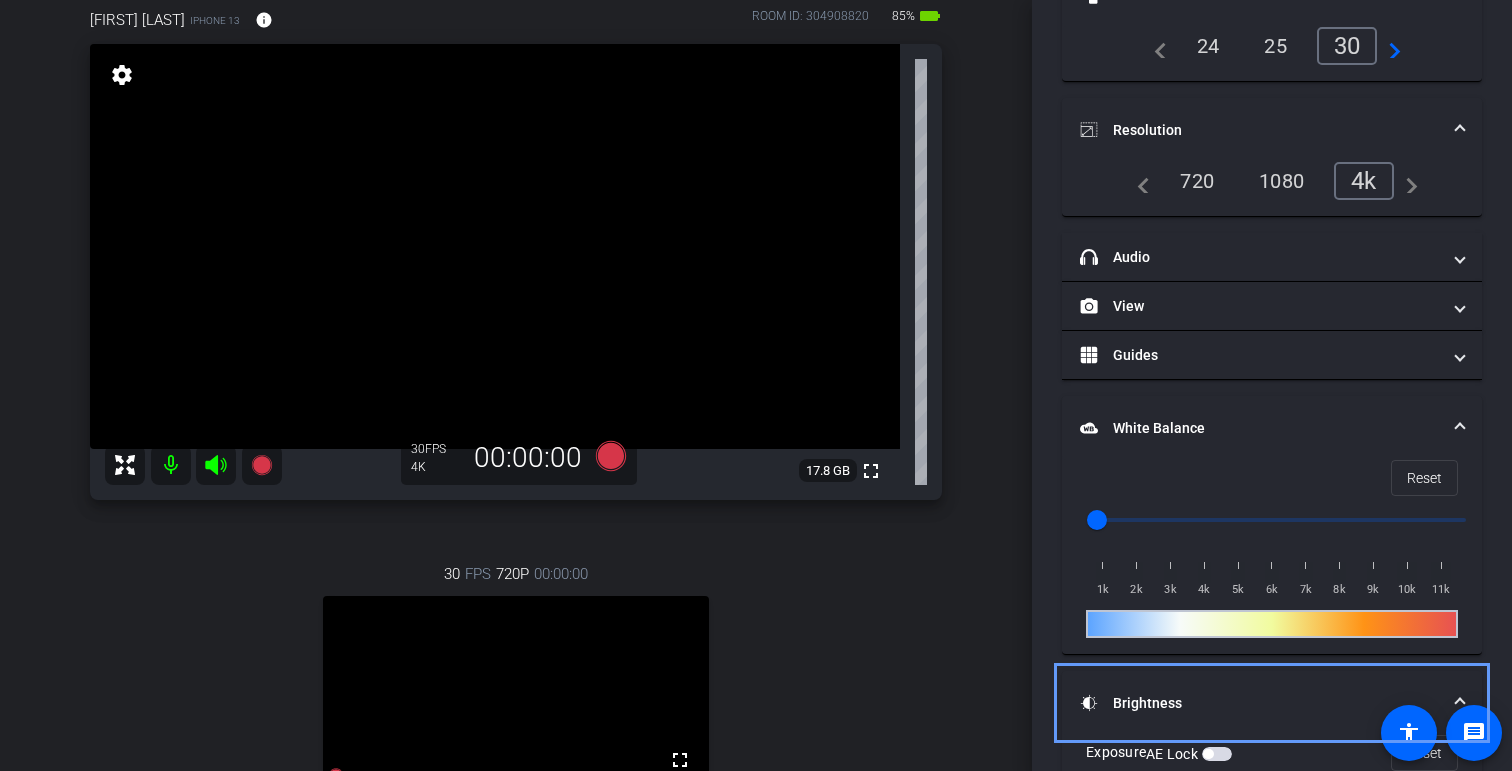 click at bounding box center (495, 246) 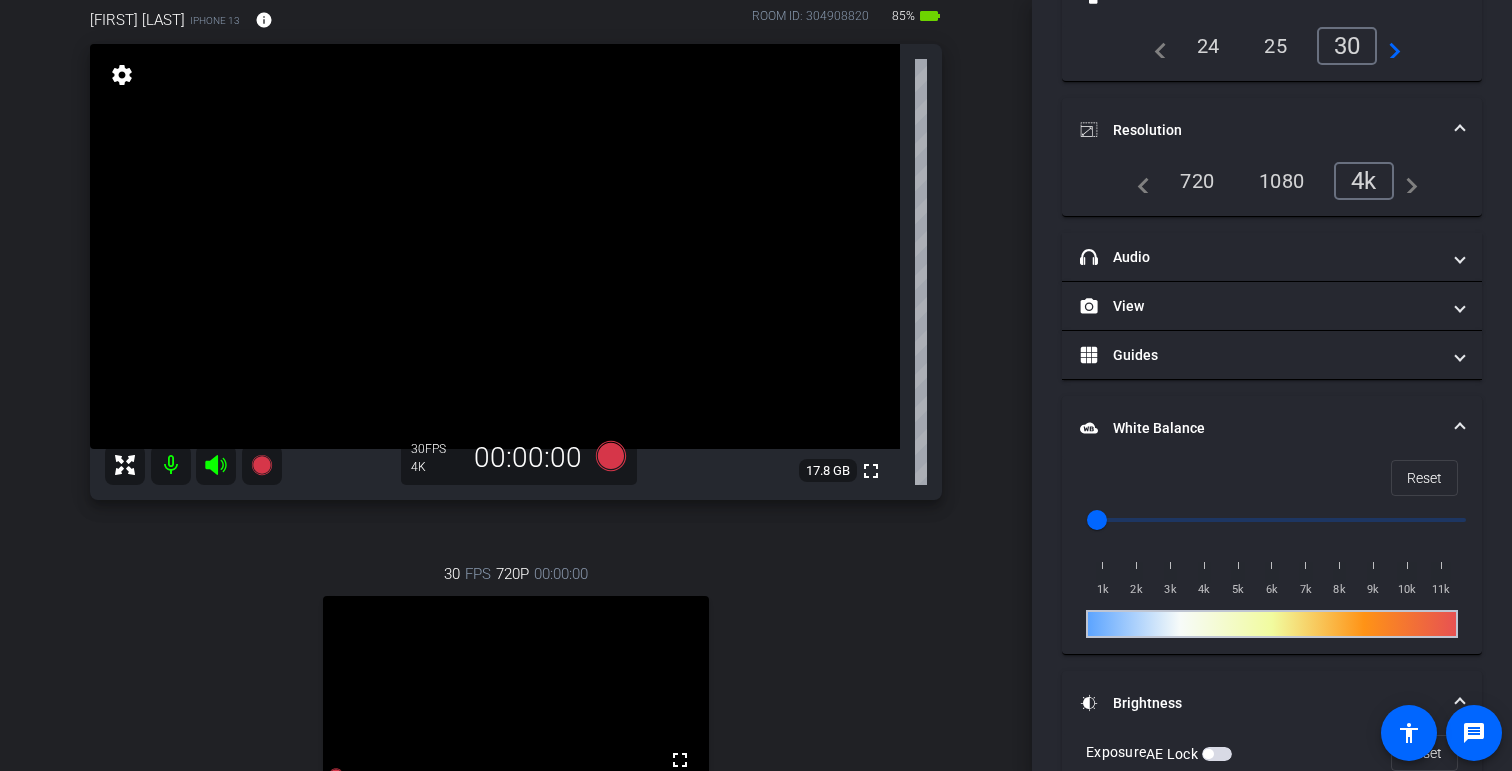 click at bounding box center (495, 246) 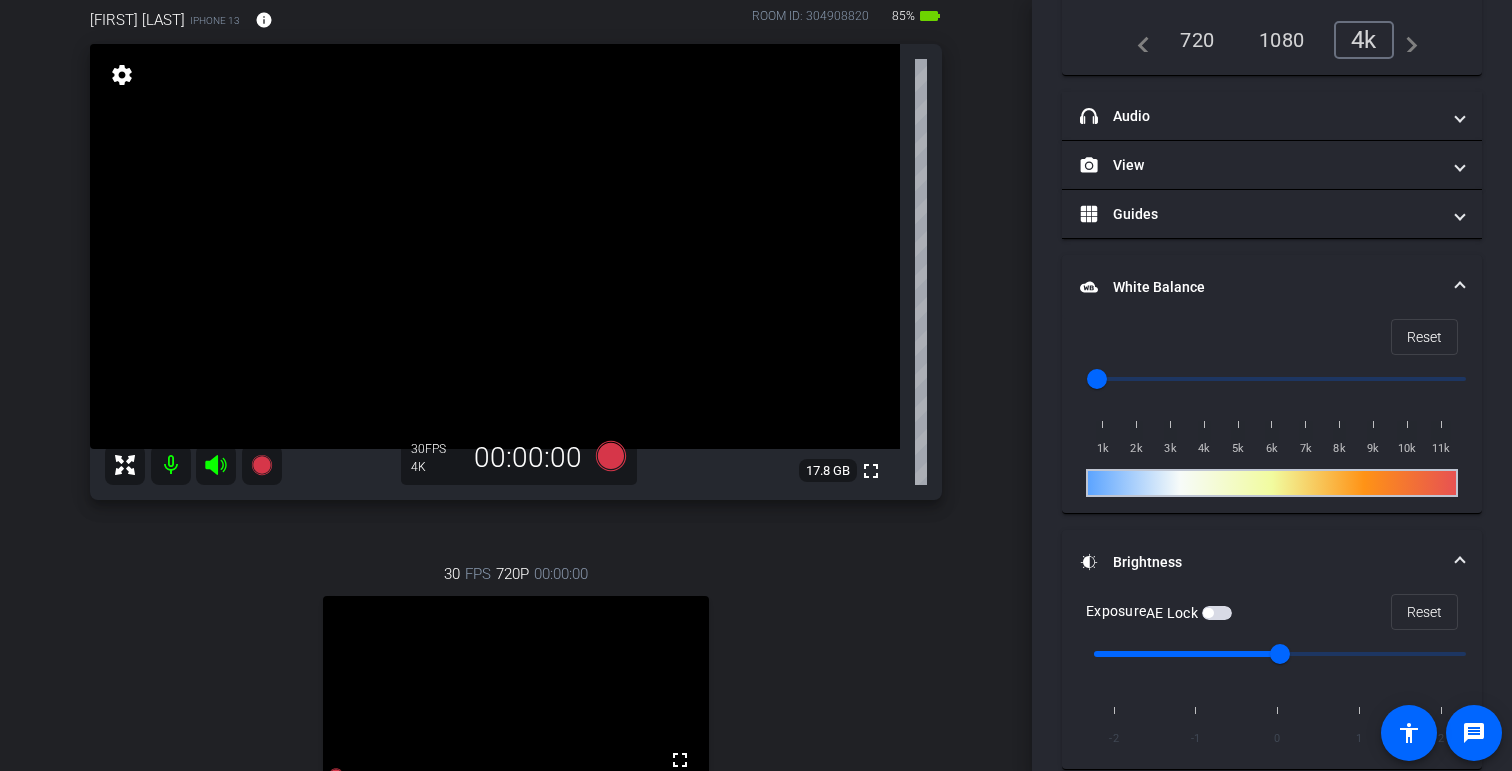 scroll, scrollTop: 338, scrollLeft: 0, axis: vertical 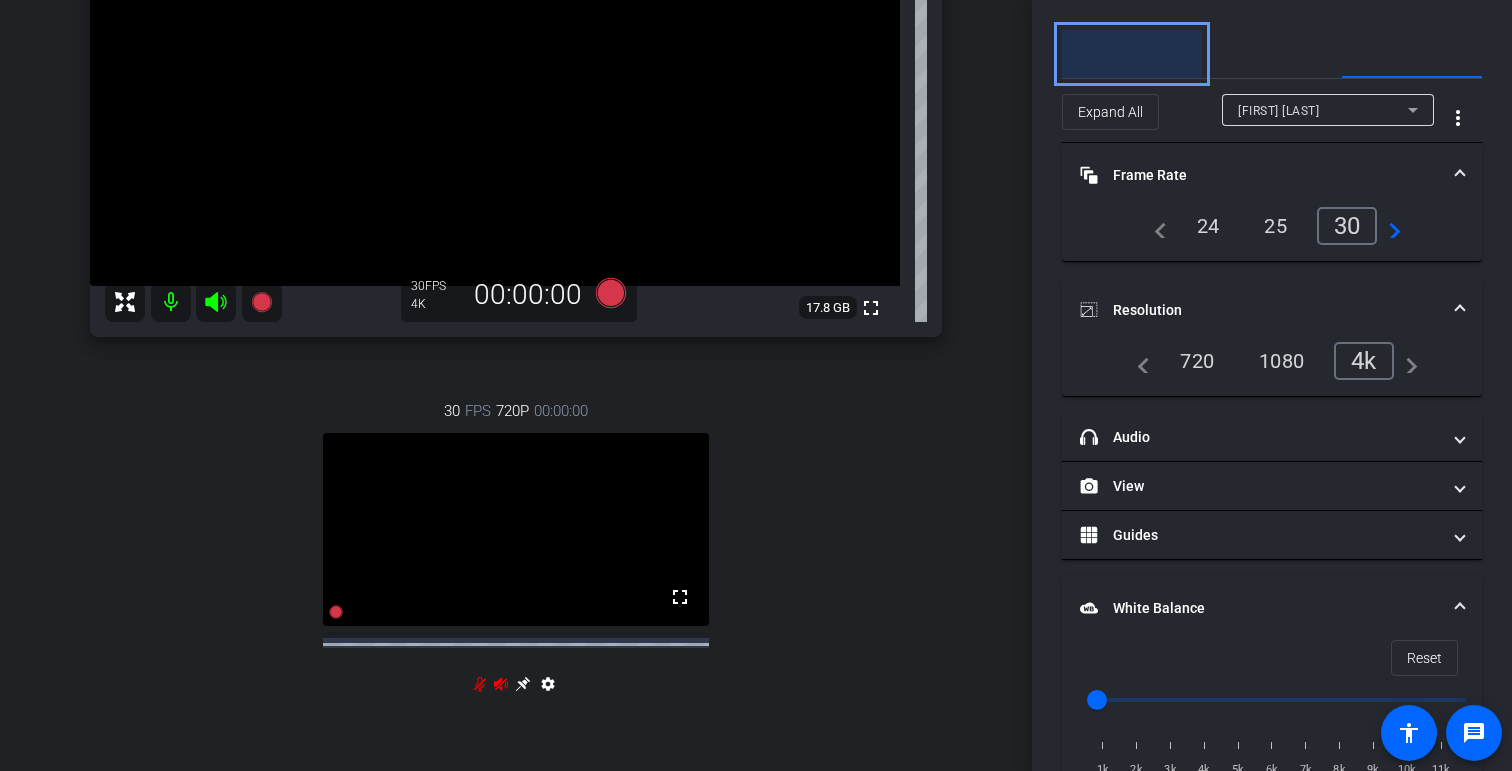 click on "Participants" at bounding box center [1132, 54] 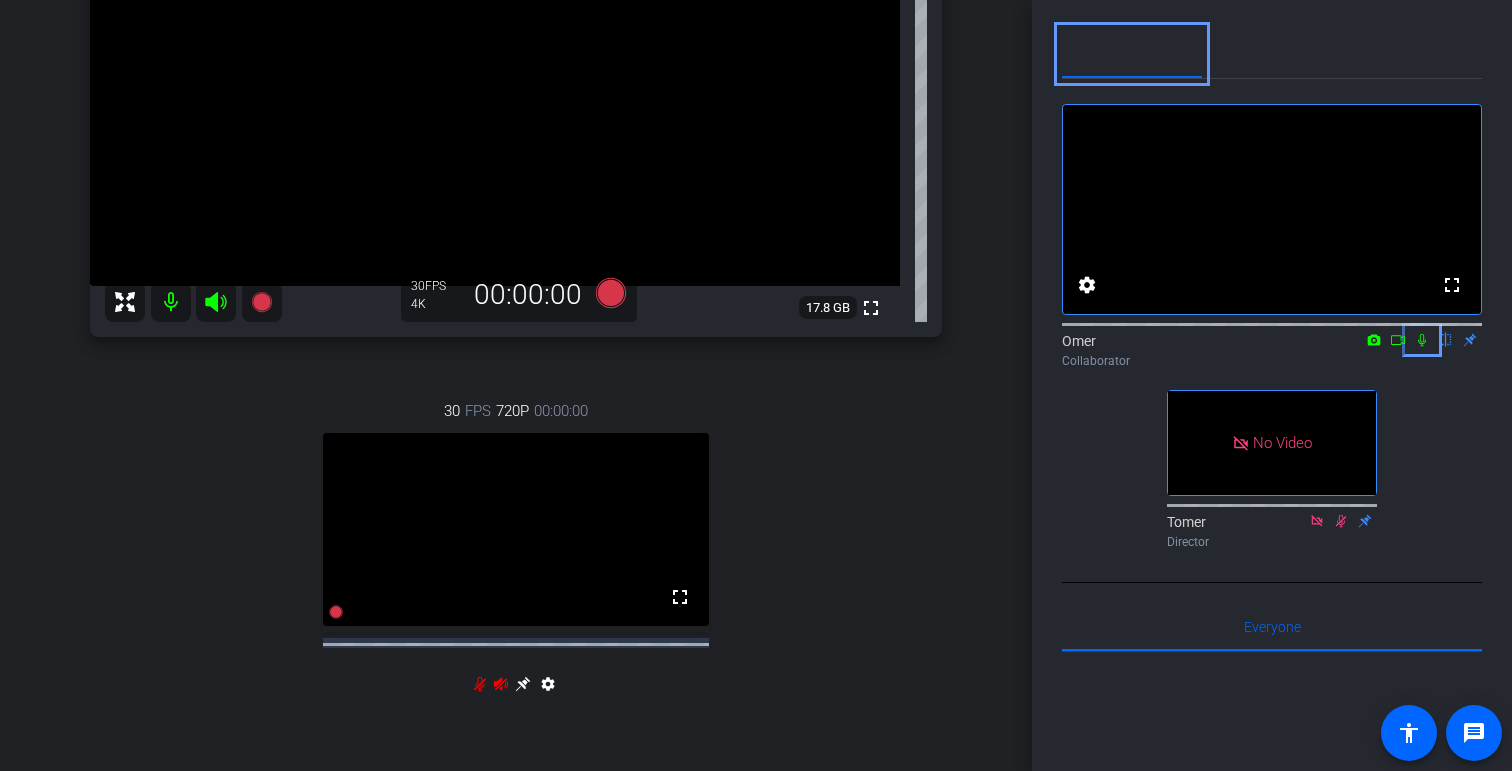 click 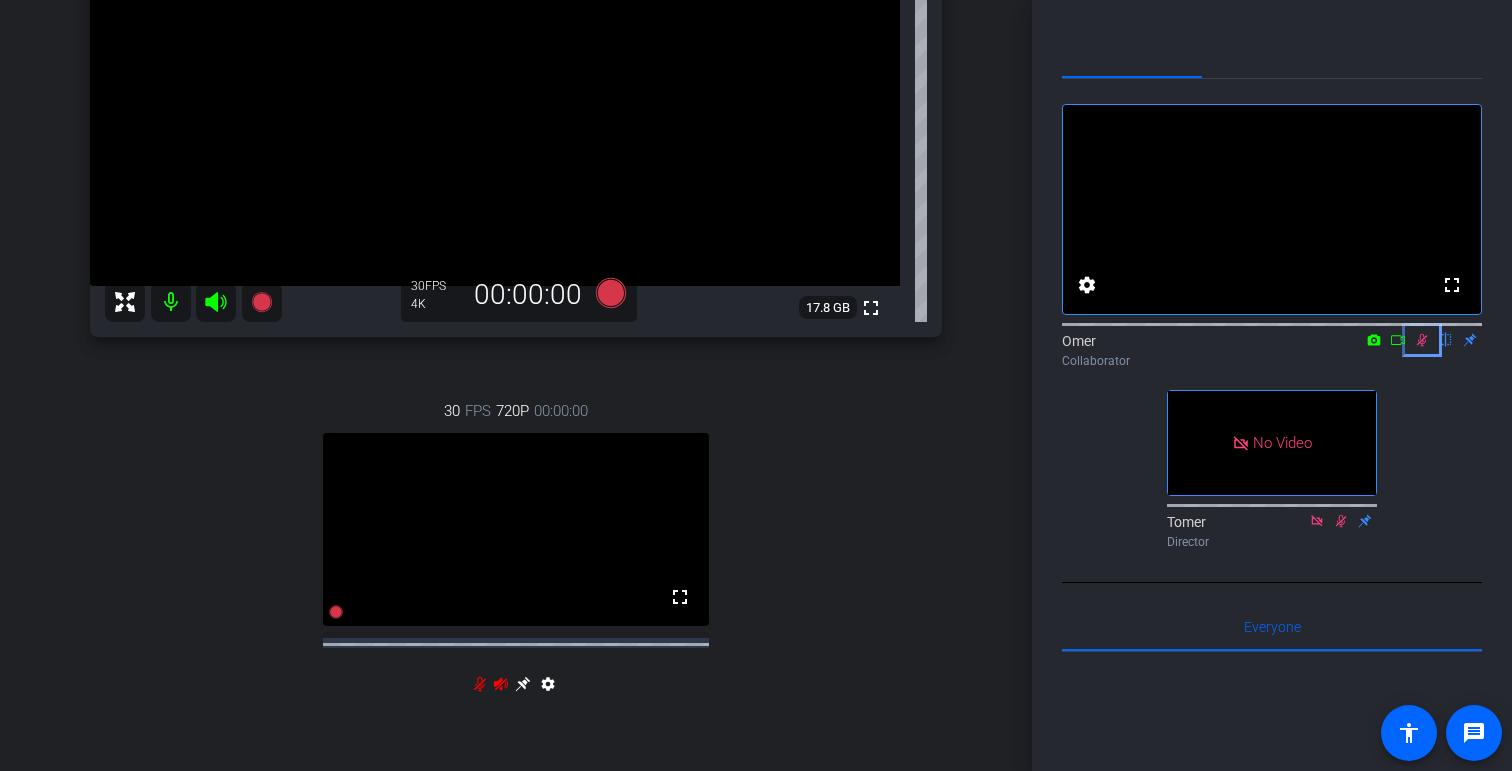 click 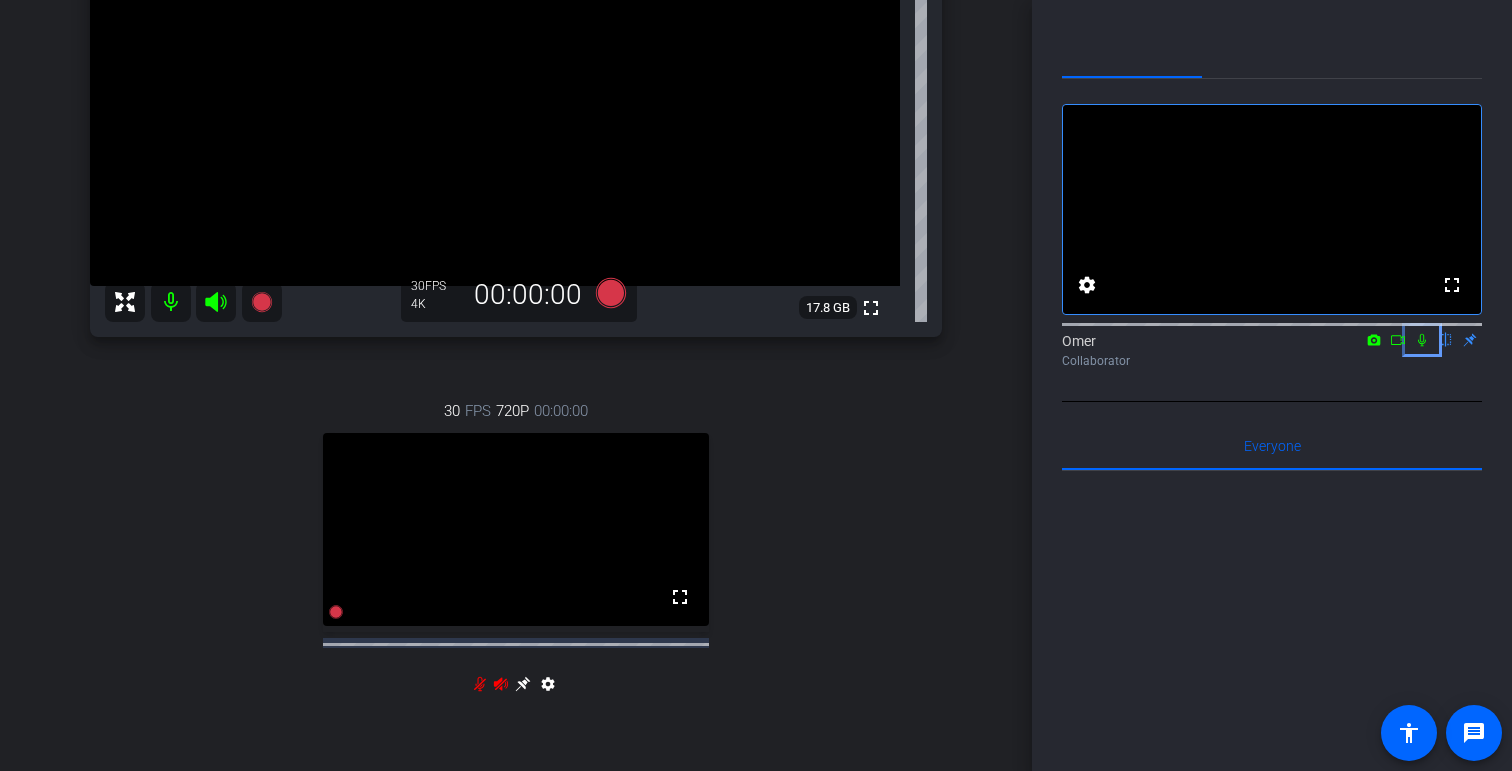 click 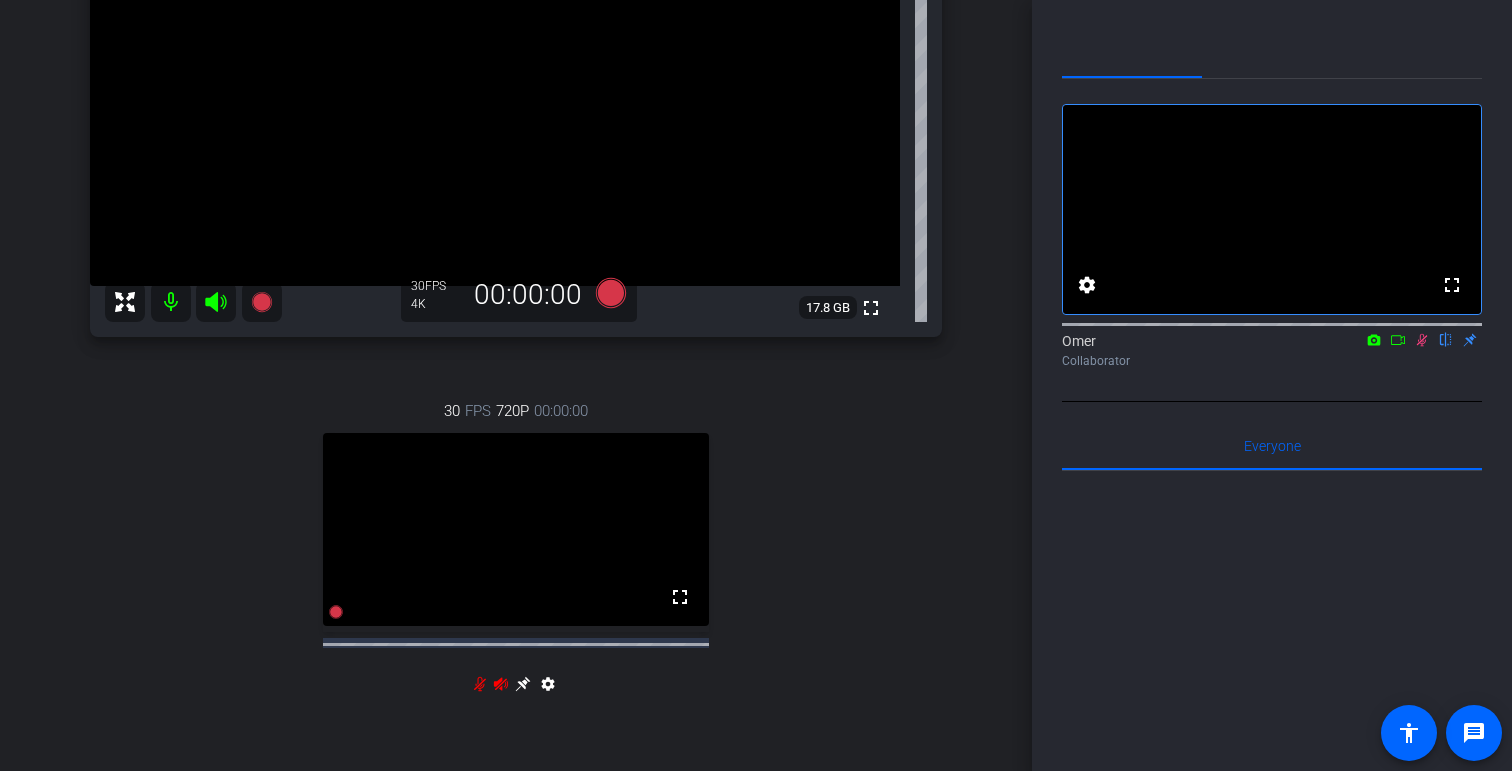 click on "00:00:00" 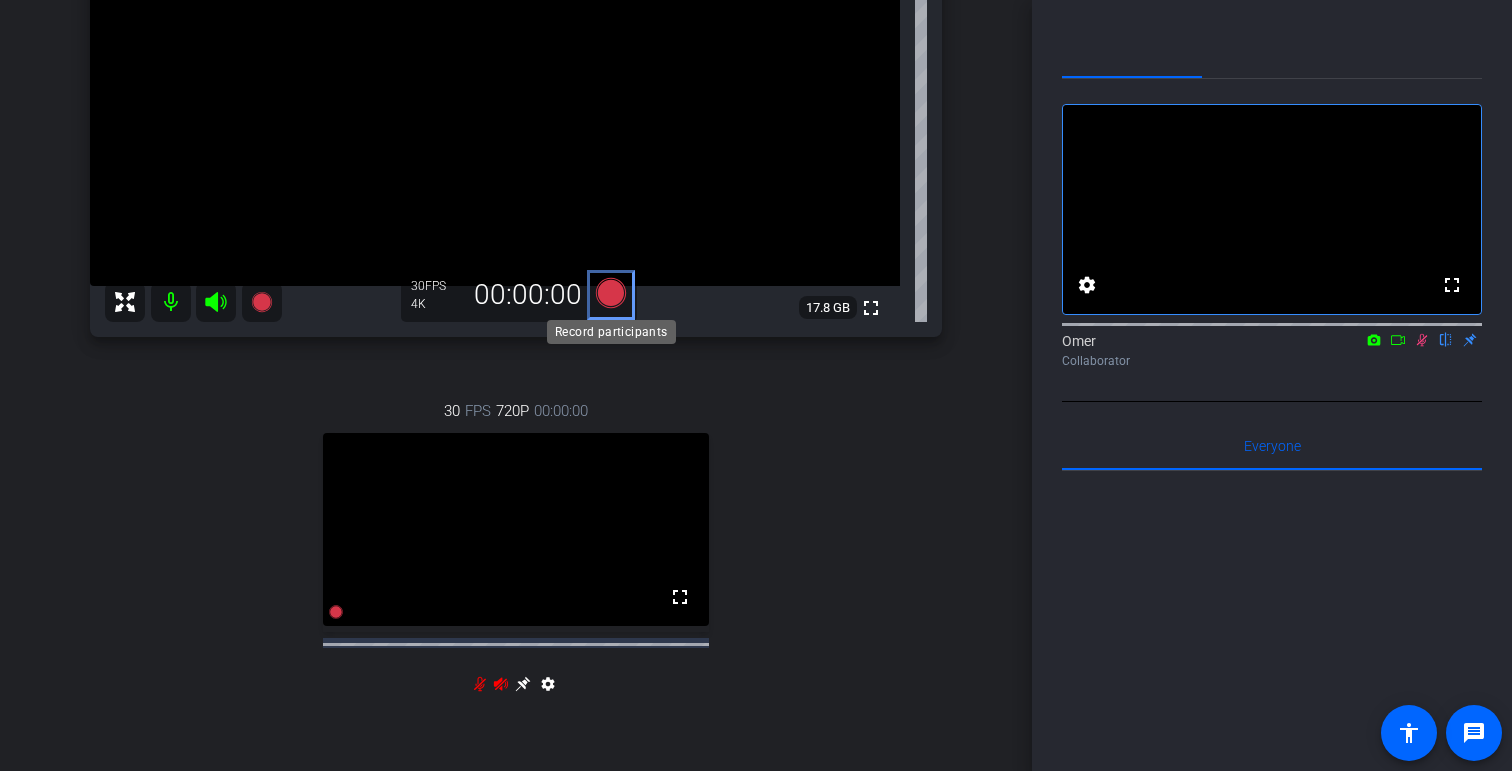 click 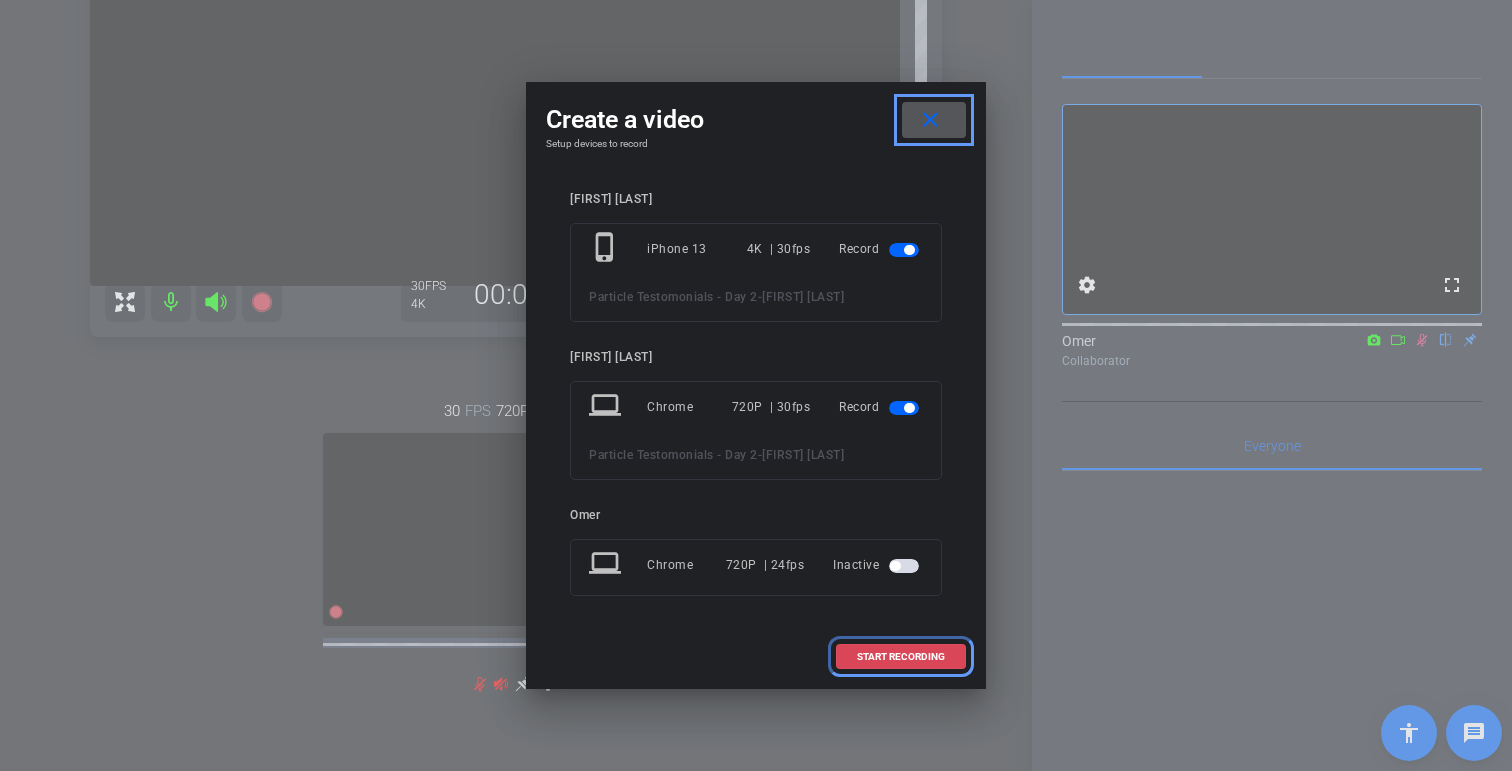 click on "START RECORDING" at bounding box center [901, 657] 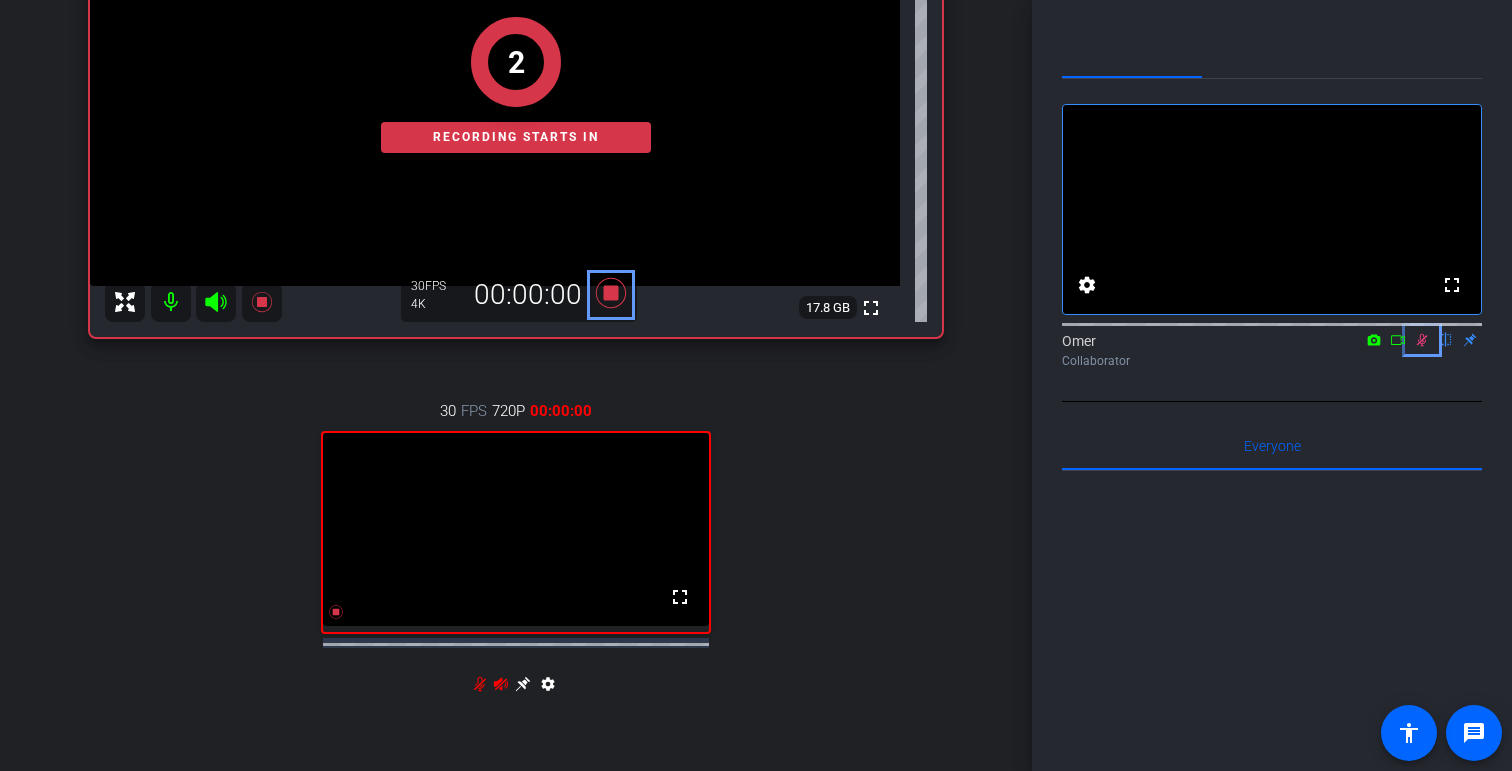 click 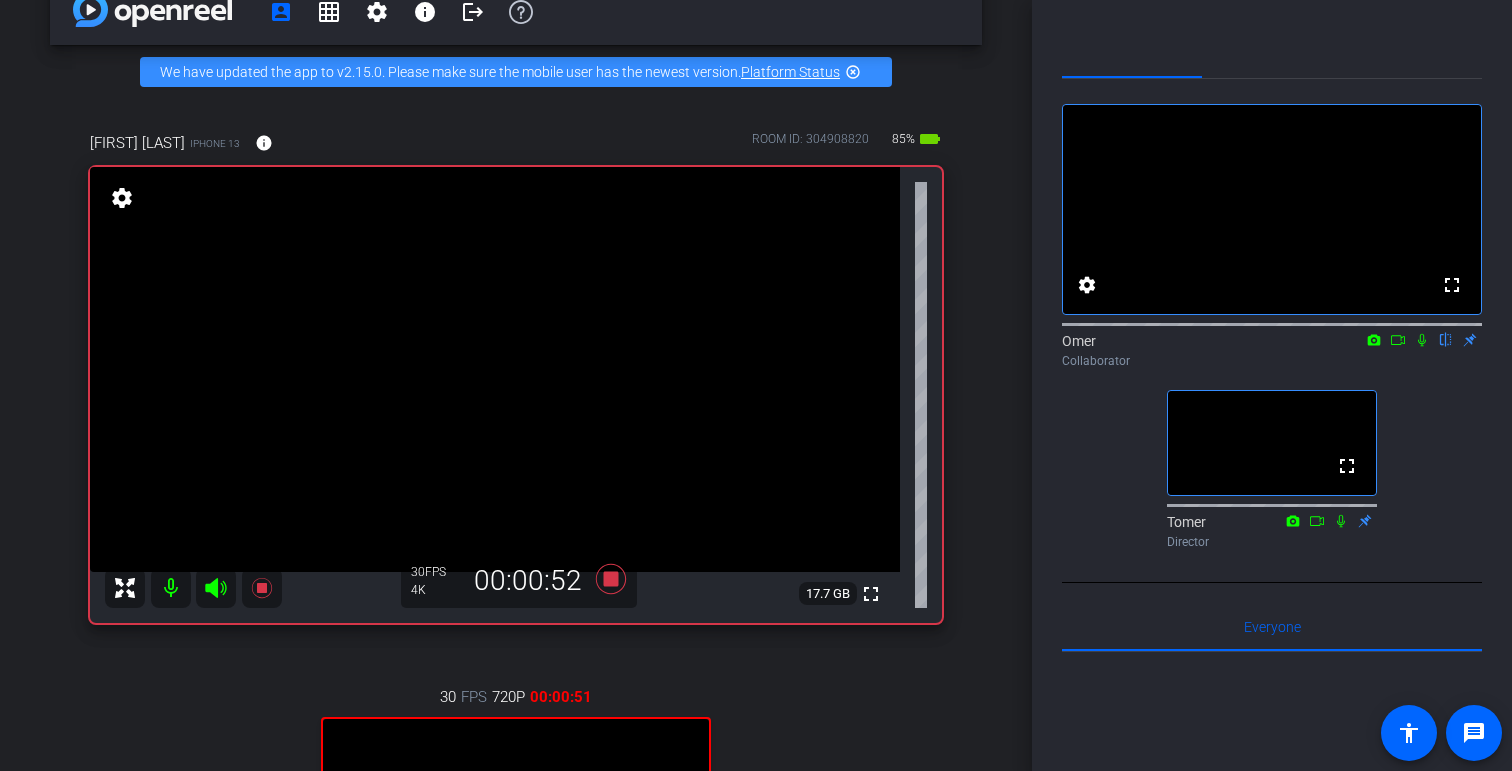 scroll, scrollTop: 0, scrollLeft: 0, axis: both 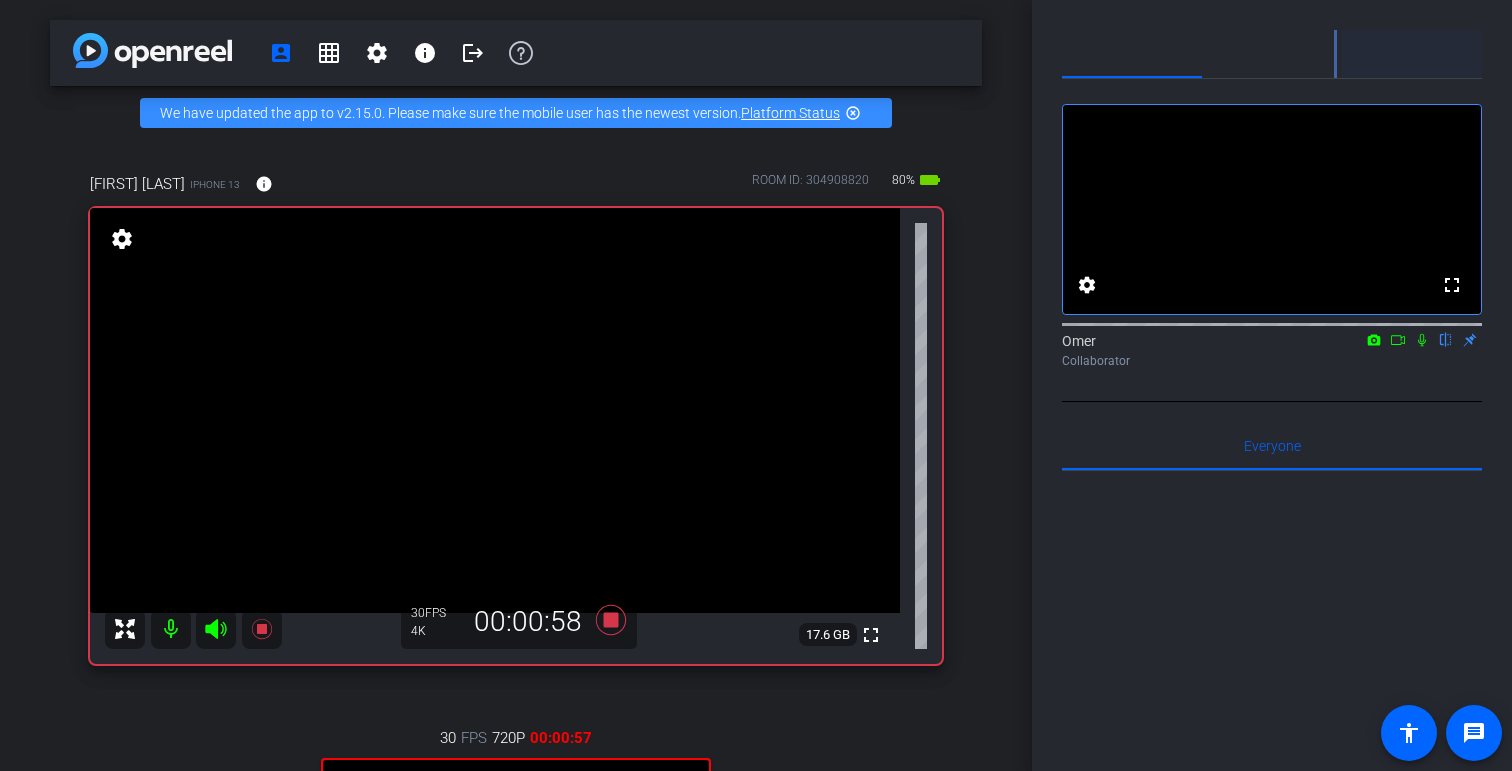 click on "Adjustments" at bounding box center [1412, 54] 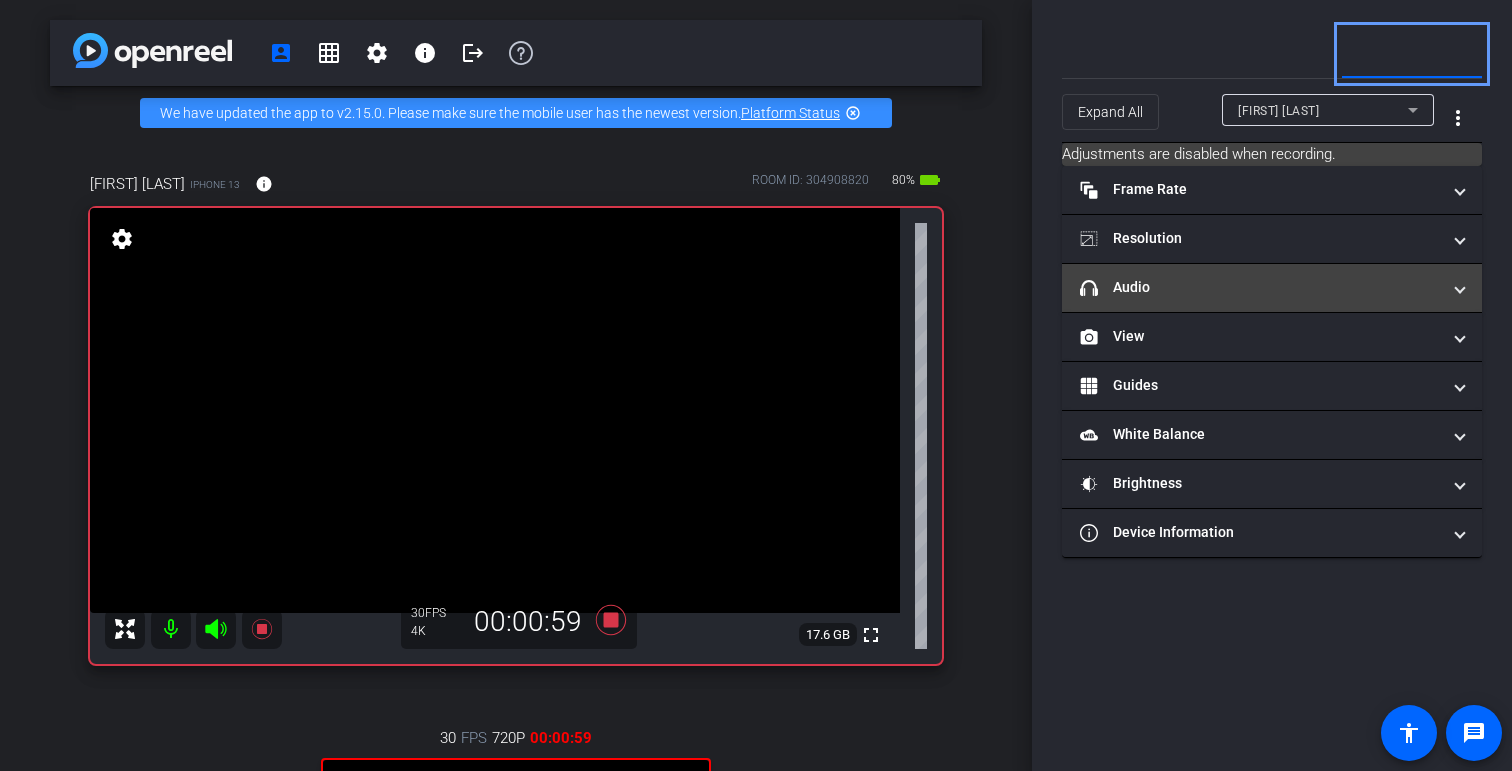 click on "headphone icon
Audio" at bounding box center [1260, 287] 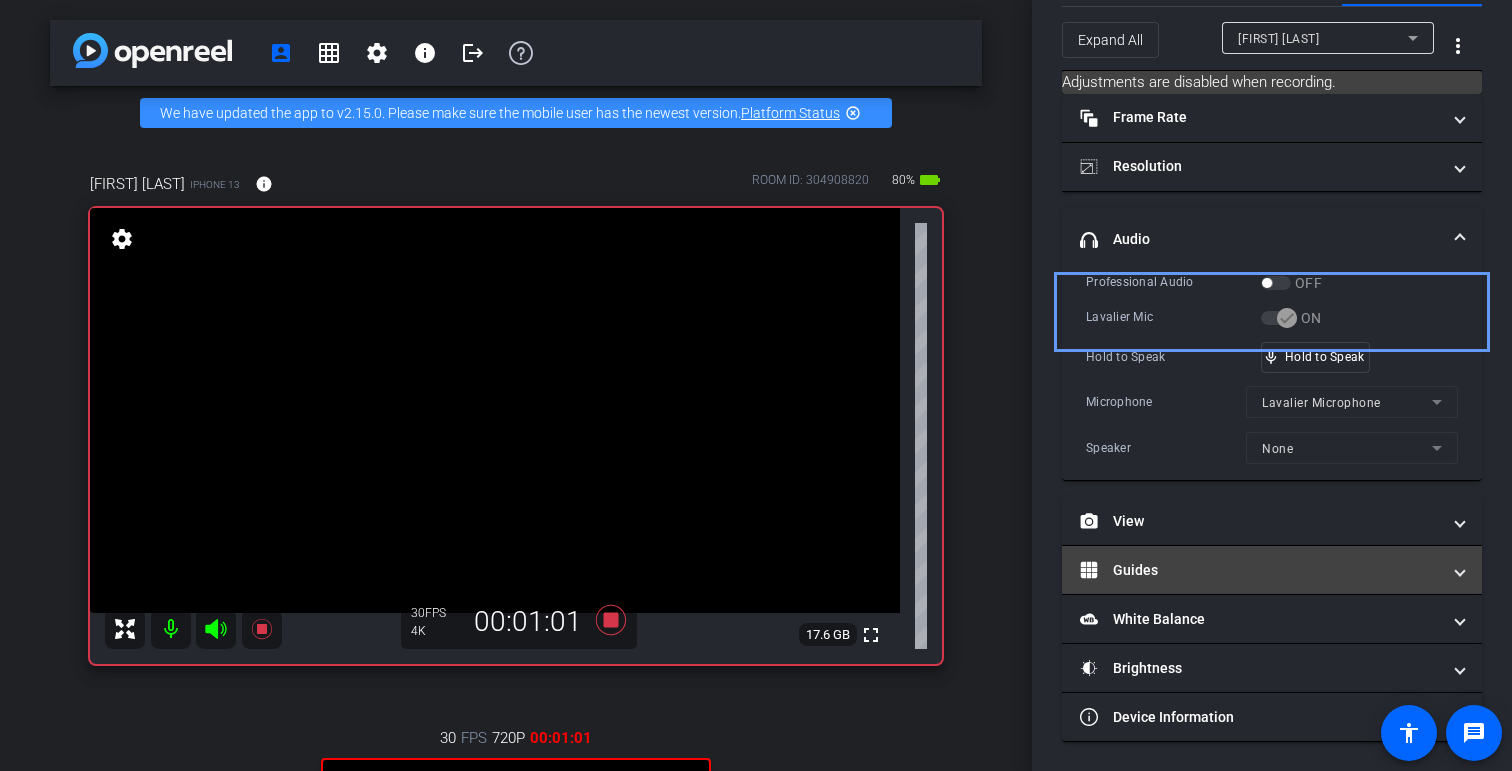 scroll, scrollTop: 0, scrollLeft: 0, axis: both 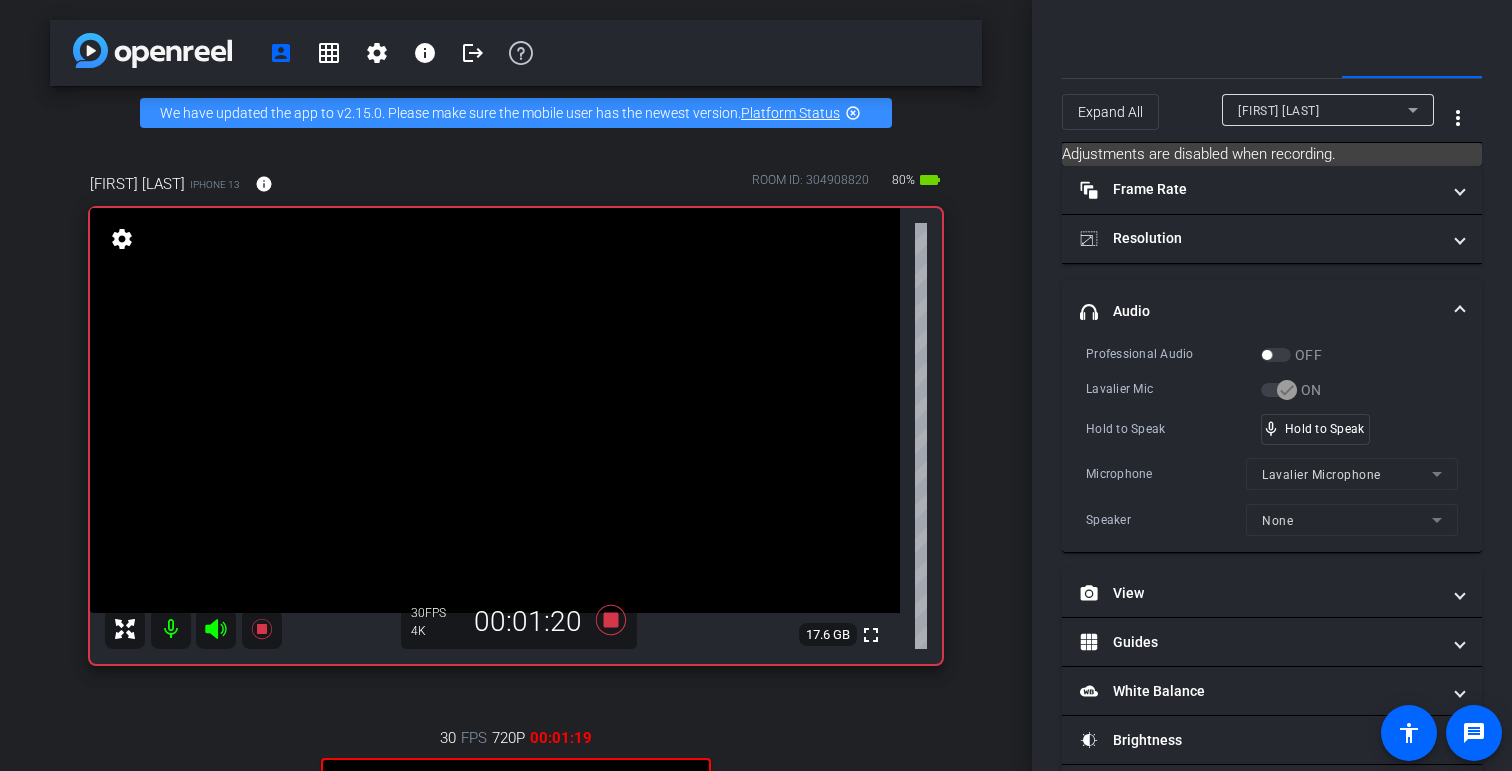 click on "Hold to Speak  mic_none Hold to Speak" at bounding box center [1272, 429] 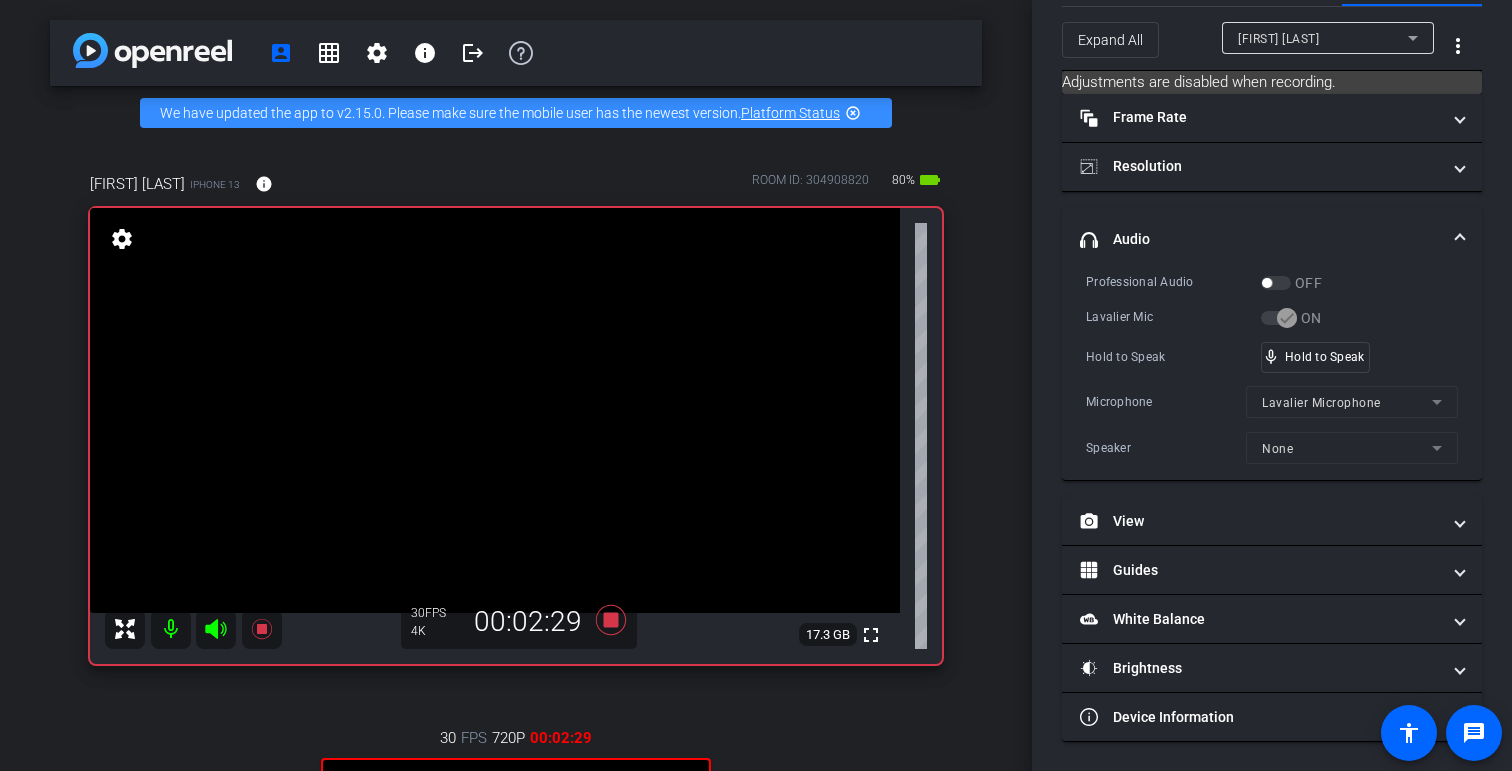 scroll, scrollTop: 0, scrollLeft: 0, axis: both 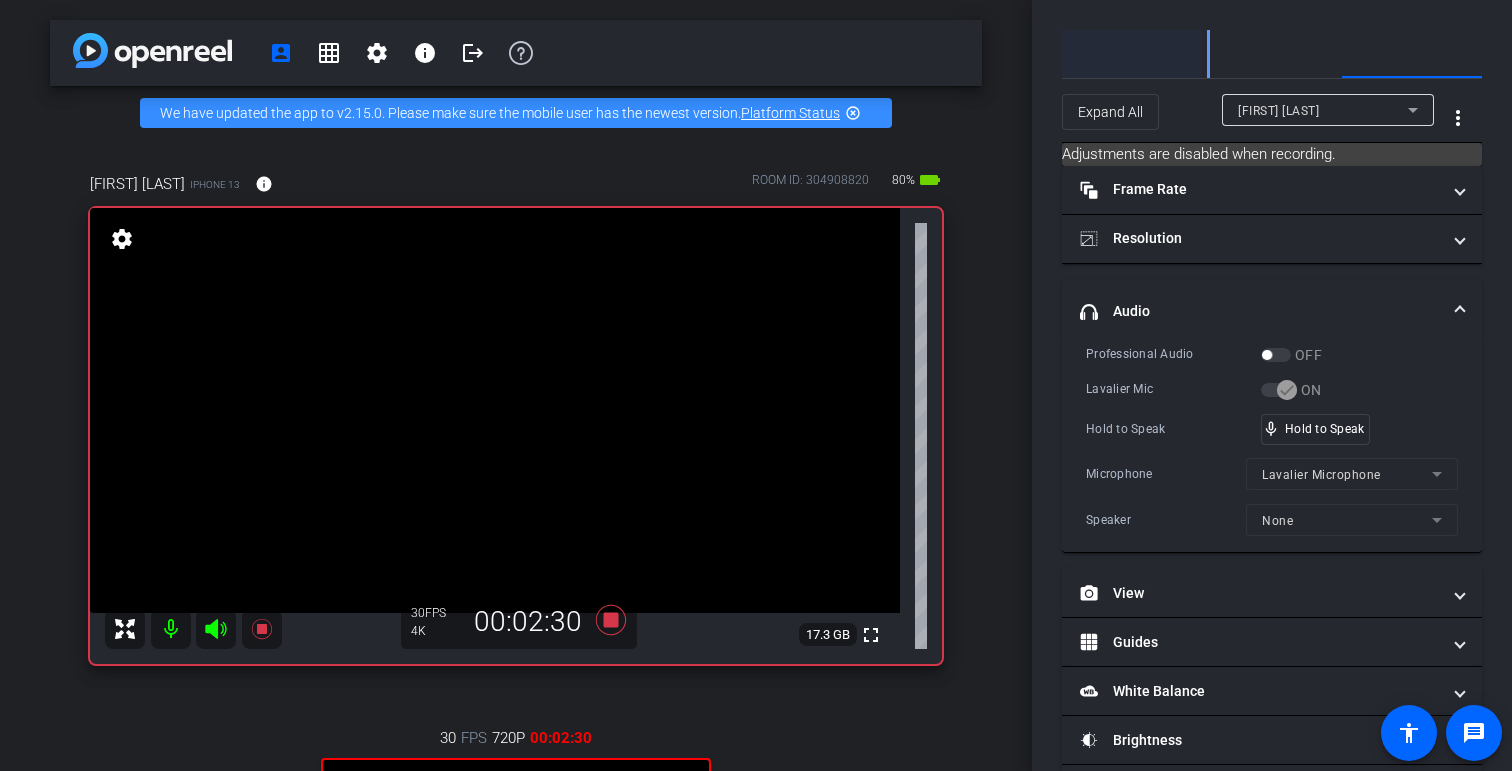 click on "Participants" at bounding box center [1132, 54] 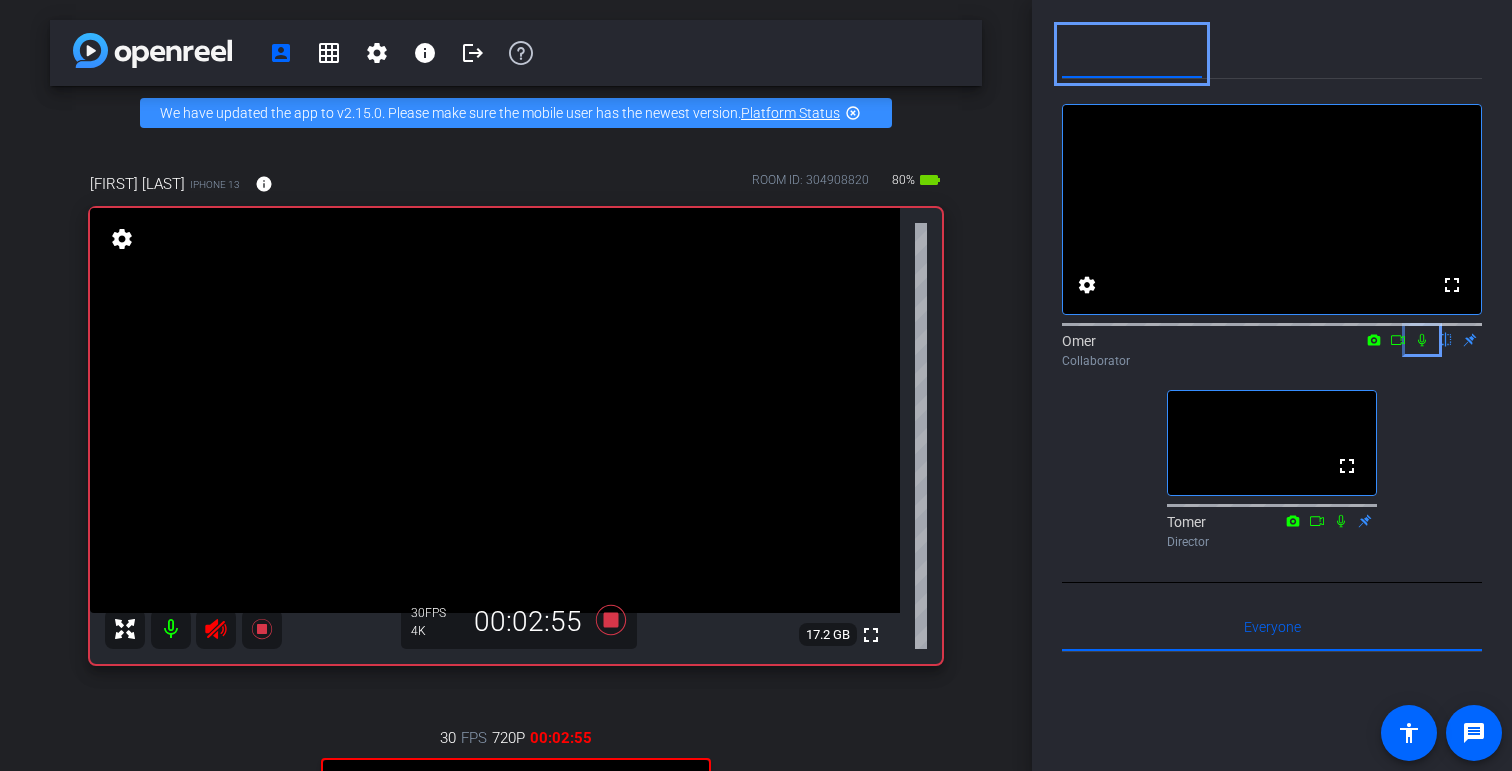 click 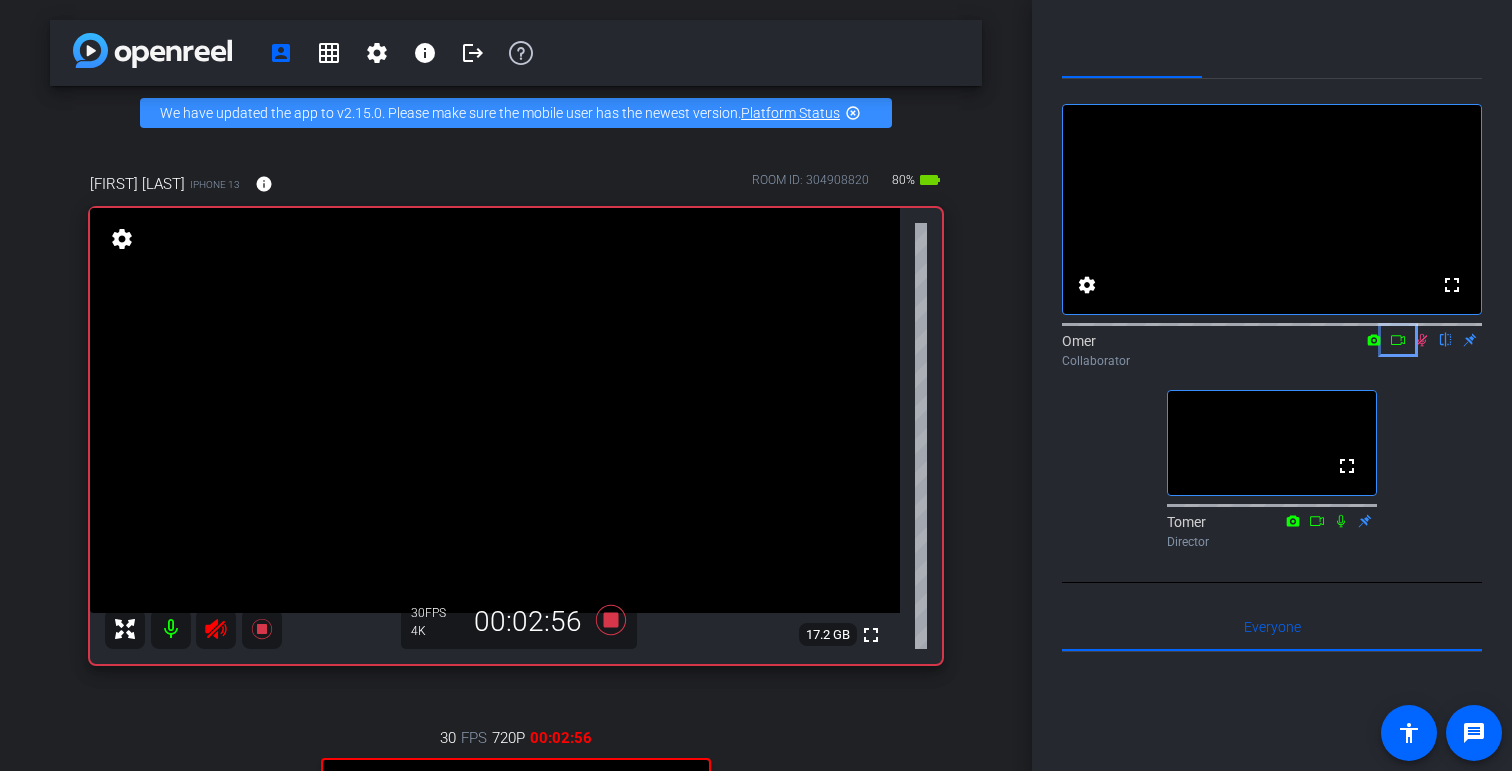 click 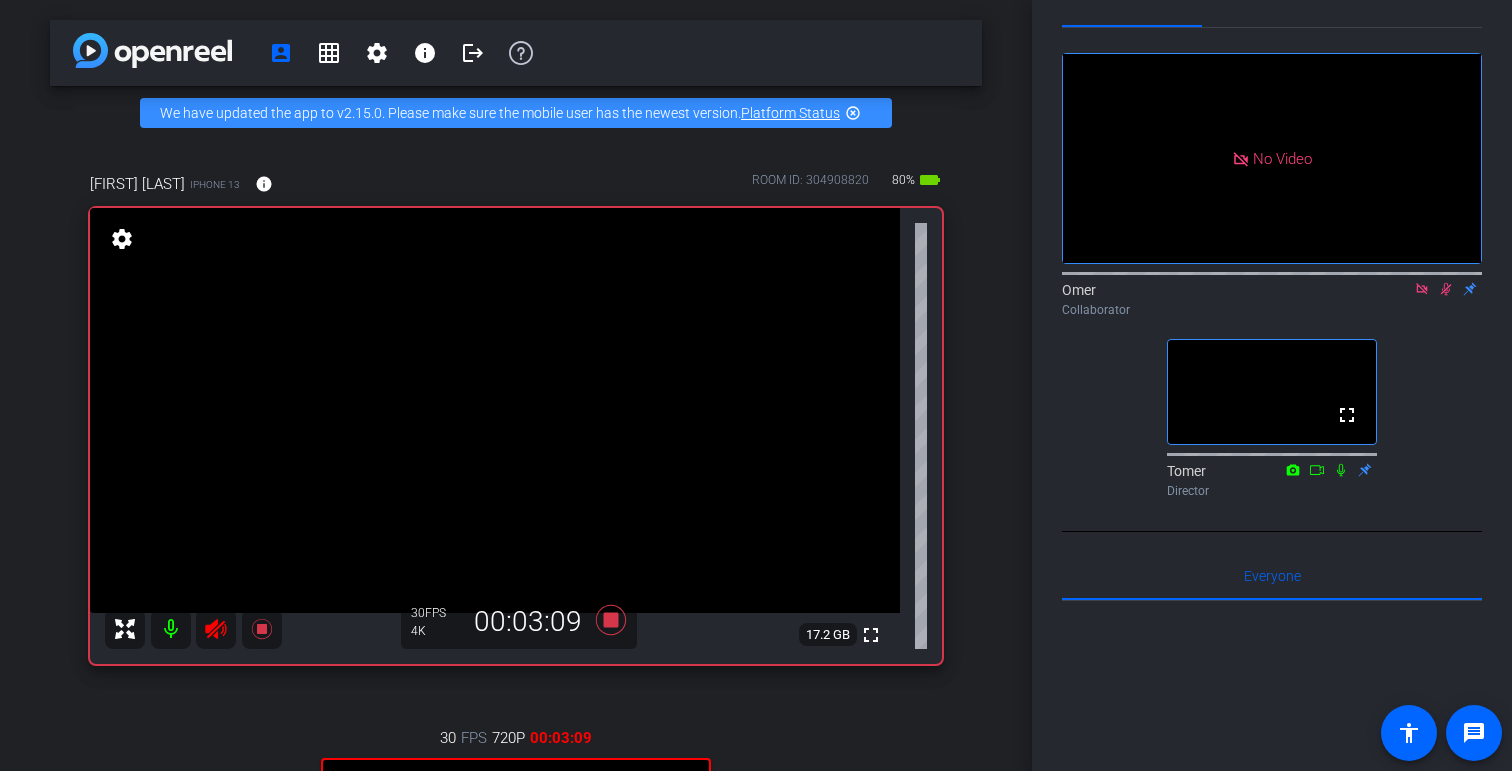scroll, scrollTop: 0, scrollLeft: 0, axis: both 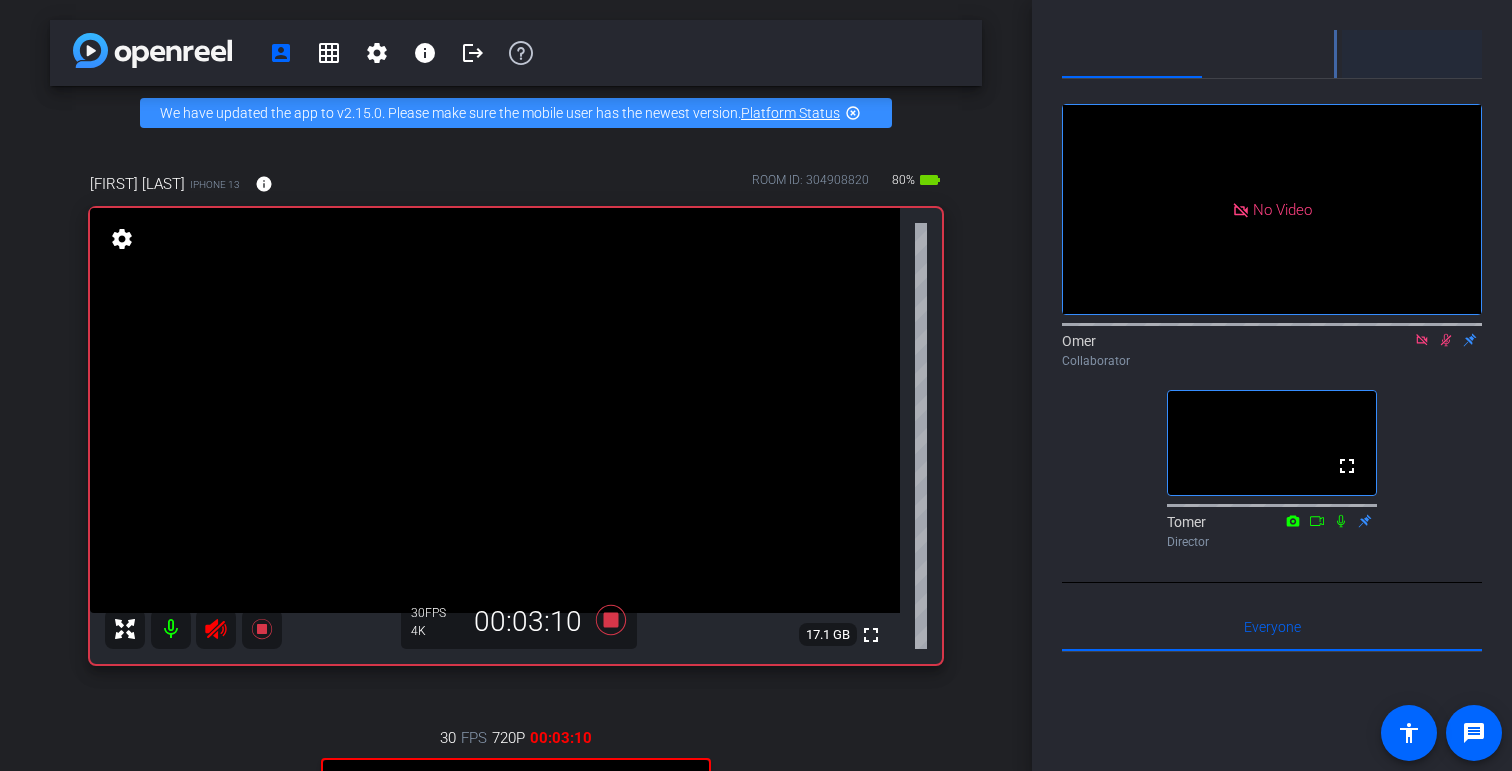 click on "Adjustments" at bounding box center [1412, 54] 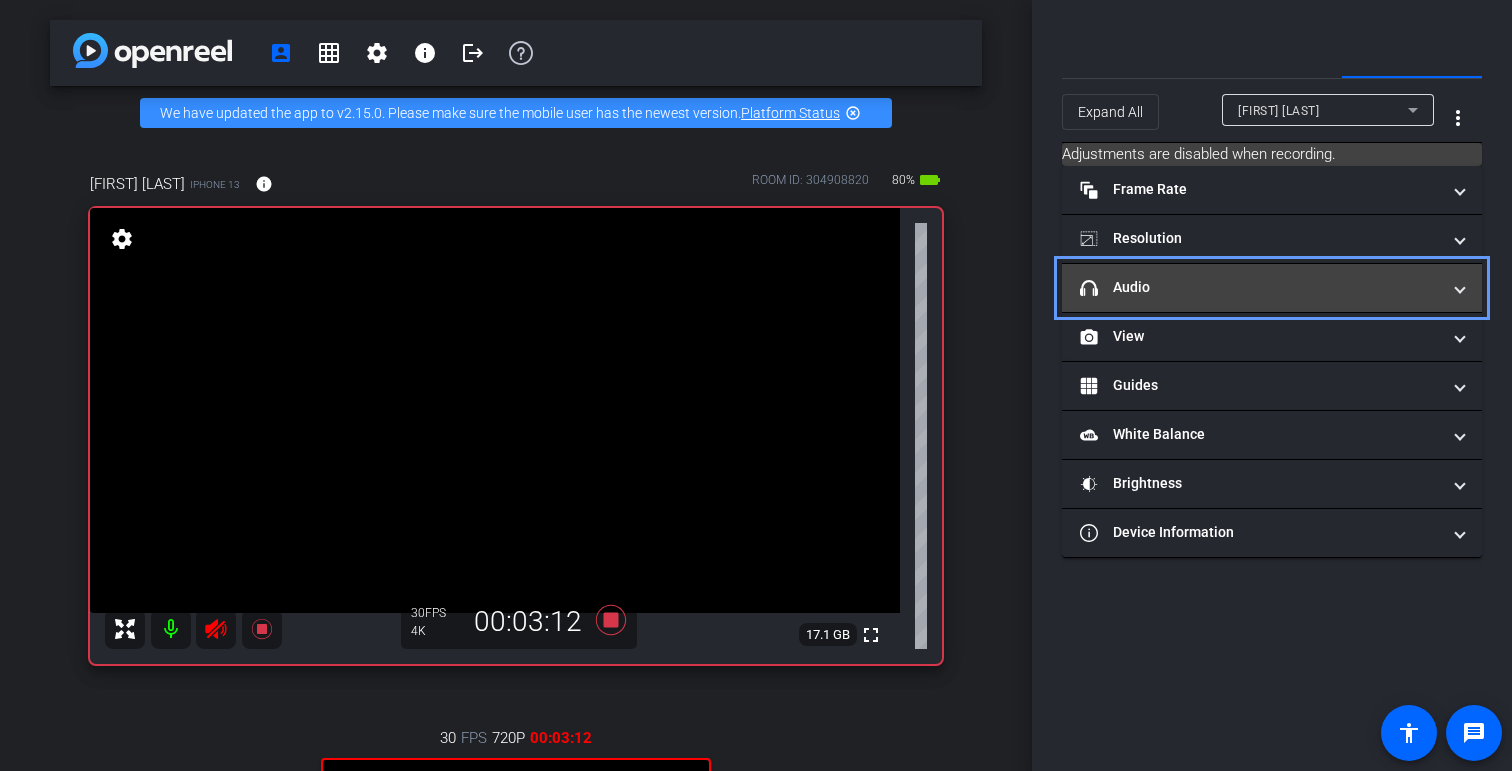 click on "headphone icon
Audio" at bounding box center [1260, 287] 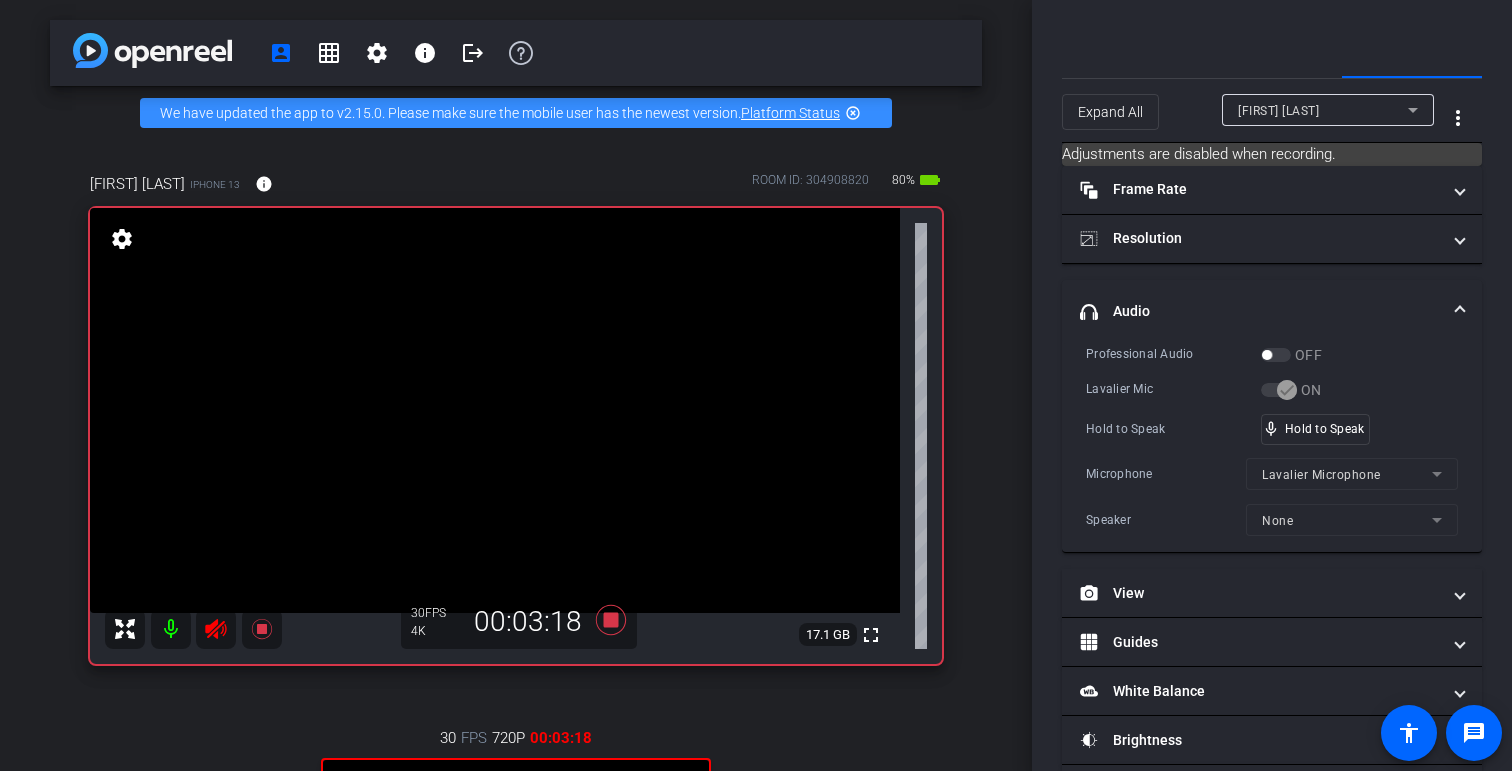 click on "OFF" at bounding box center (1291, 355) 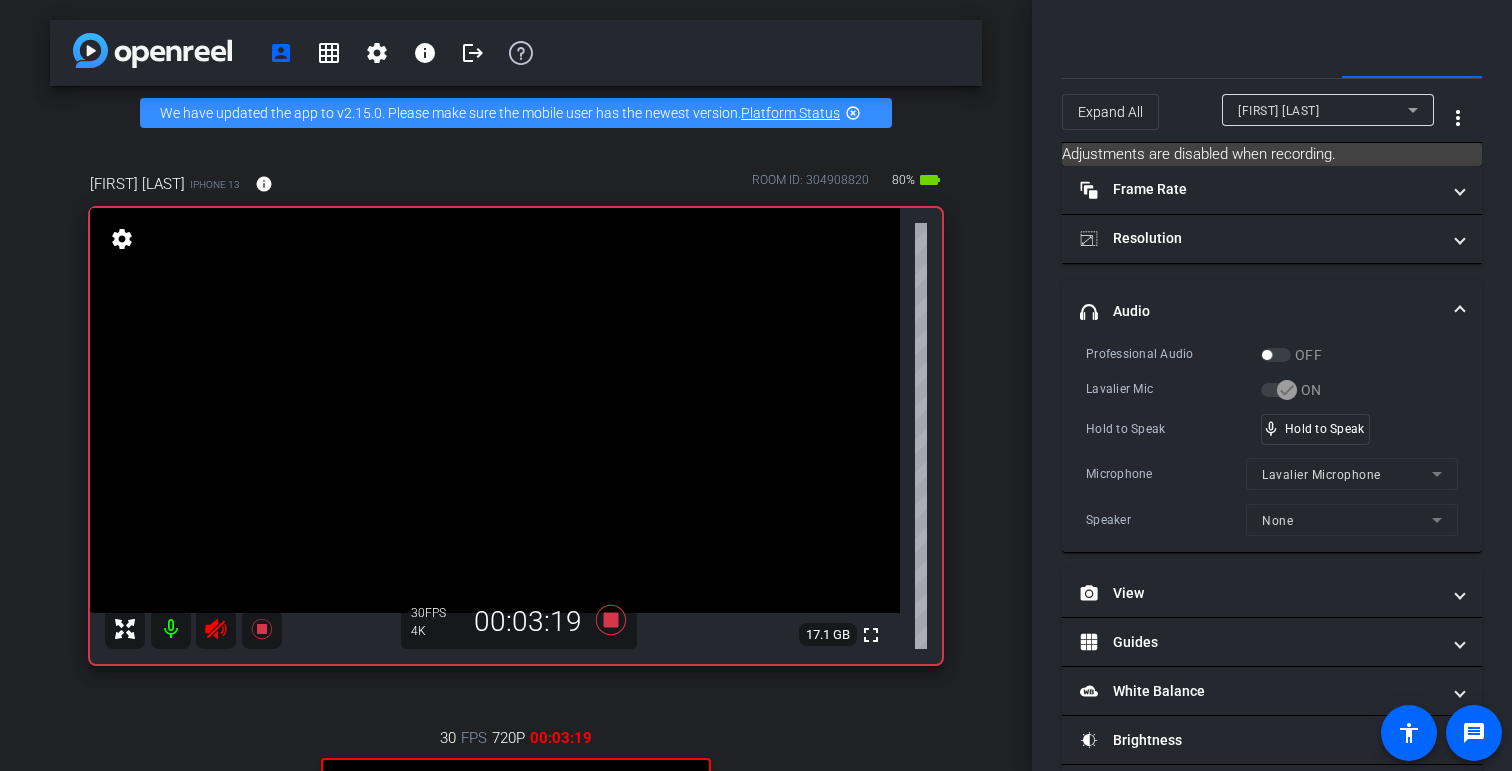 click on "Lavalier Microphone" at bounding box center (1352, 474) 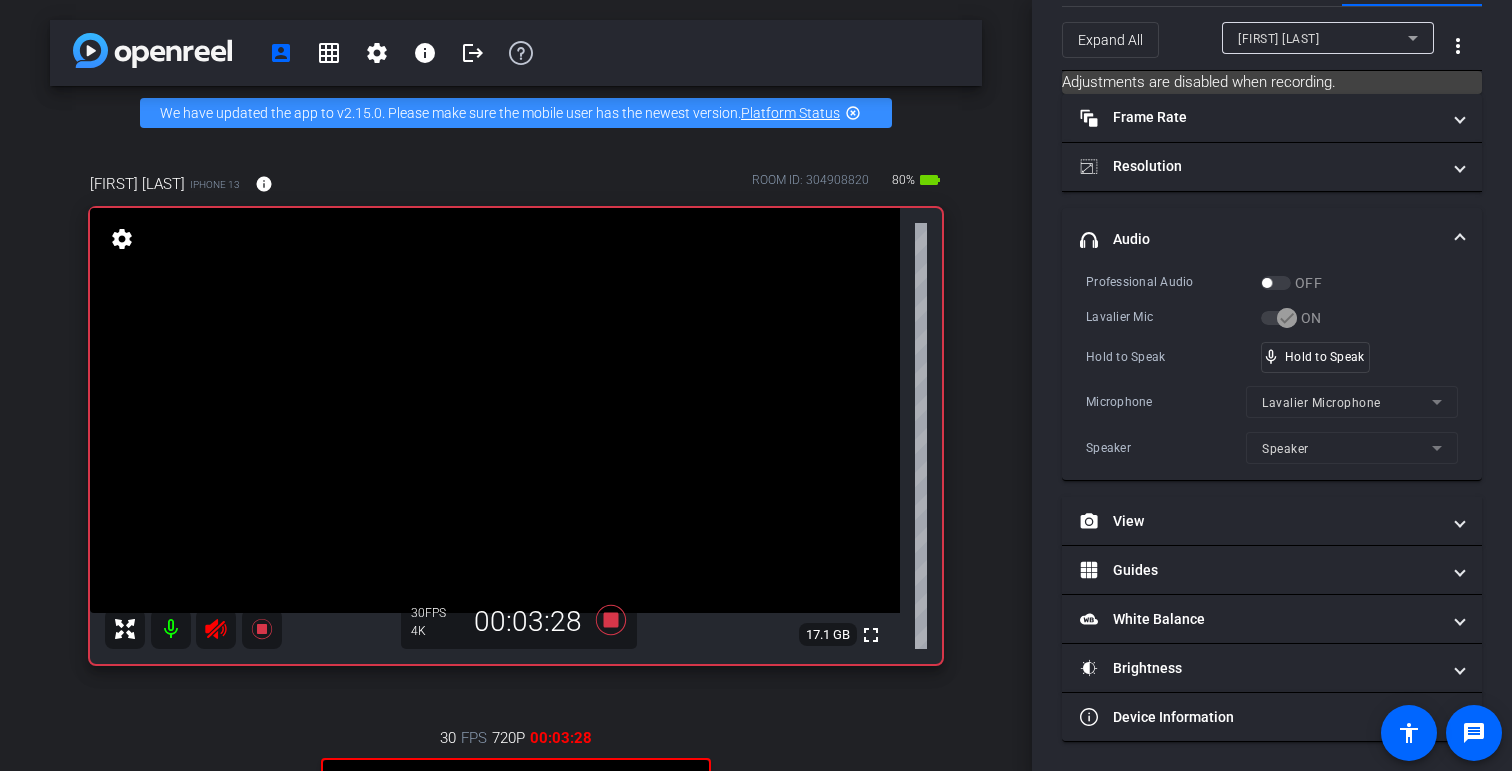 scroll, scrollTop: 0, scrollLeft: 0, axis: both 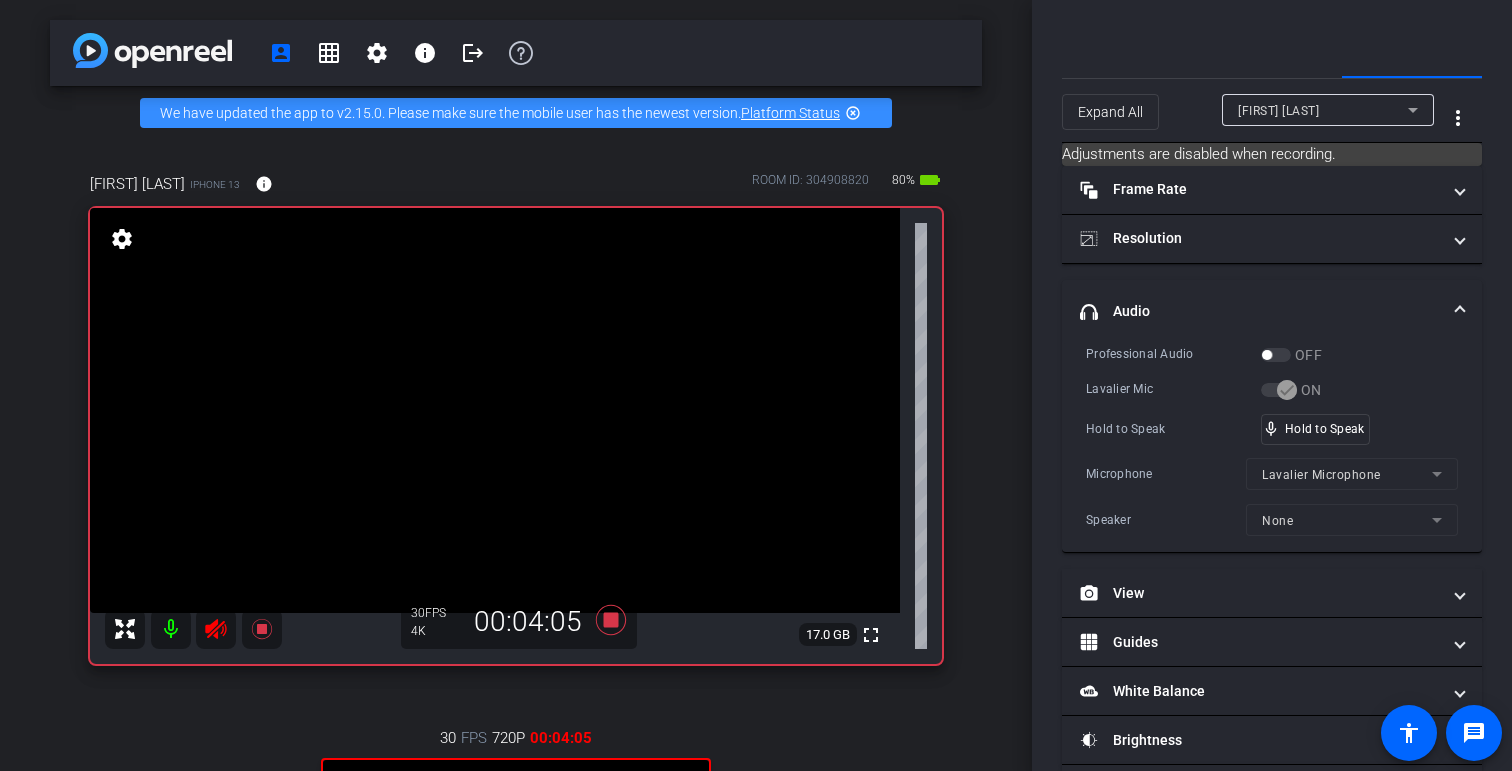 click on "Professional Audio  OFF  Lavalier Mic  ON  Hold to Speak  mic_none Hold to Speak Microphone Lavalier Microphone Speaker None" at bounding box center [1272, 440] 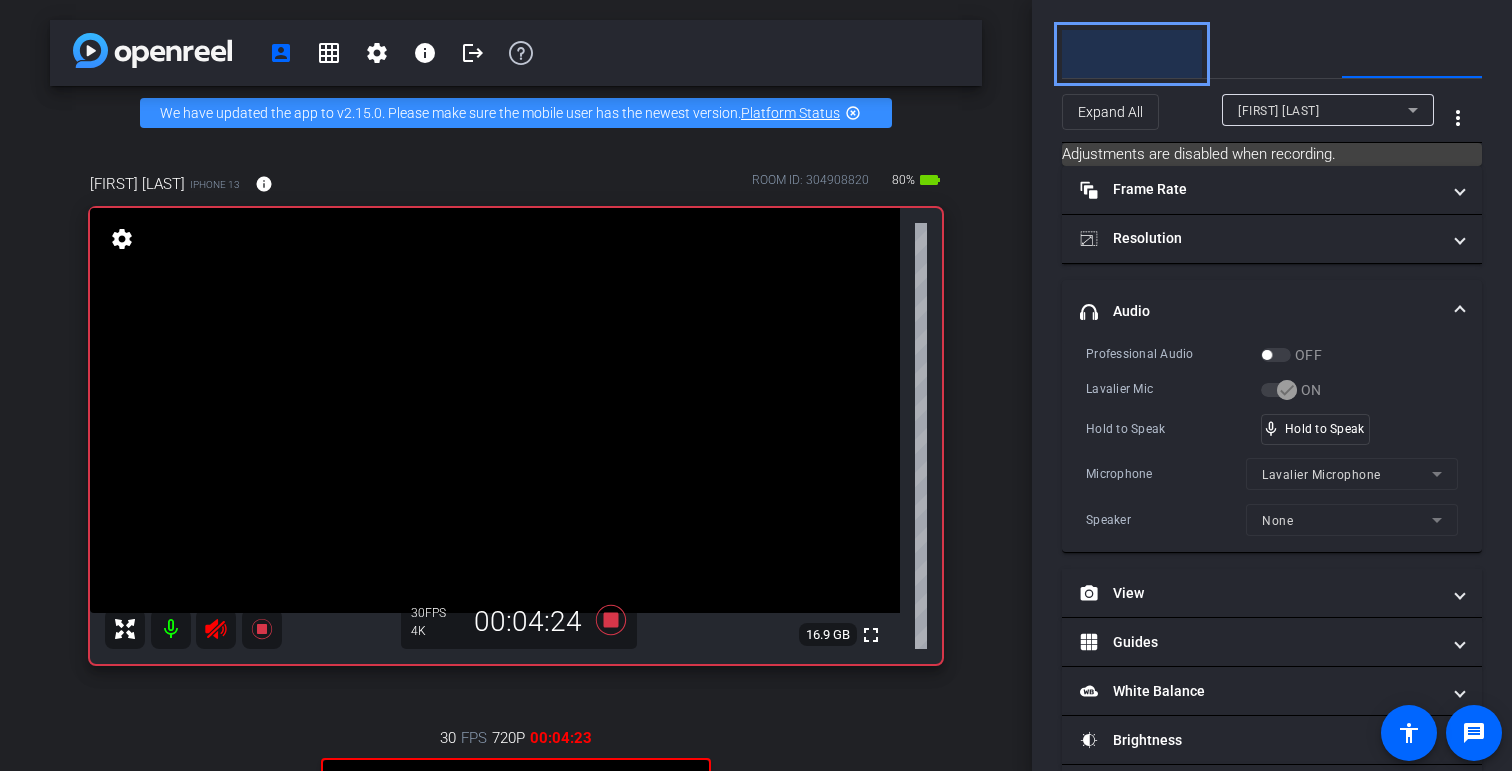 click on "Participants" at bounding box center (1132, 54) 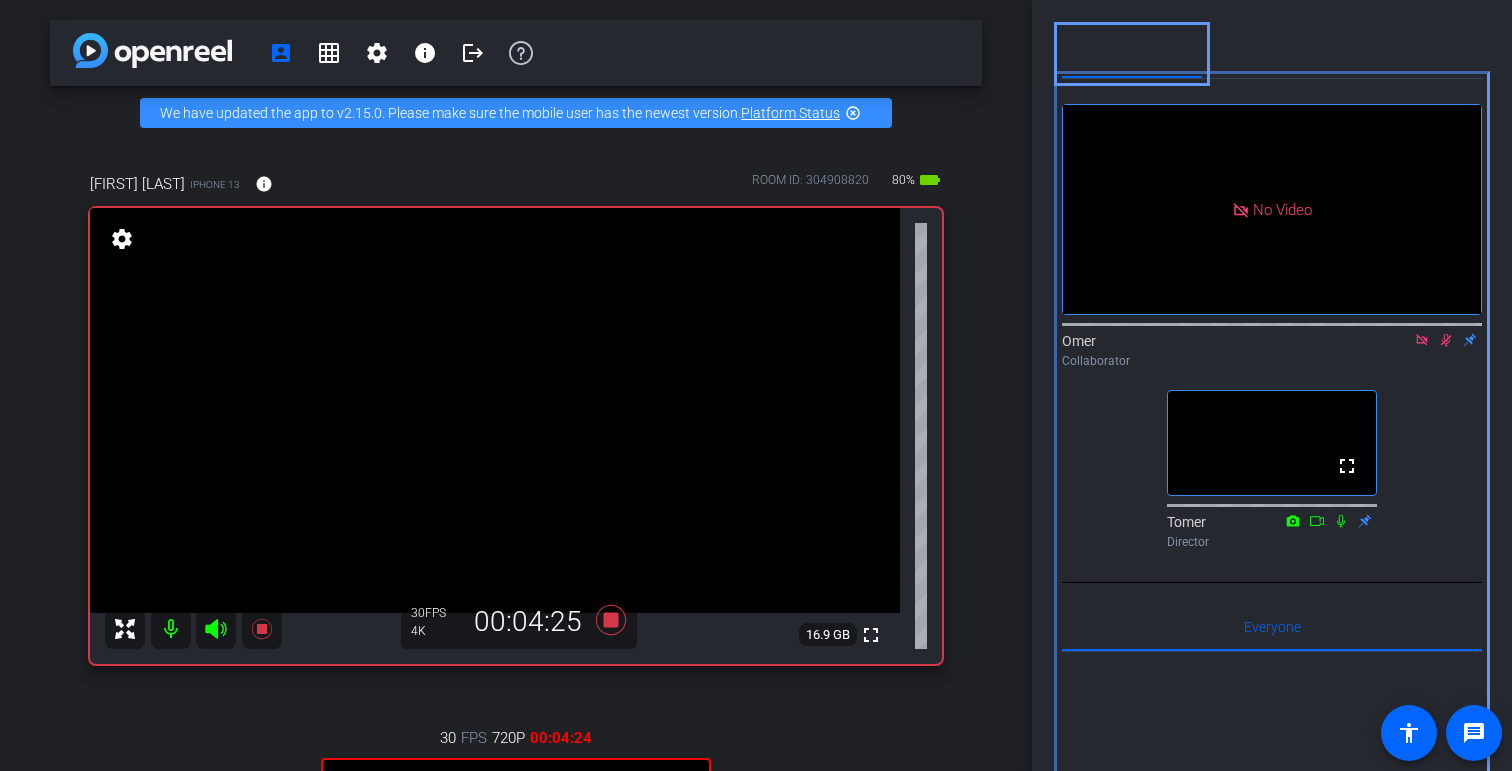 scroll, scrollTop: 79, scrollLeft: 0, axis: vertical 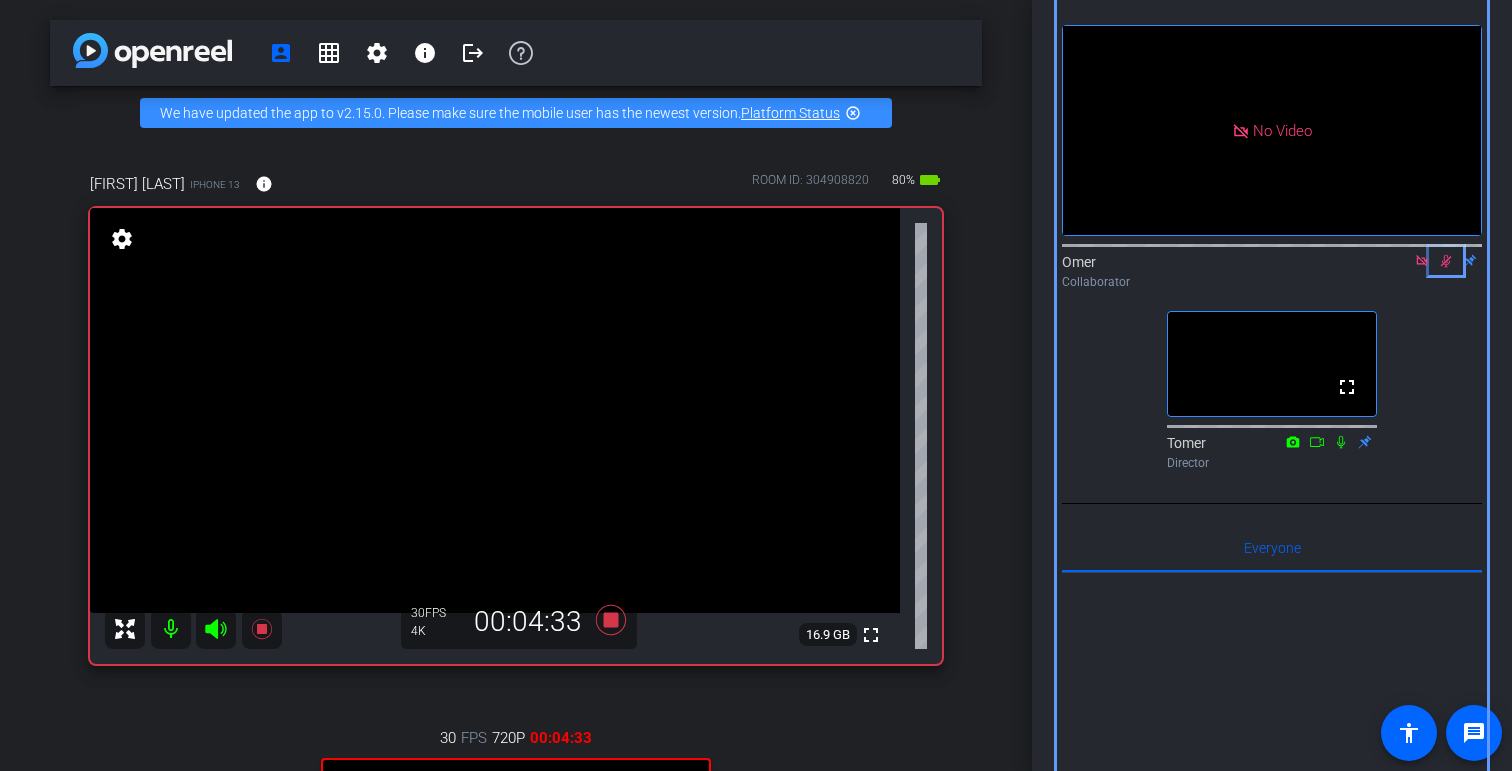click 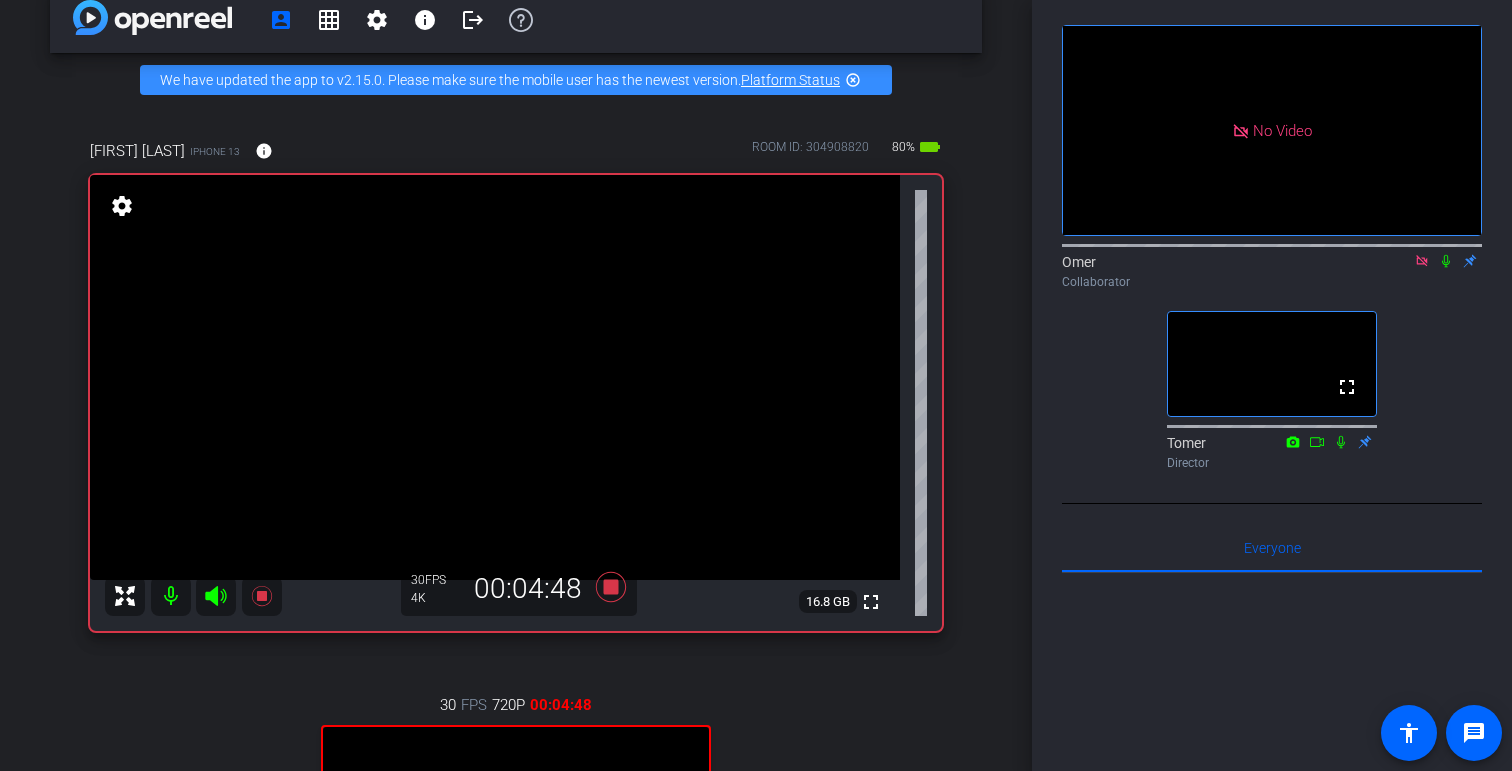 scroll, scrollTop: 0, scrollLeft: 0, axis: both 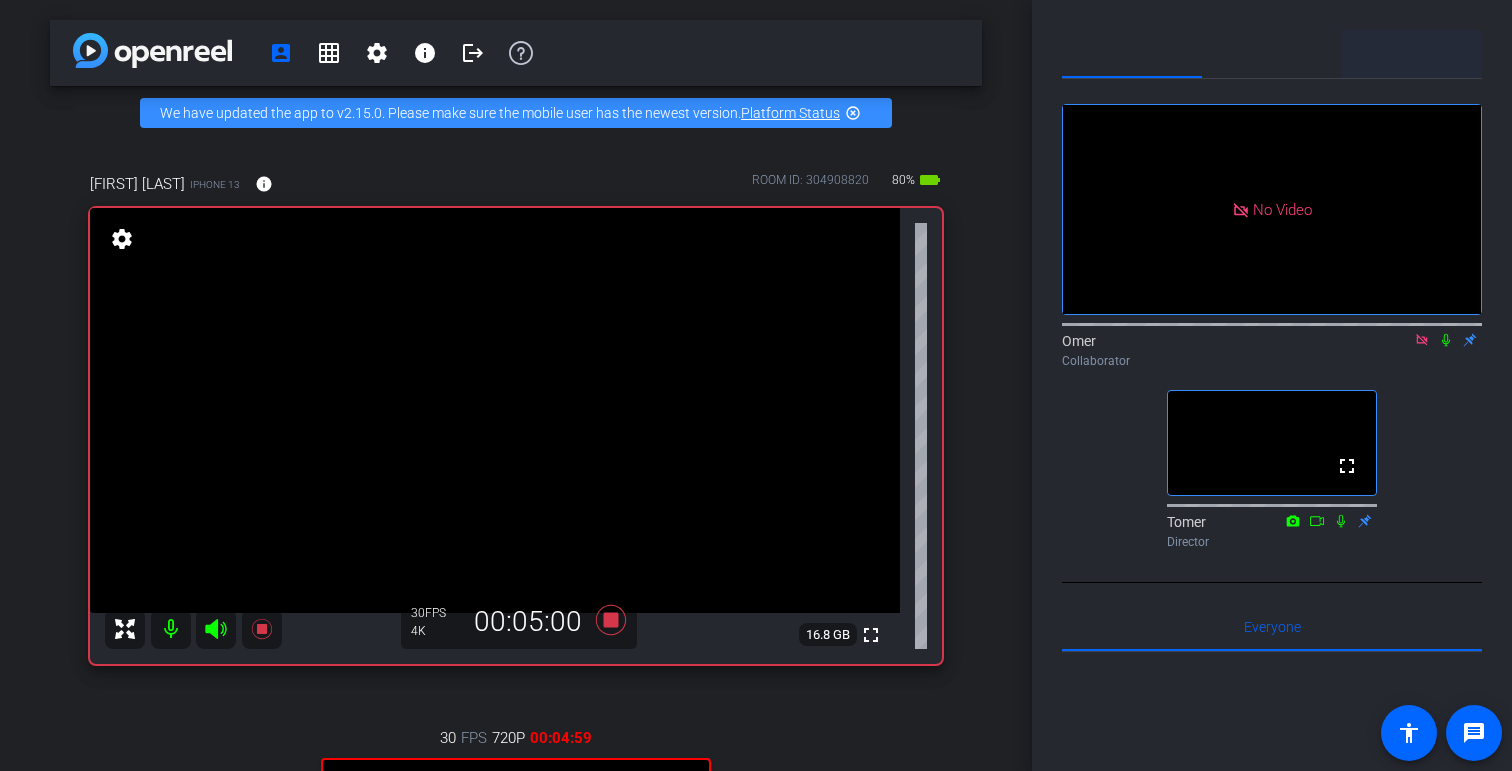 click on "Adjustments" at bounding box center (1412, 54) 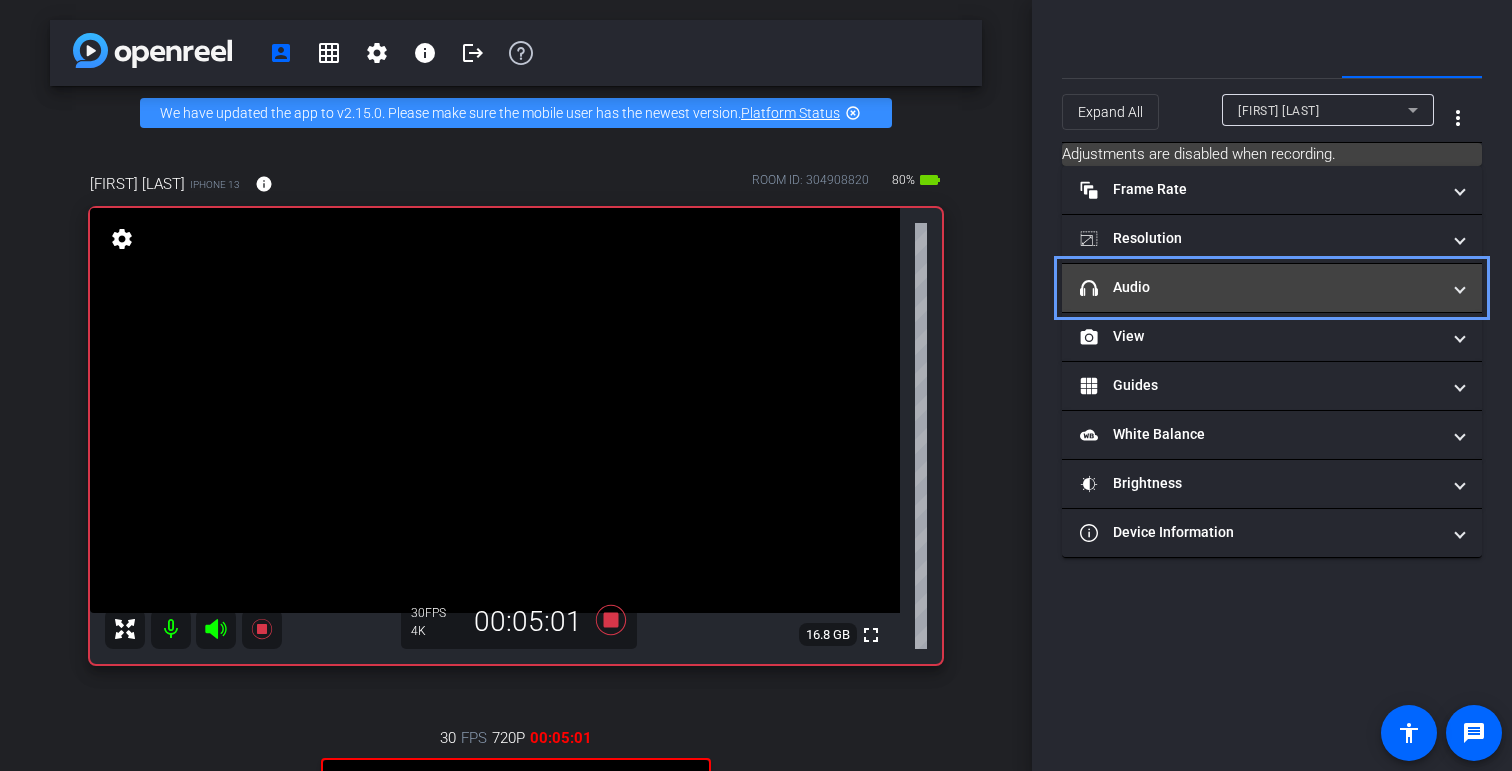 click on "headphone icon
Audio" at bounding box center (1260, 287) 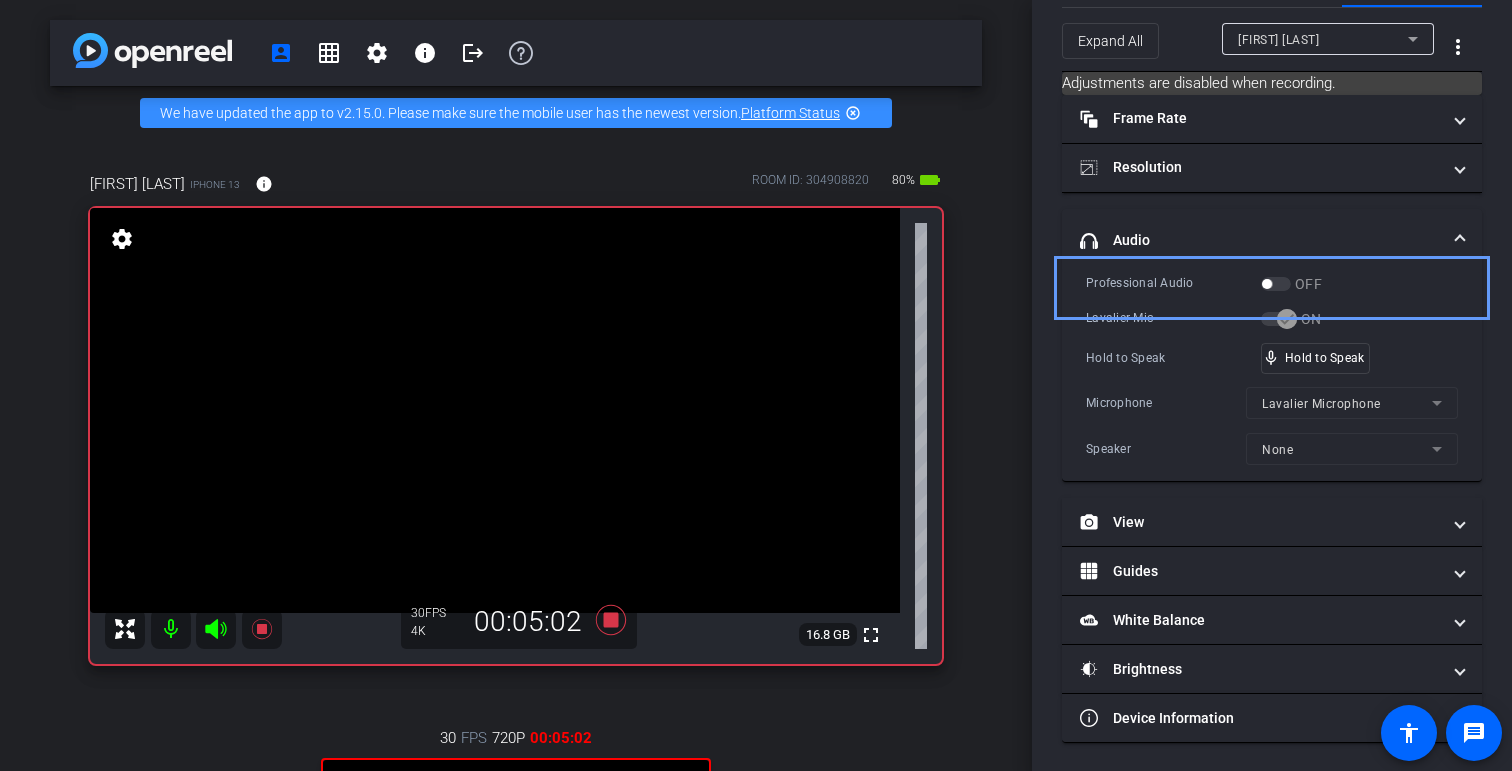 scroll, scrollTop: 72, scrollLeft: 0, axis: vertical 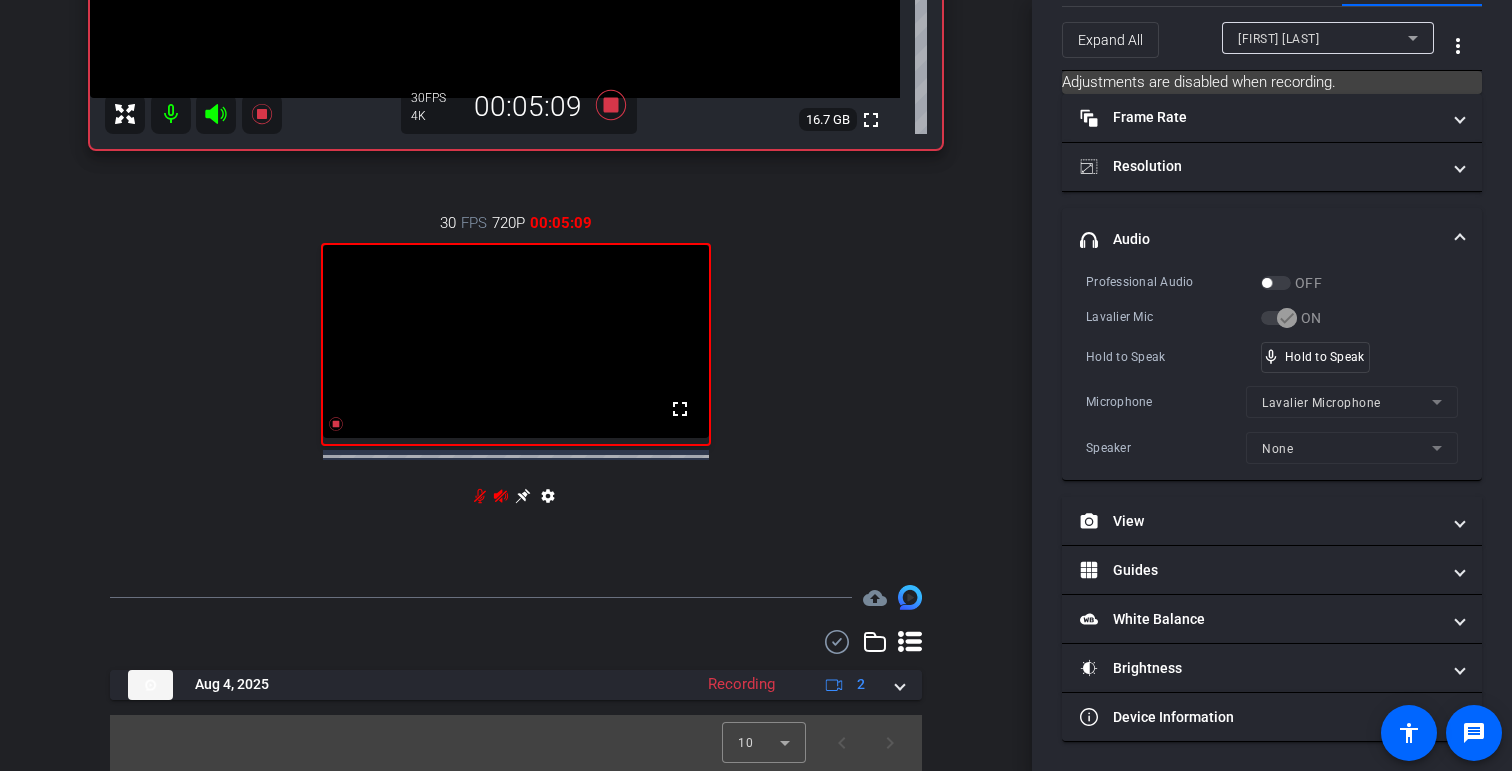 click on "settings" at bounding box center (548, 500) 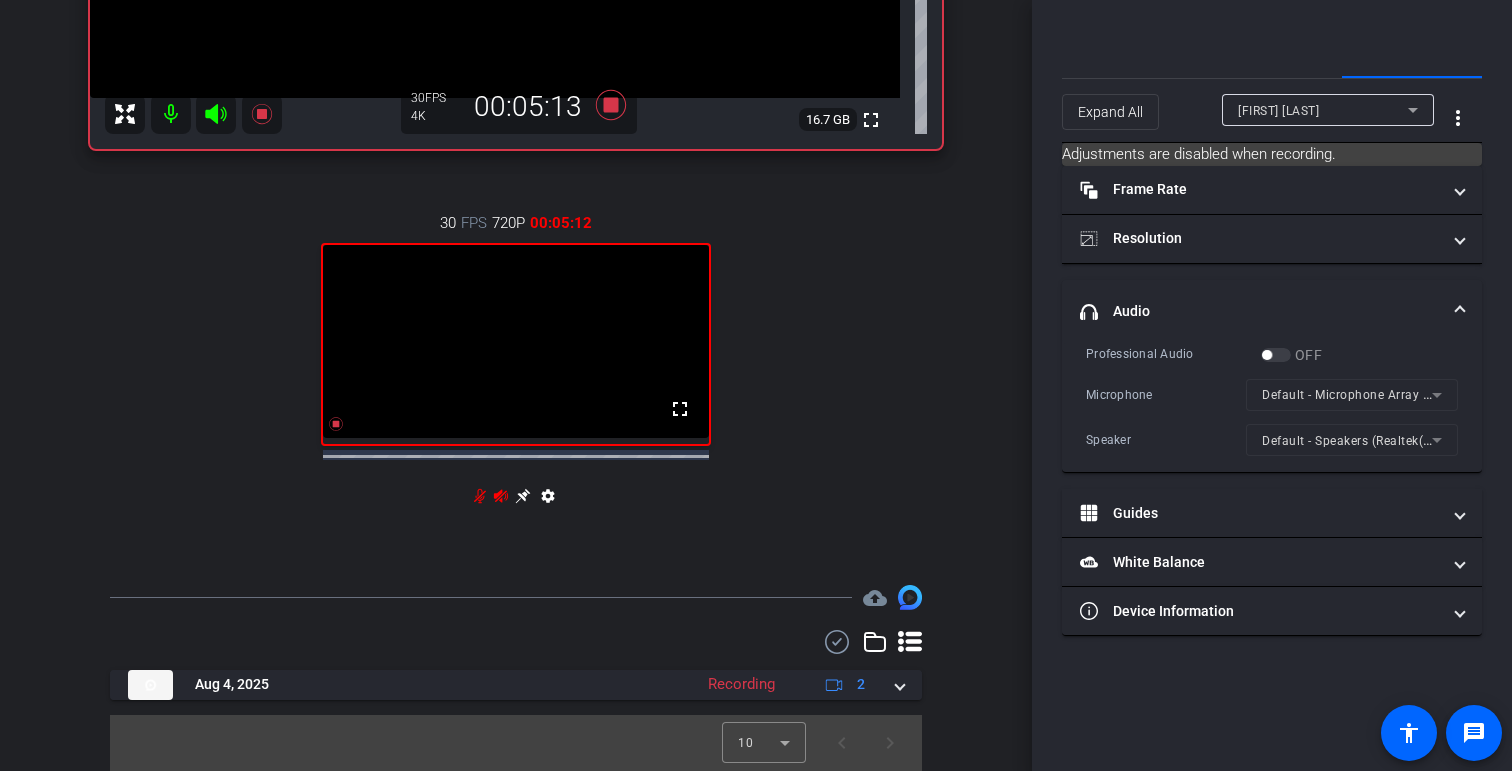 click on "Default - Microphone Array (Intel® Smart Sound Technology for Digital Microphones)" at bounding box center [1352, 395] 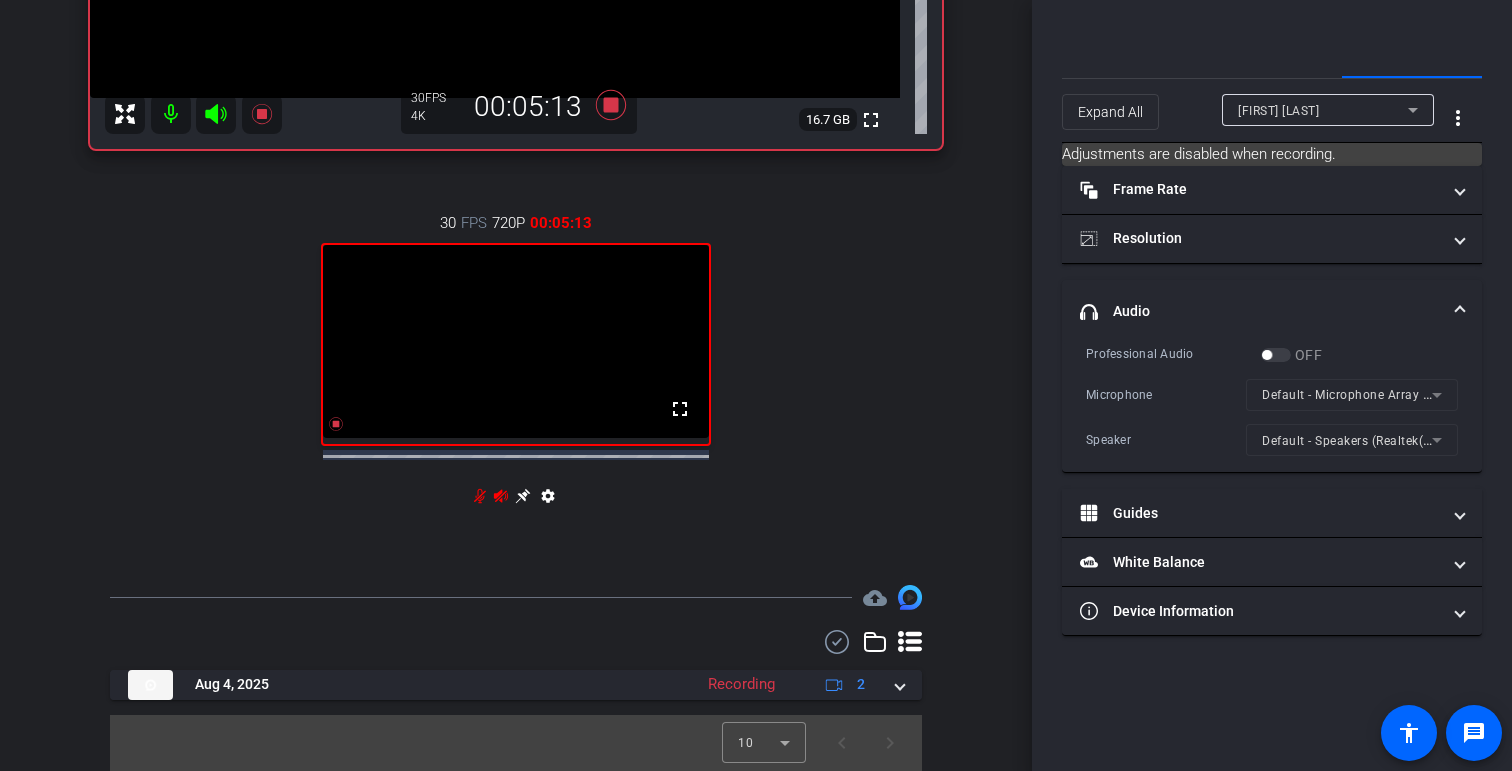 click on "Default - Microphone Array (Intel® Smart Sound Technology for Digital Microphones)" at bounding box center (1352, 395) 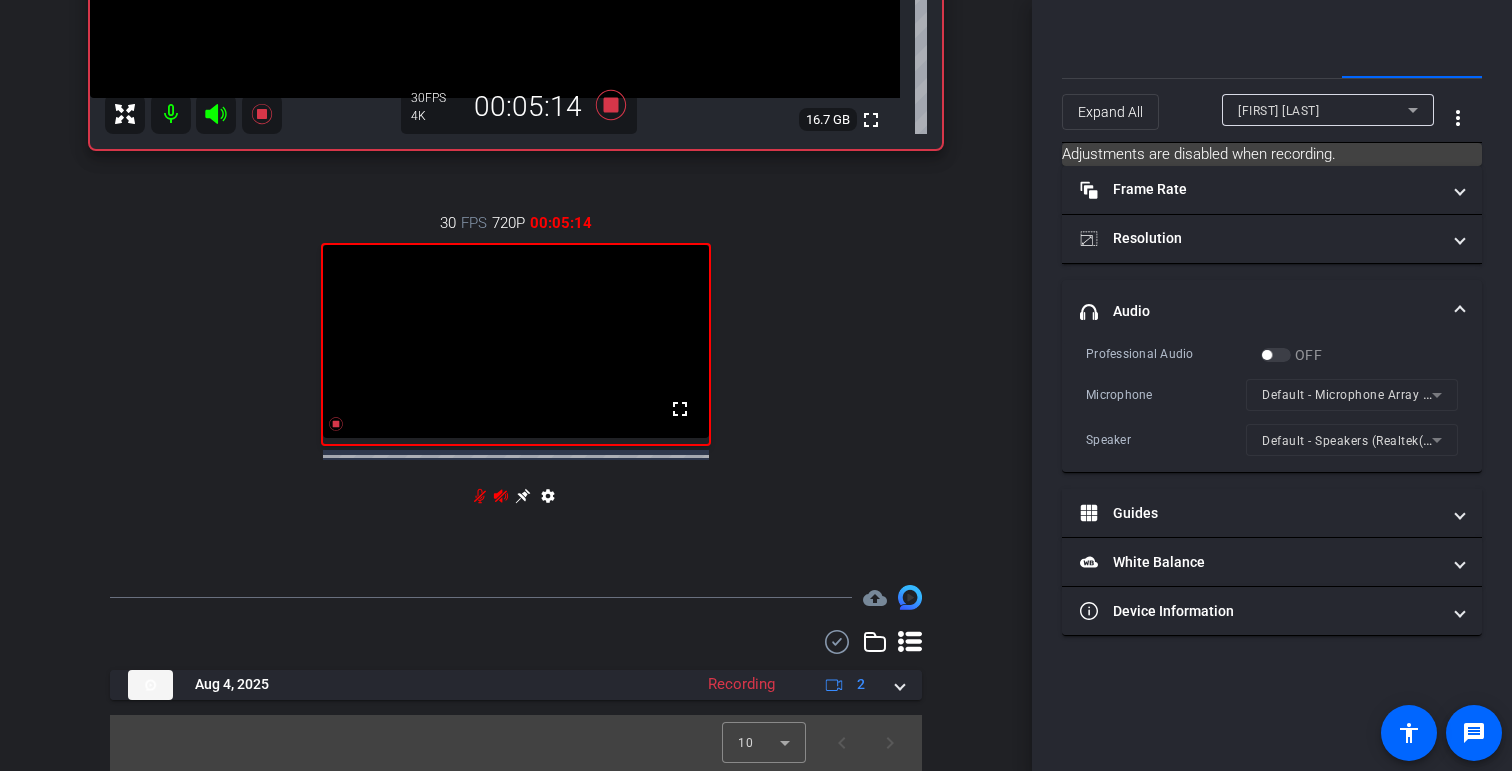 click on "OFF" at bounding box center [1291, 355] 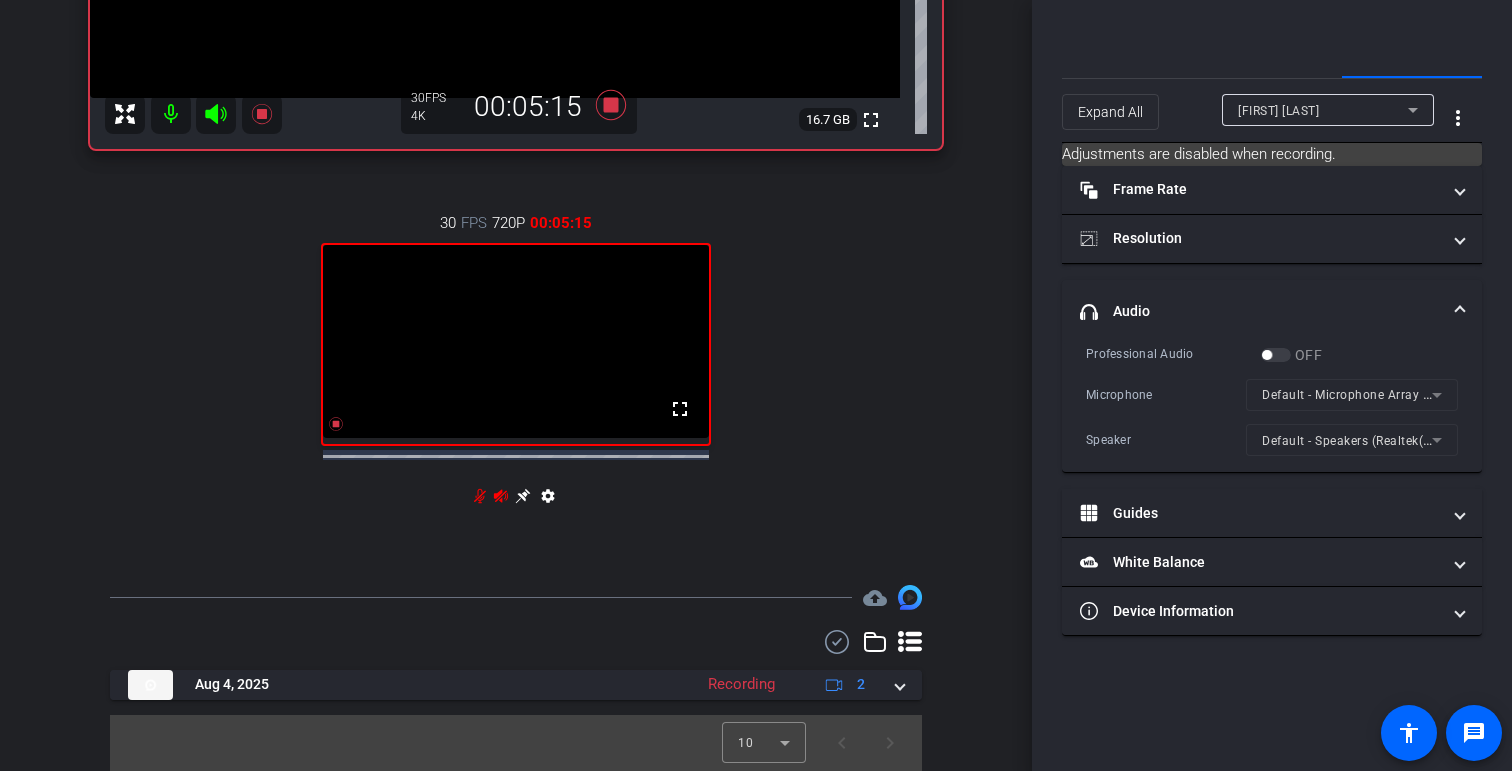 click on "OFF" at bounding box center (1291, 355) 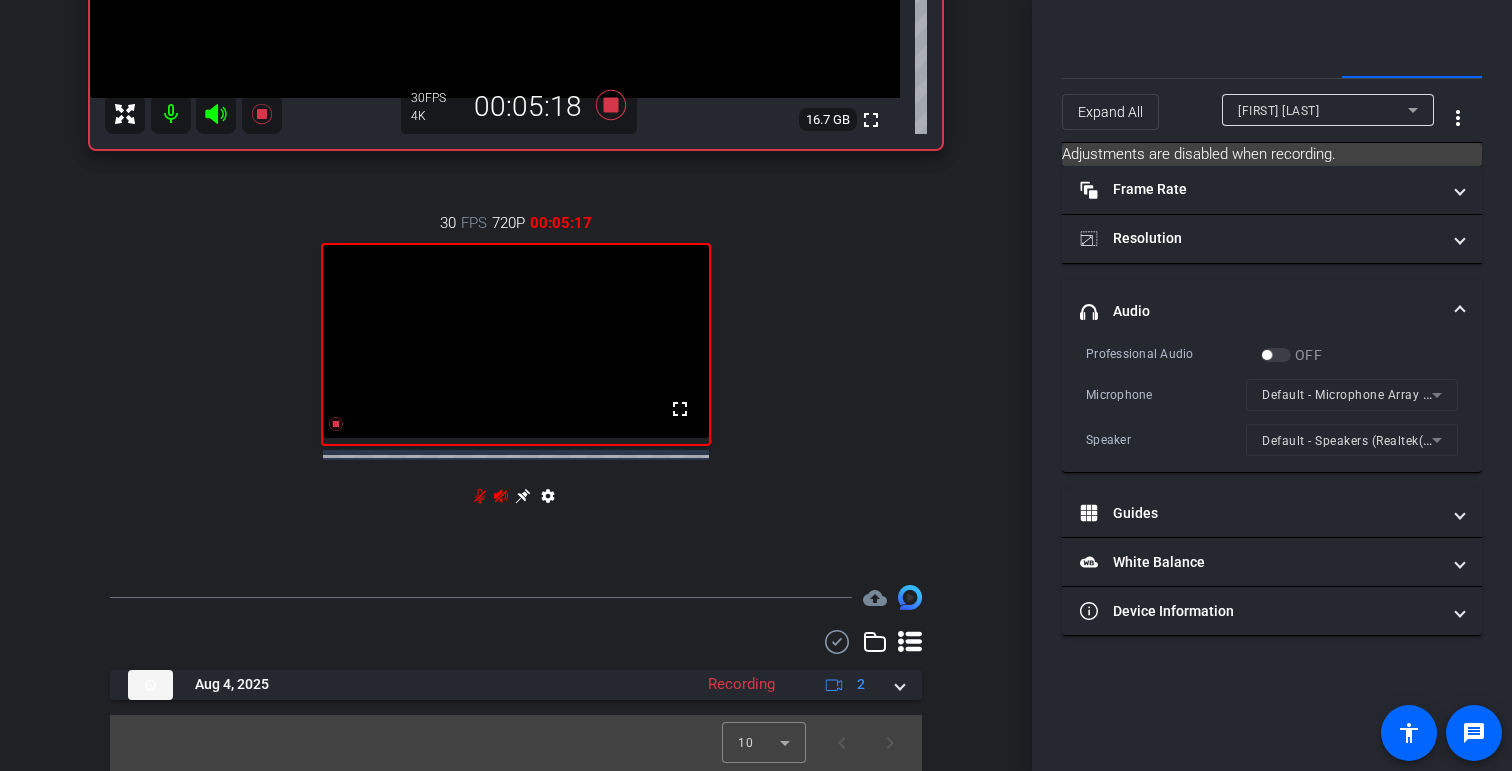 click 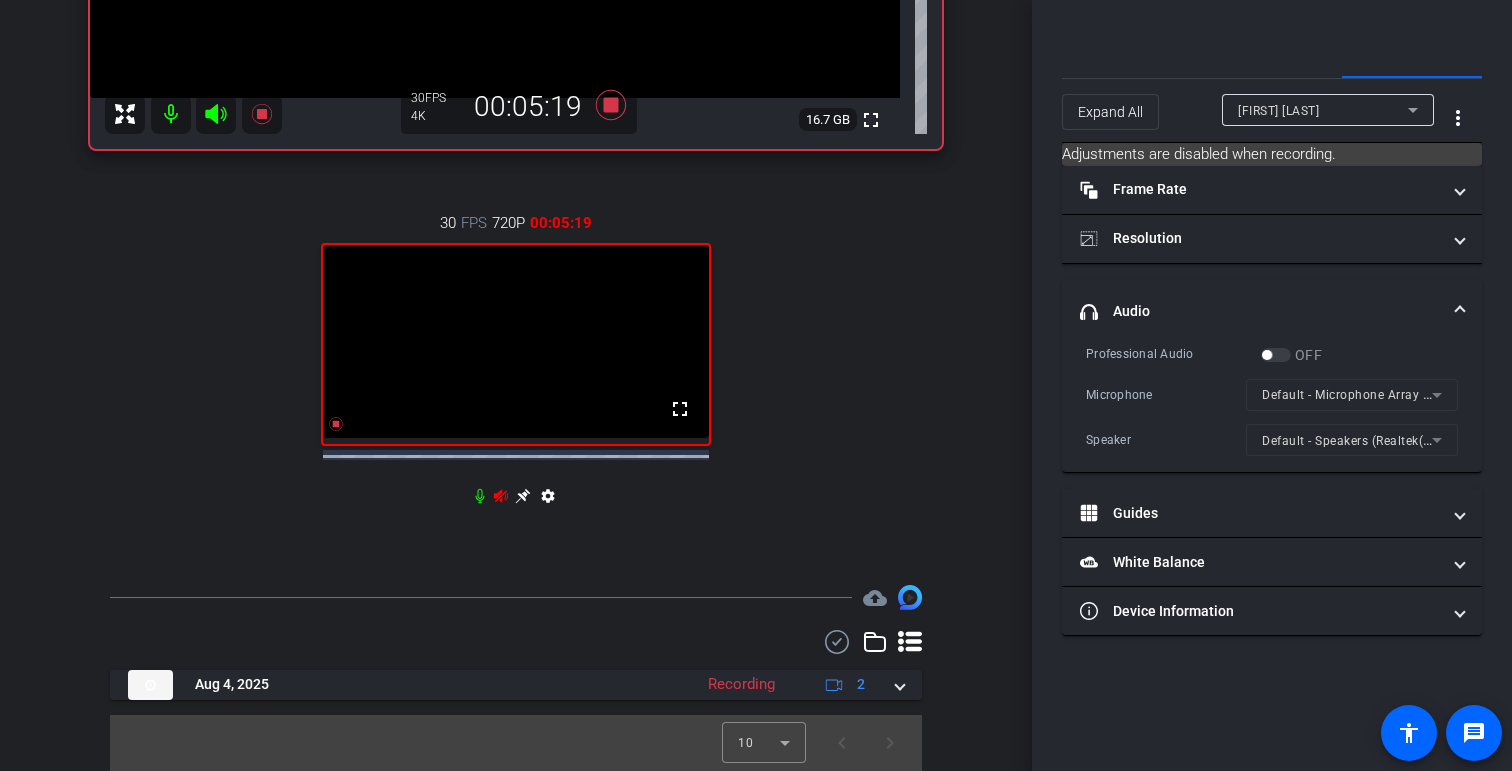 click on "OFF" at bounding box center (1291, 355) 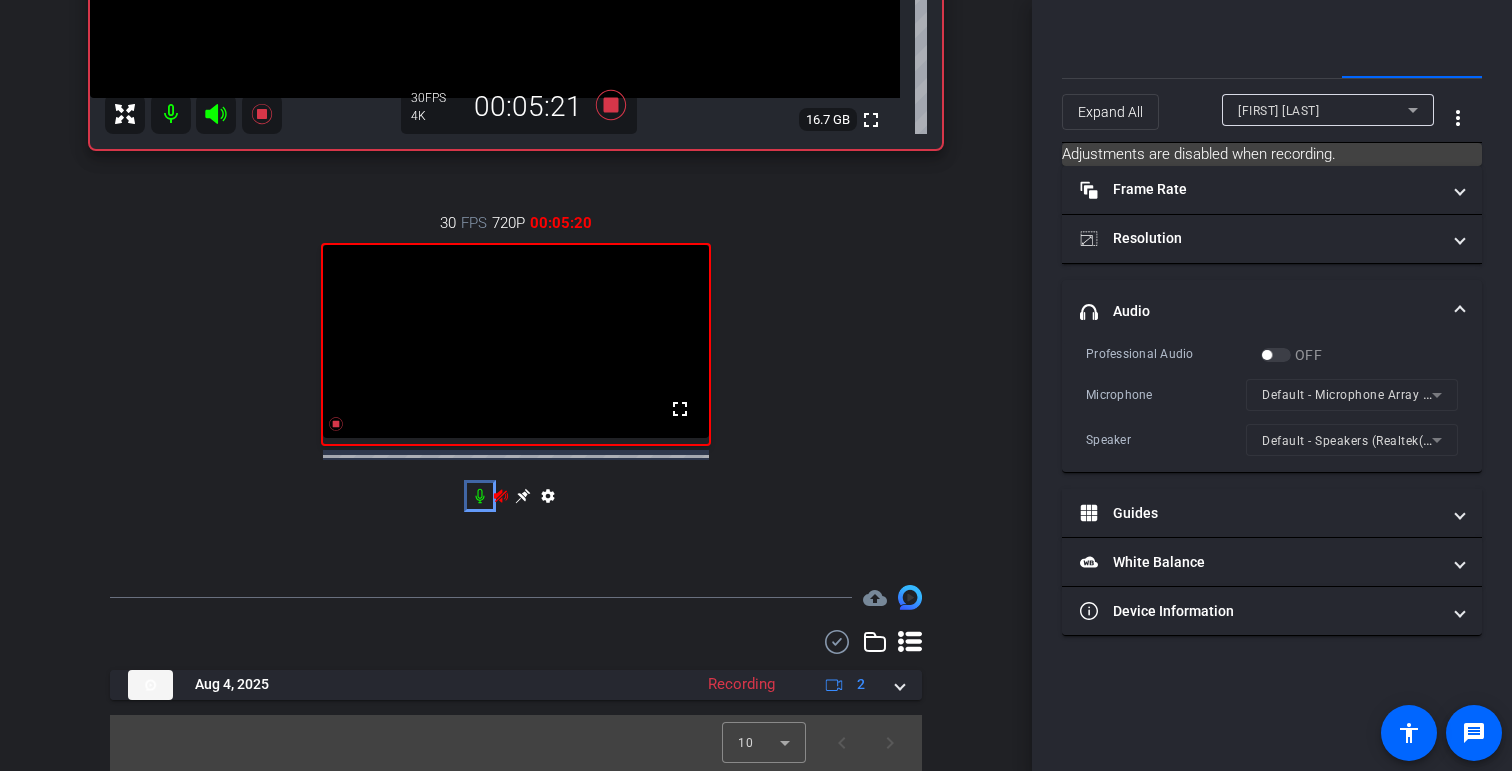 click 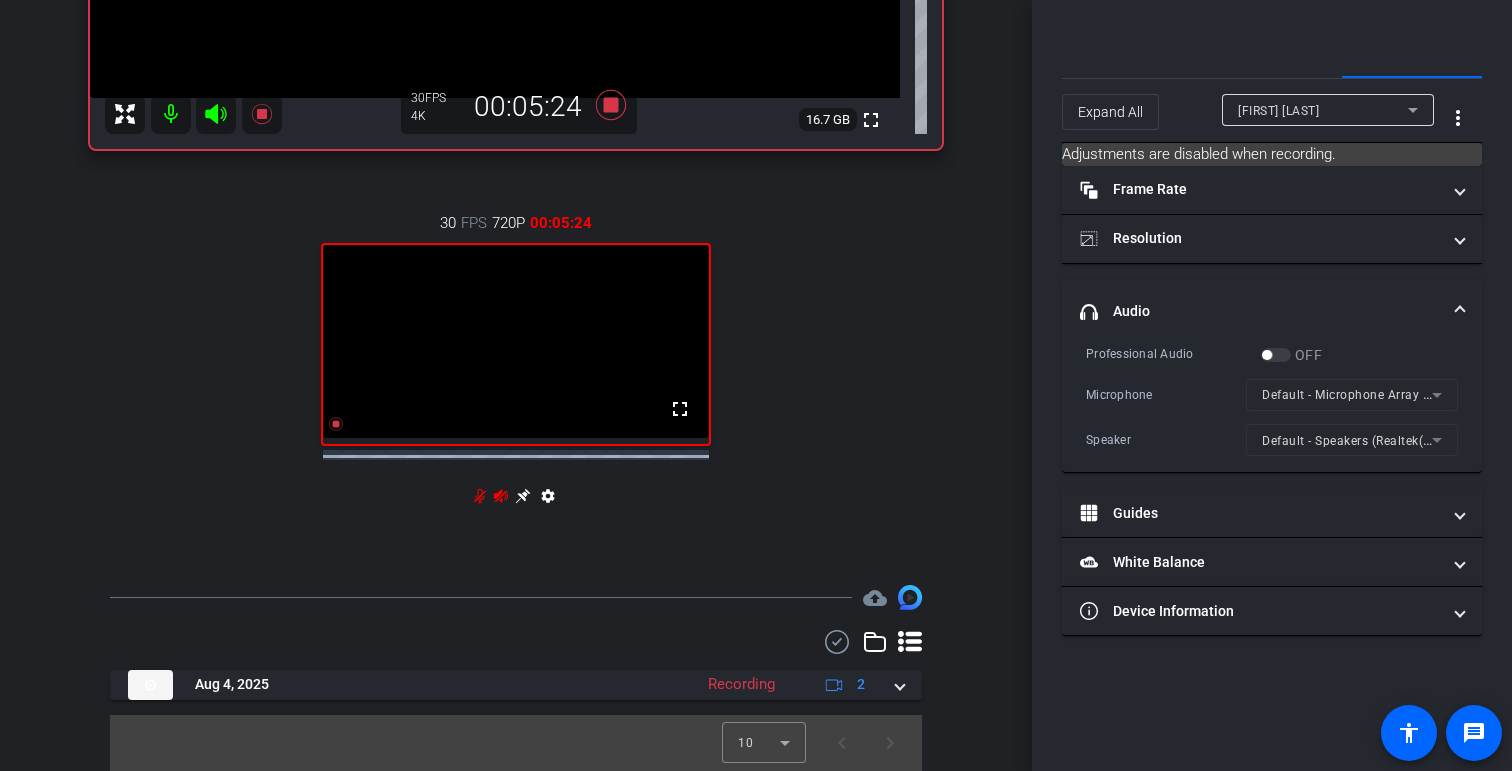 click on "OFF" at bounding box center (1291, 355) 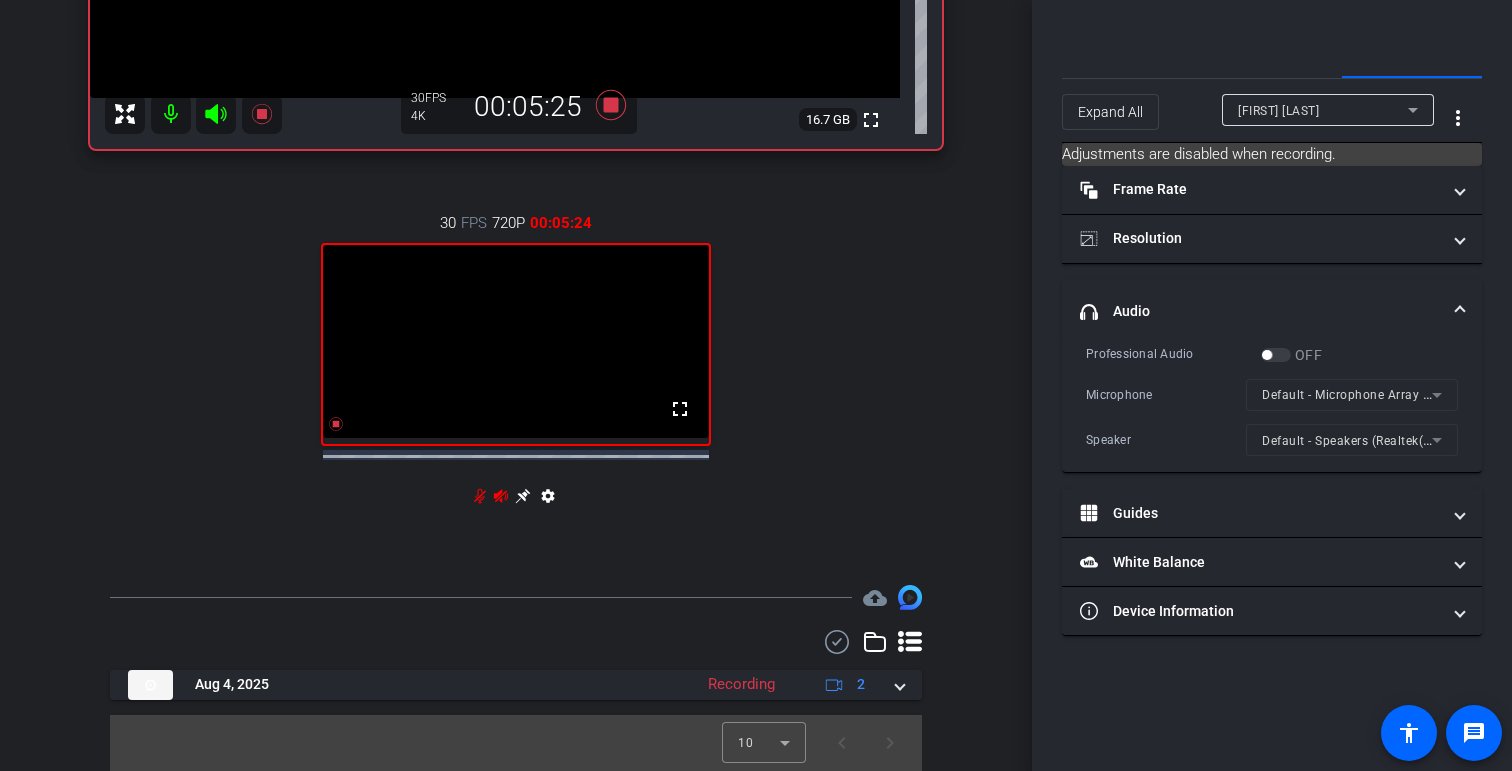 click on "Default - Microphone Array (Intel® Smart Sound Technology for Digital Microphones)" at bounding box center [1352, 395] 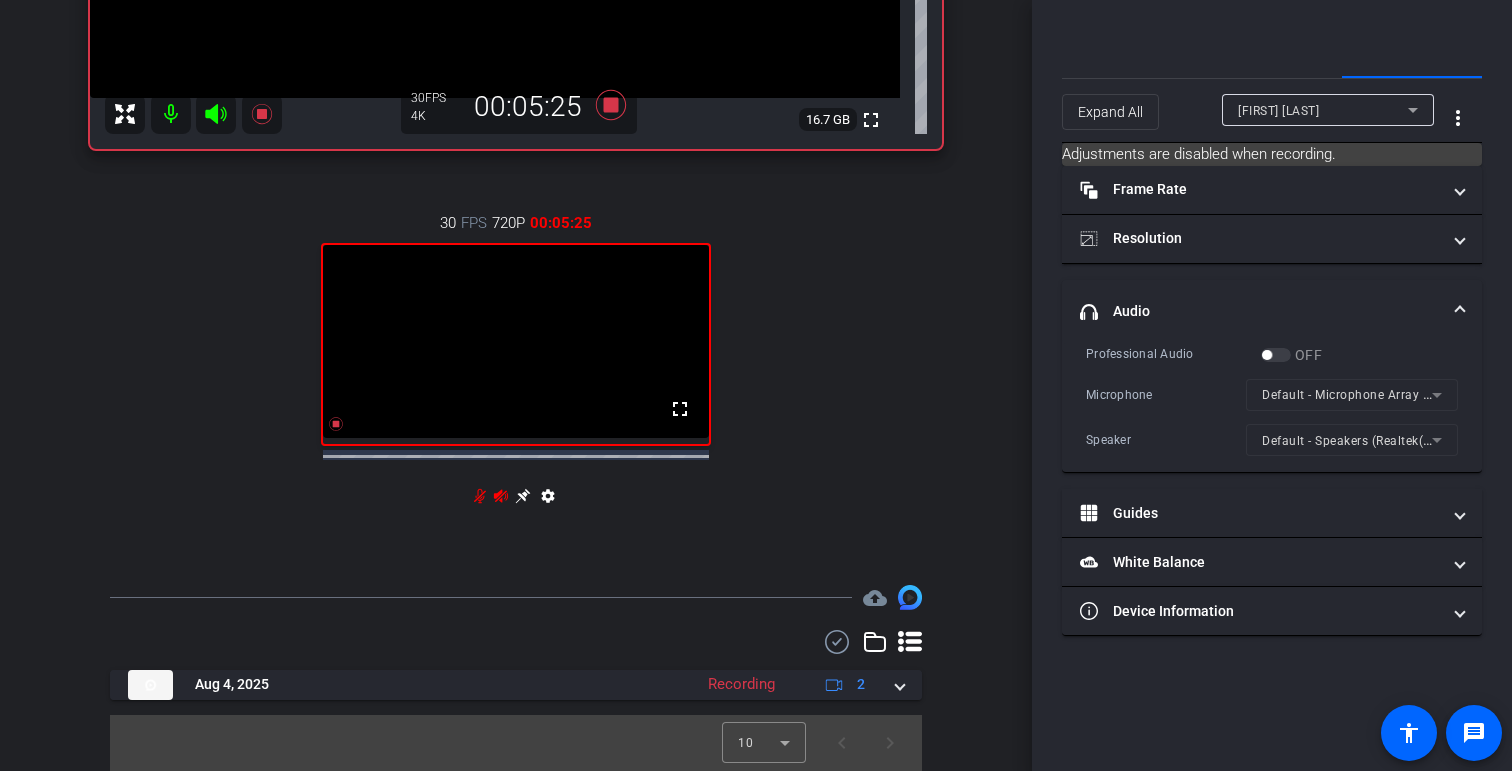 click on "Default - Microphone Array (Intel® Smart Sound Technology for Digital Microphones)" at bounding box center (1352, 395) 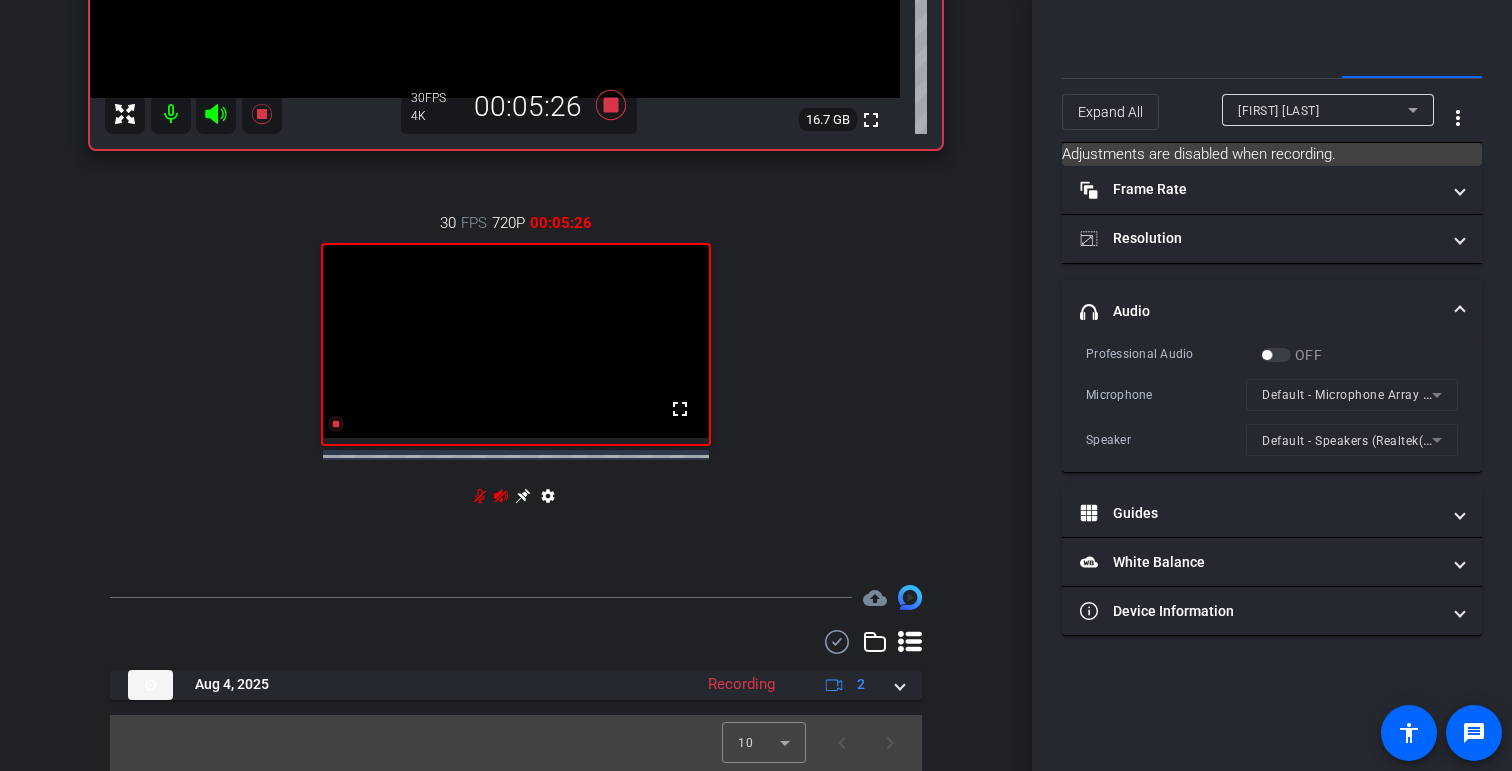 click on "Default - Speakers (Realtek(R) Audio)" at bounding box center [1352, 440] 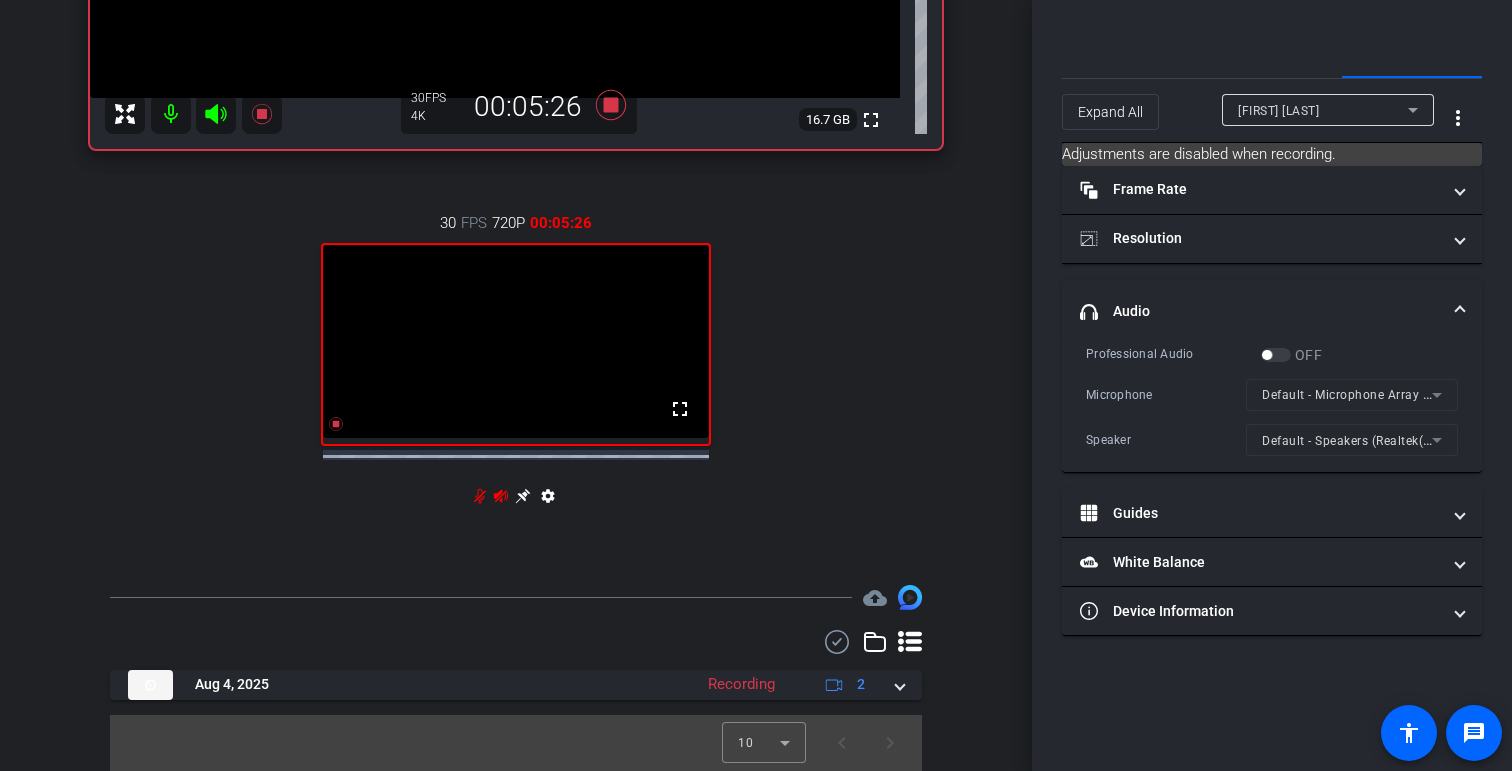 click on "Default - Speakers (Realtek(R) Audio)" at bounding box center (1352, 440) 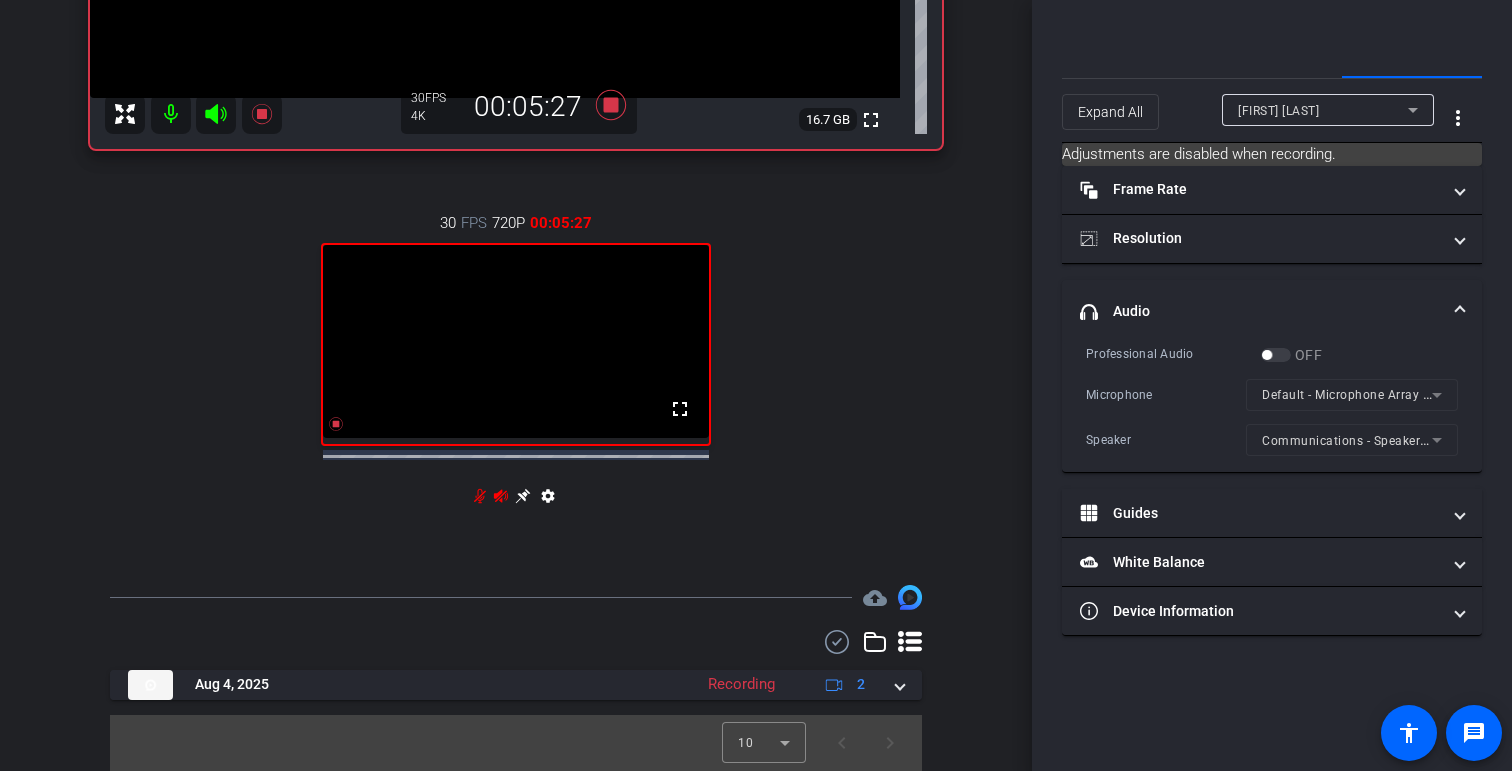 click at bounding box center (1352, 422) 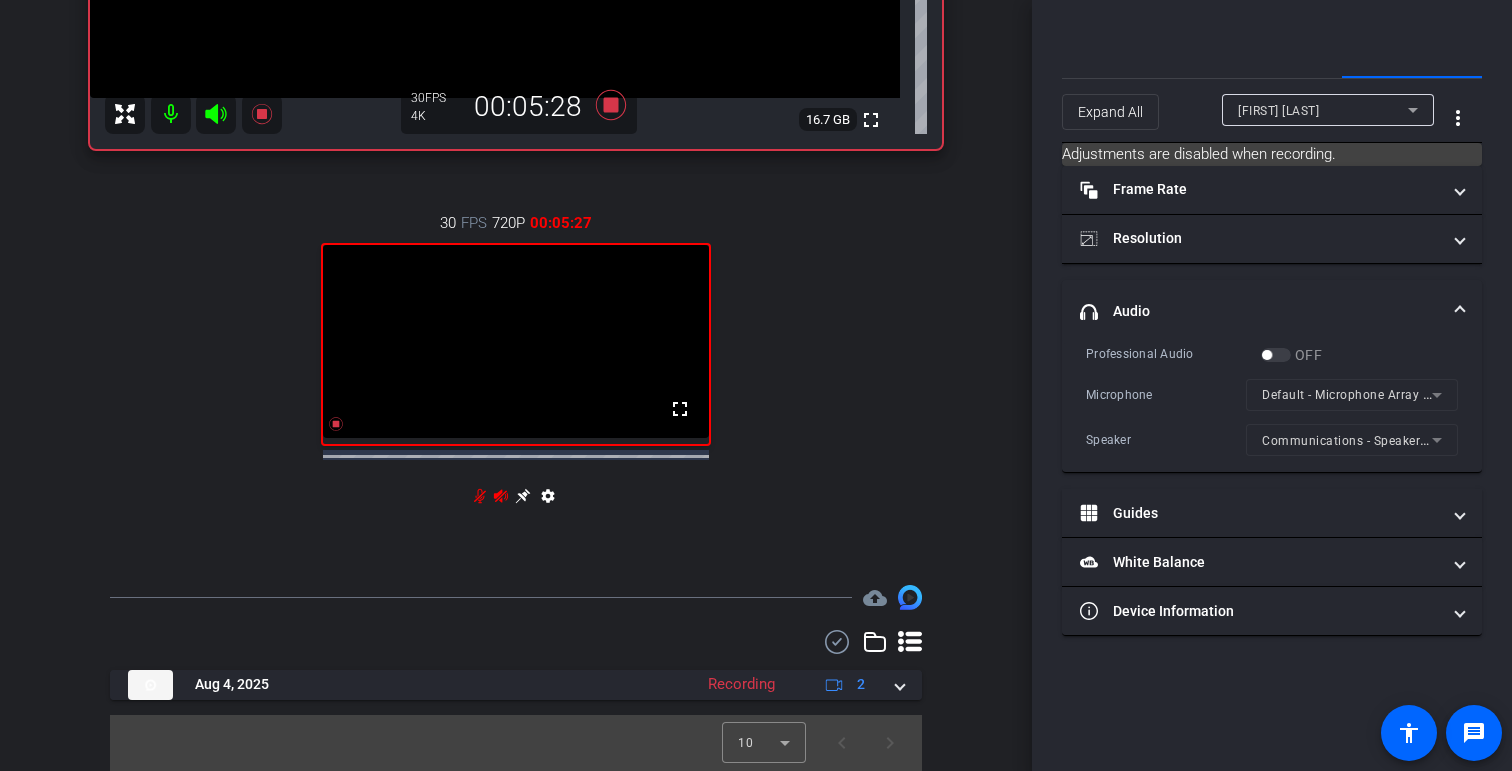 click at bounding box center (1352, 422) 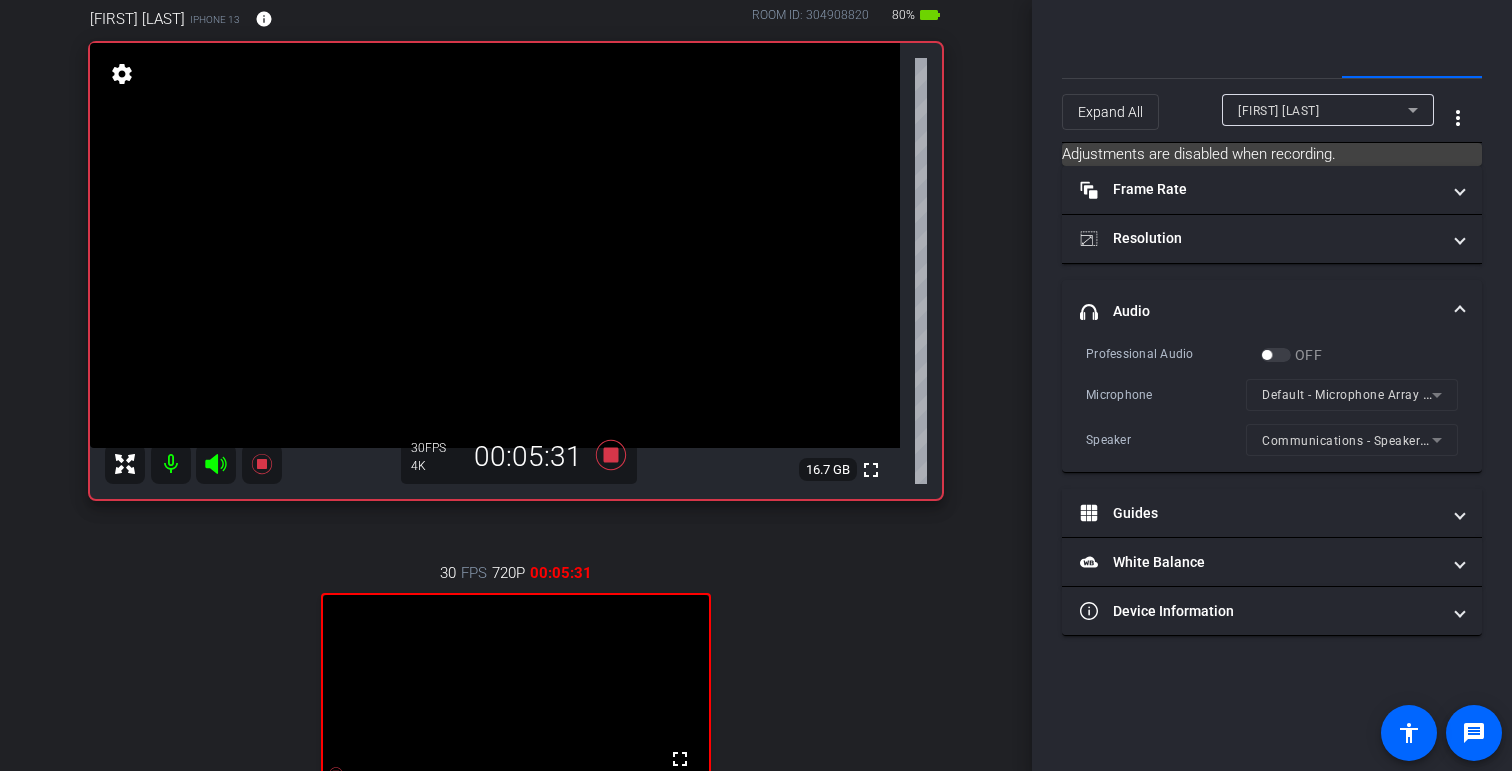 scroll, scrollTop: 0, scrollLeft: 0, axis: both 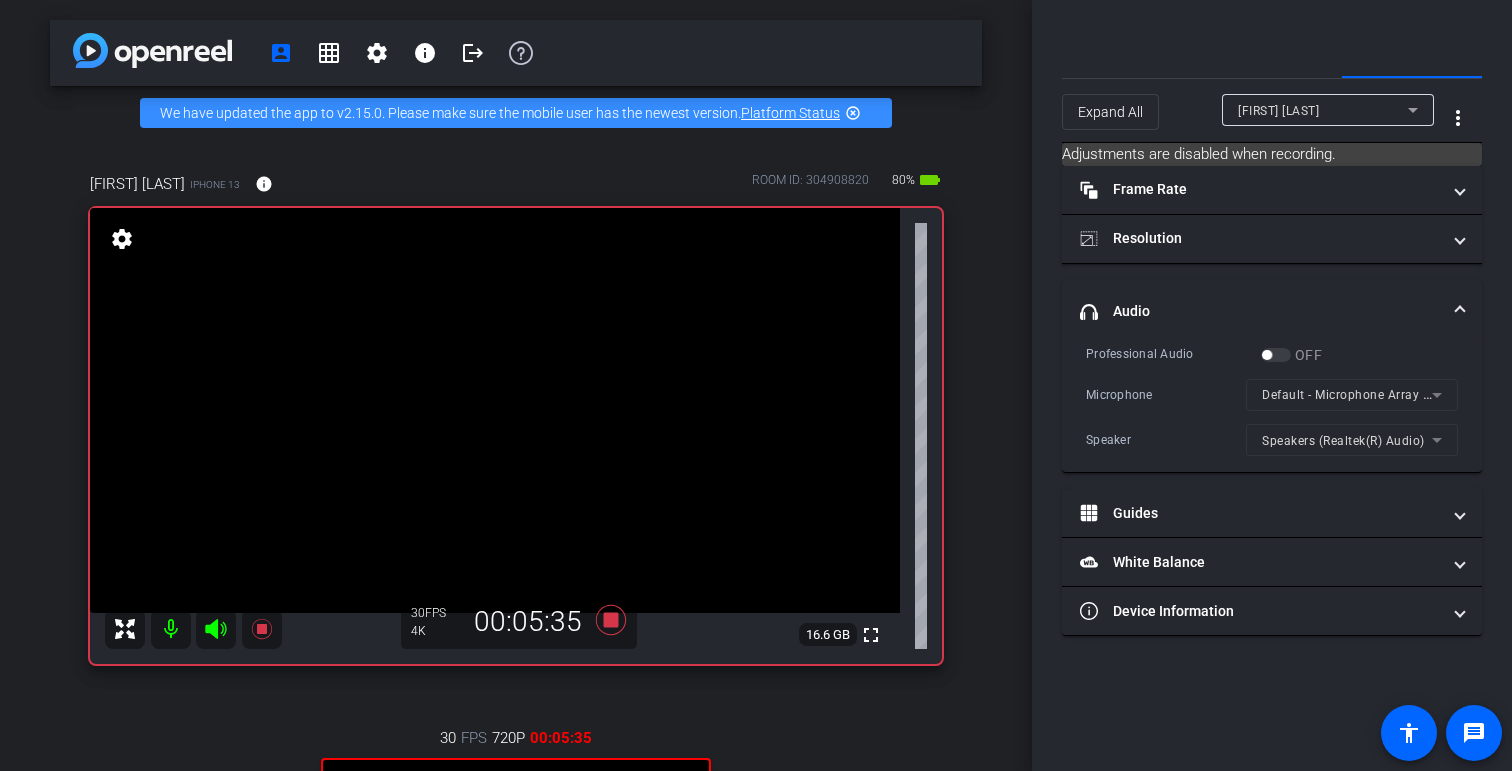 click on "settings" at bounding box center [122, 239] 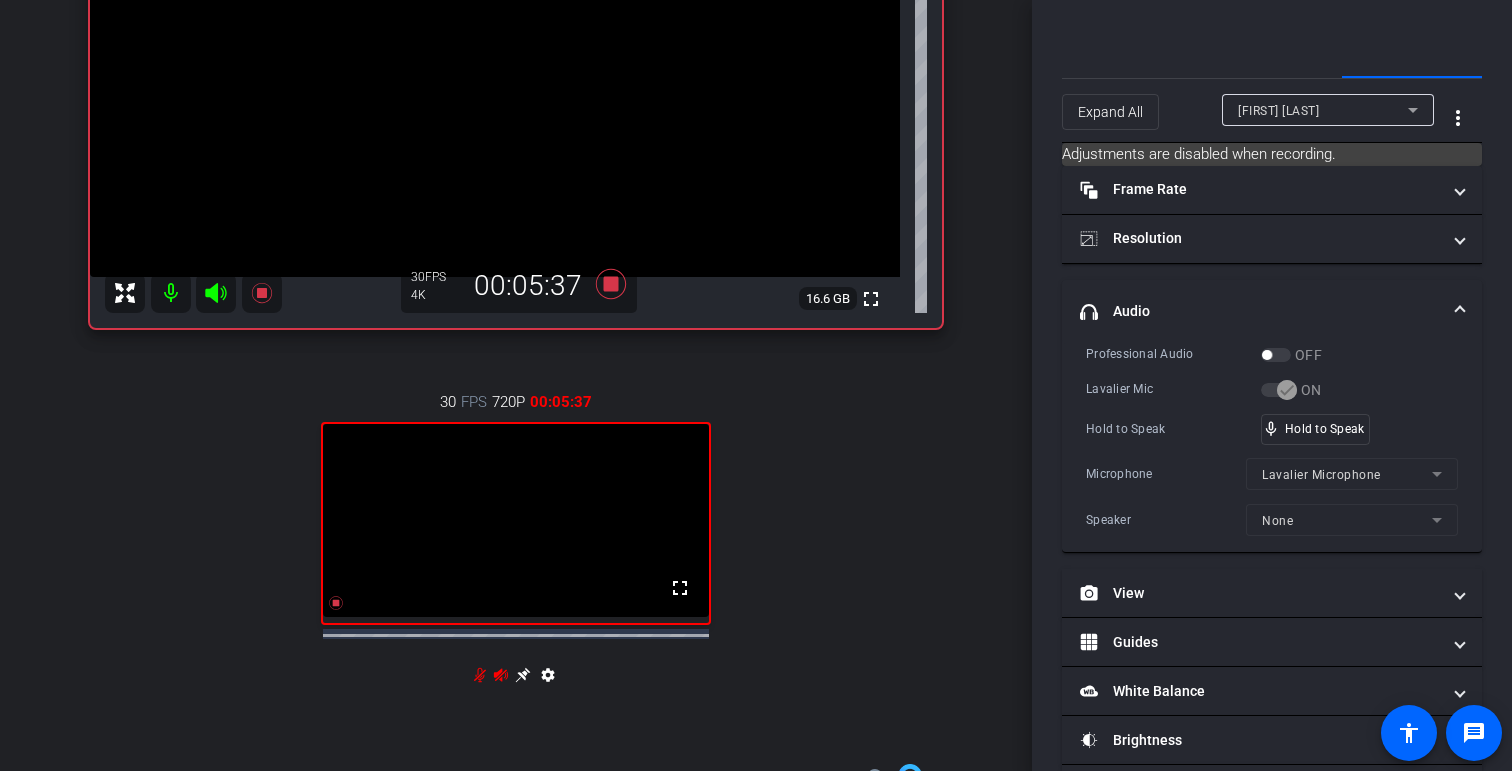 scroll, scrollTop: 373, scrollLeft: 0, axis: vertical 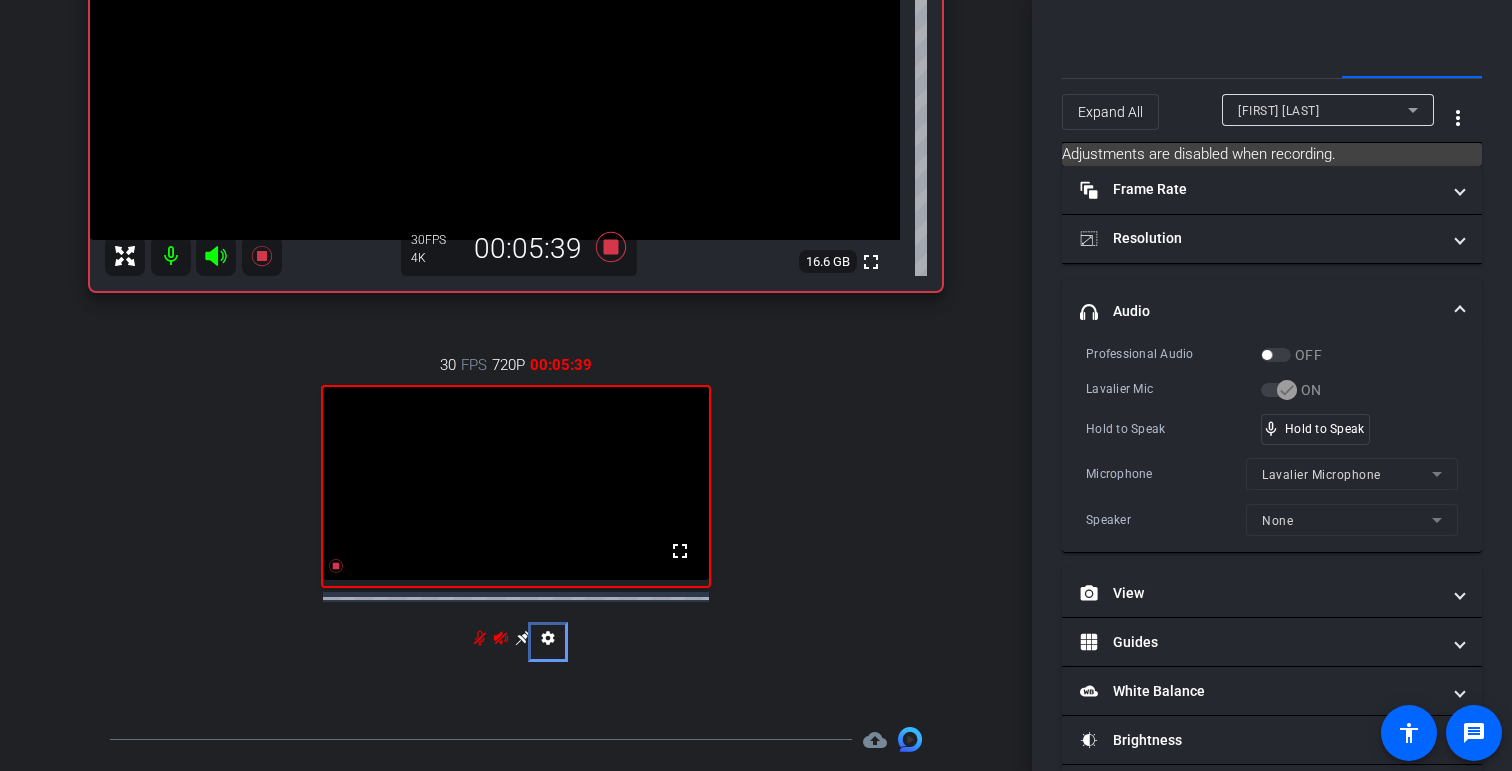 click on "settings" at bounding box center [548, 642] 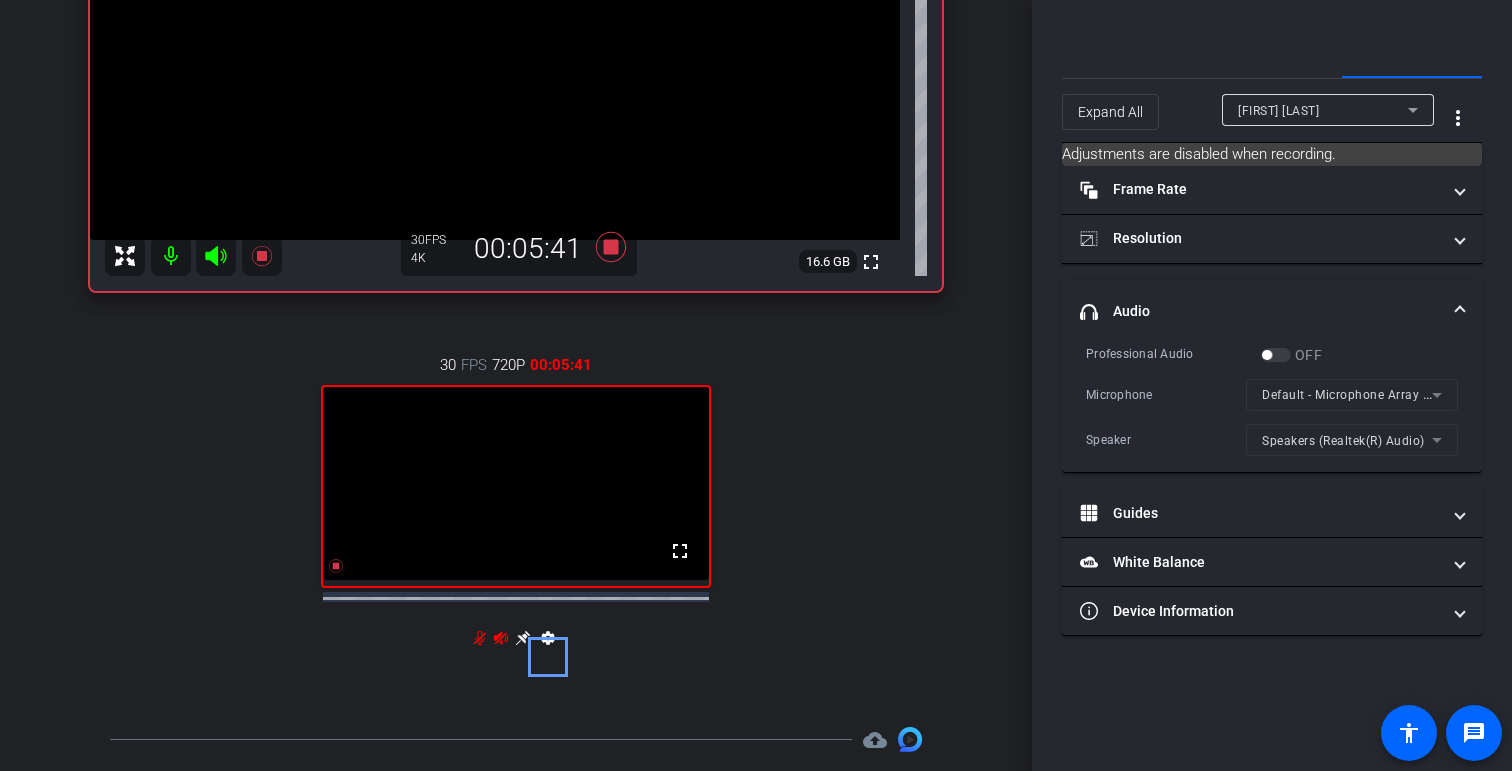 click on "OFF" at bounding box center [1291, 355] 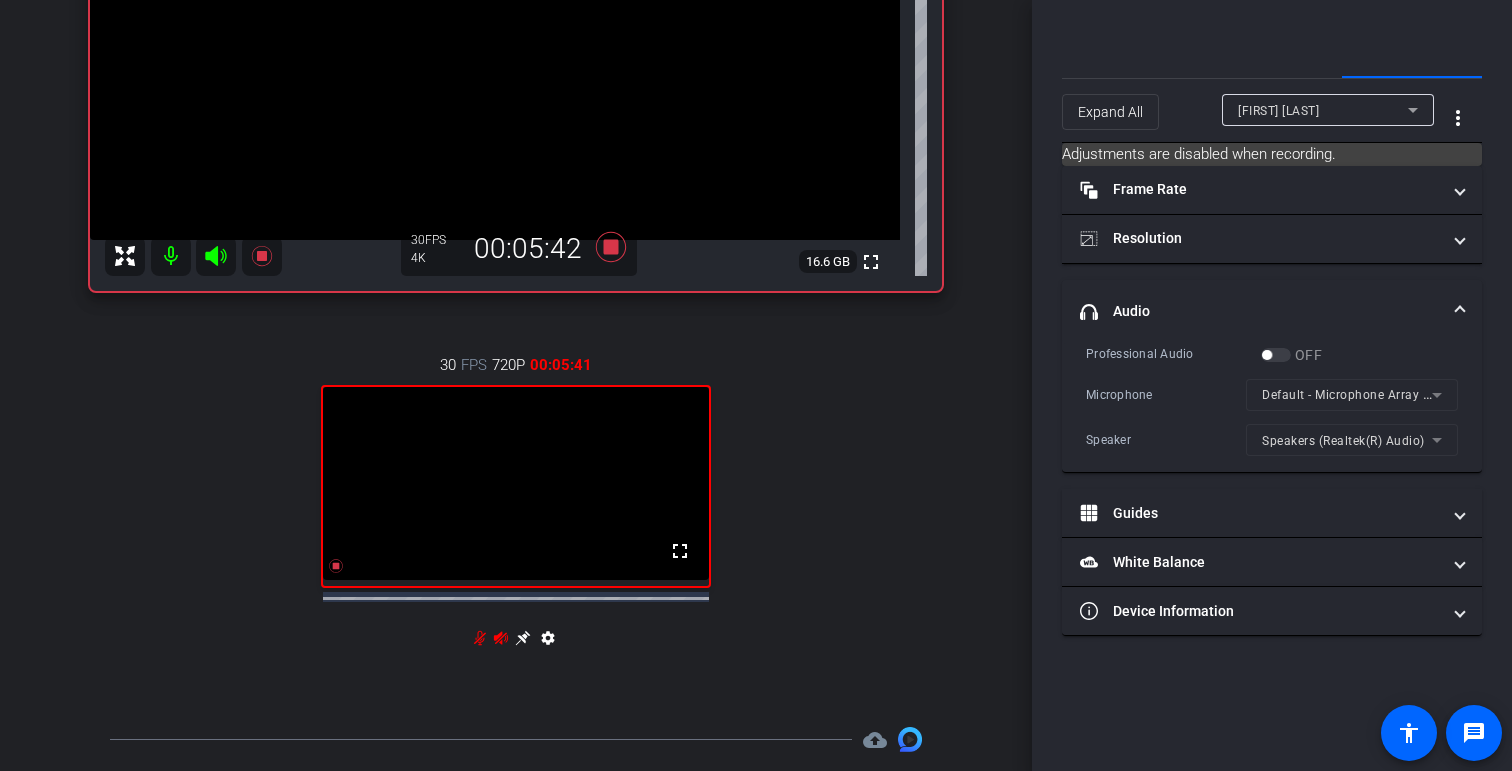 click on "Default - Microphone Array (Intel® Smart Sound Technology for Digital Microphones)" at bounding box center (1352, 395) 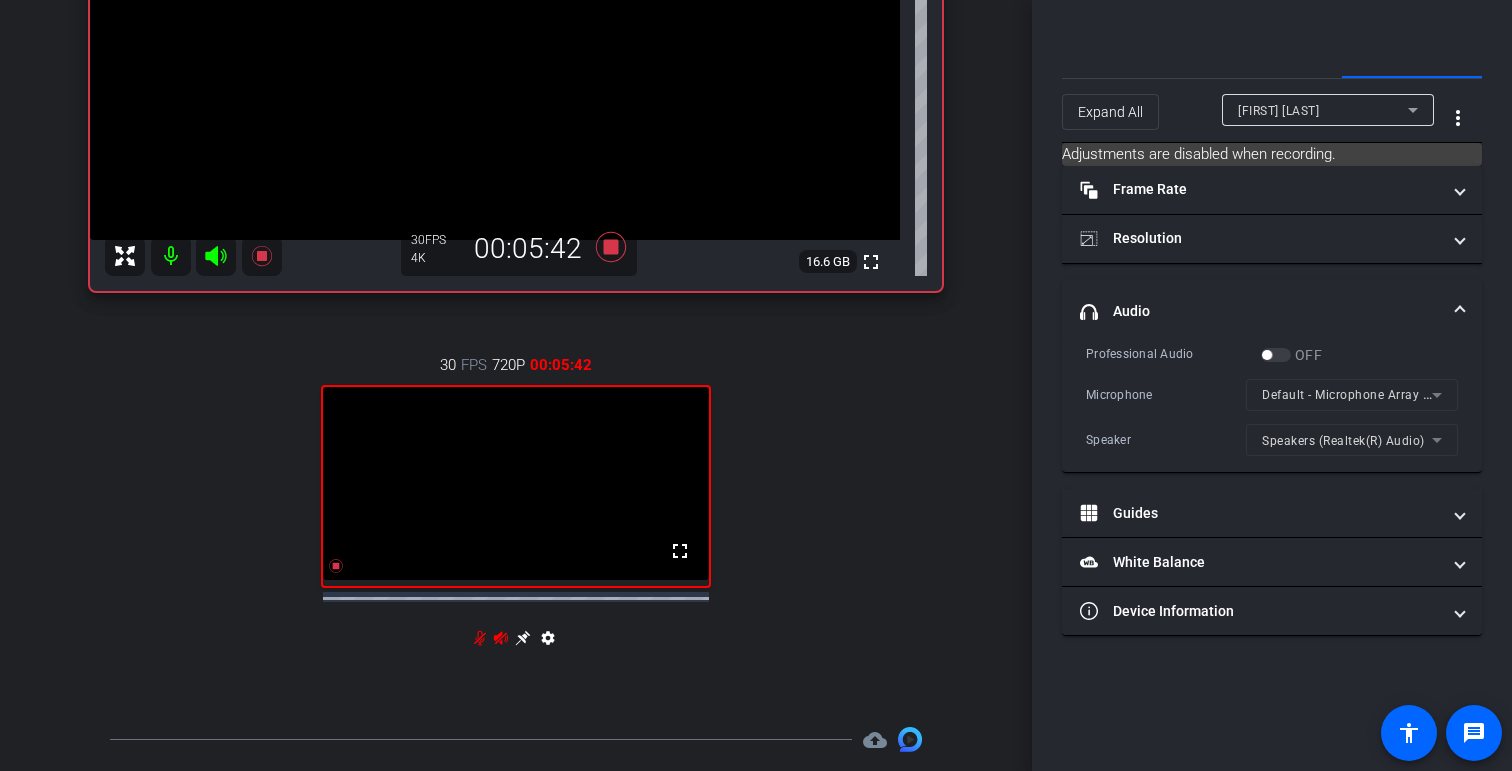 click on "Speakers (Realtek(R) Audio)" at bounding box center [1352, 440] 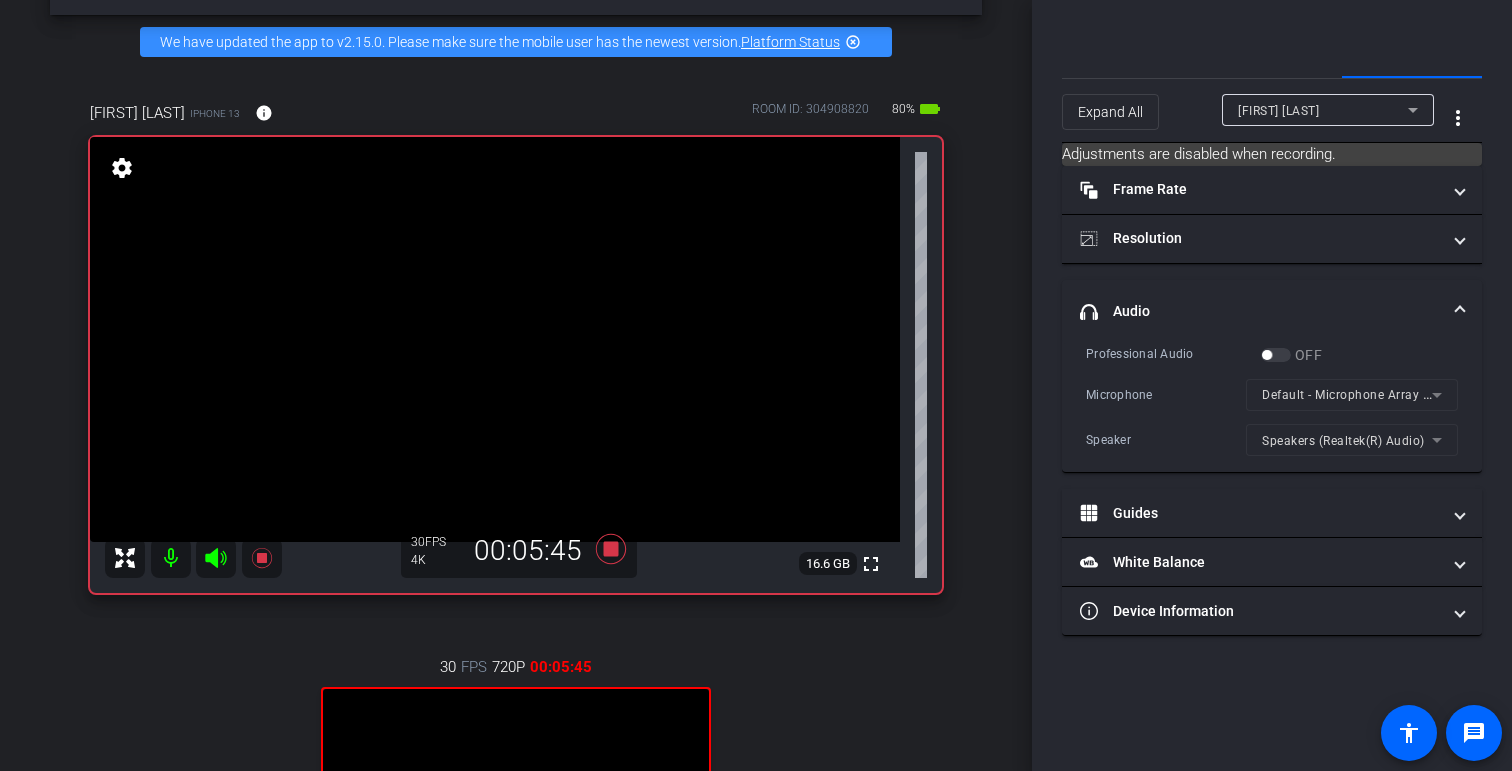 scroll, scrollTop: 0, scrollLeft: 0, axis: both 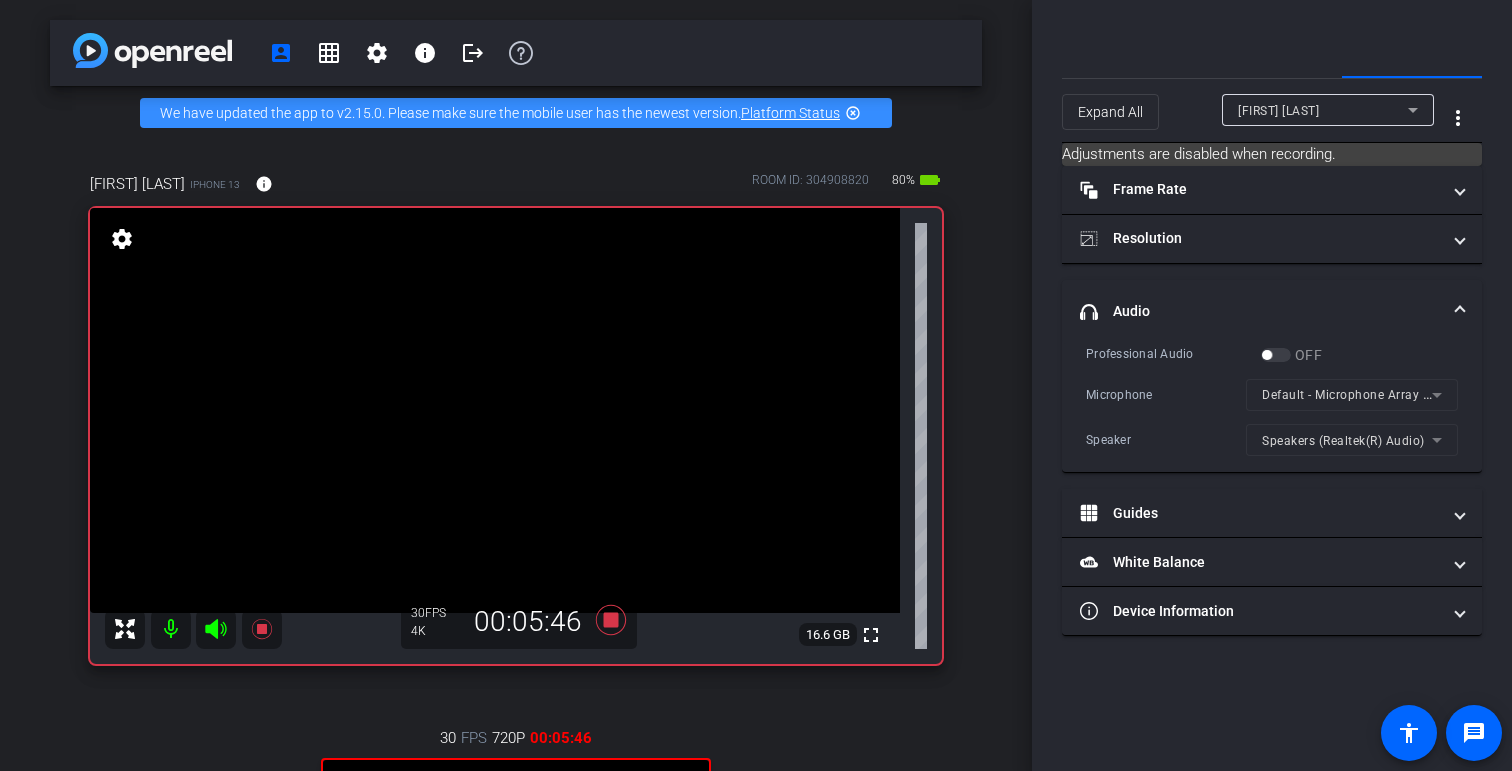 click on "settings" at bounding box center [122, 239] 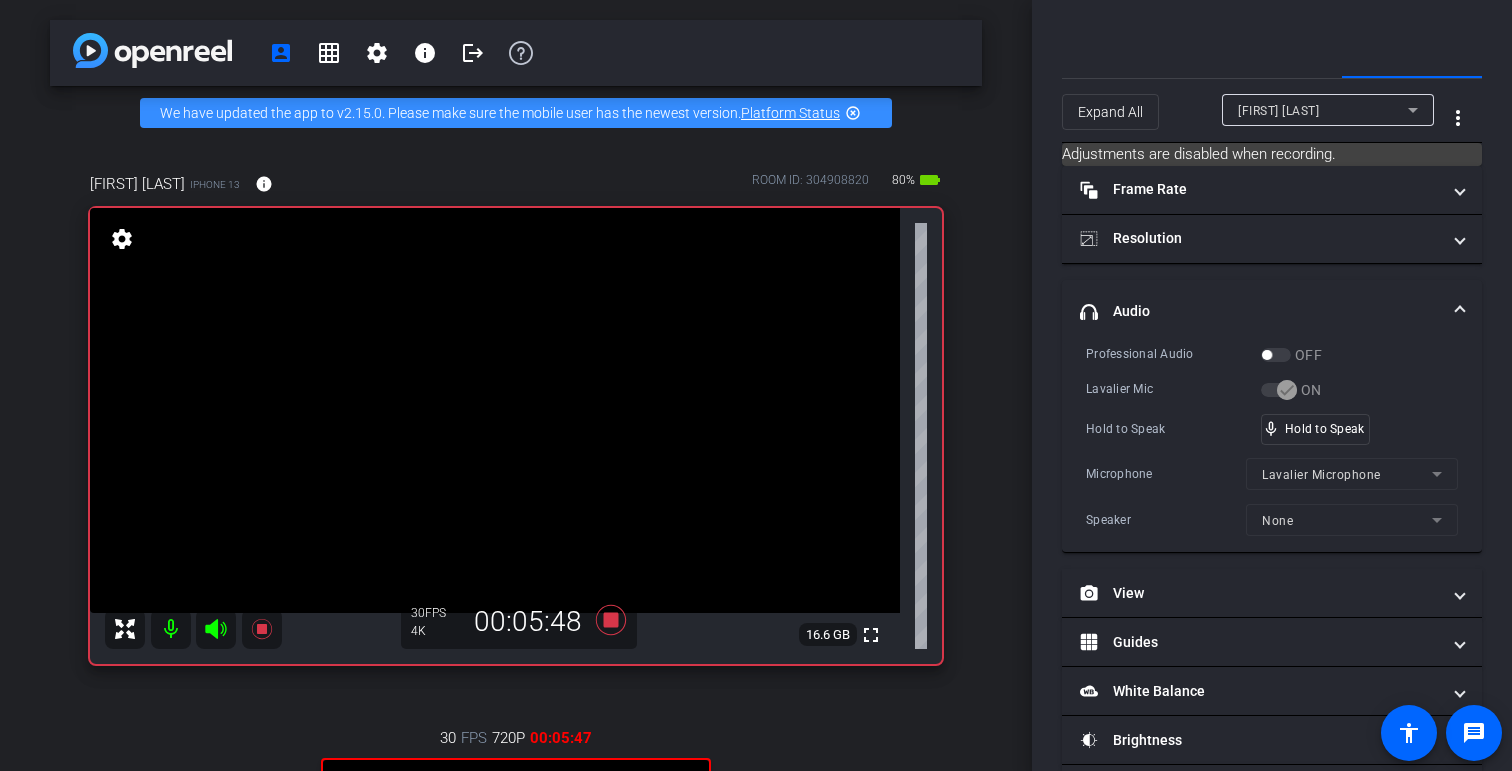click on "OFF" at bounding box center [1291, 355] 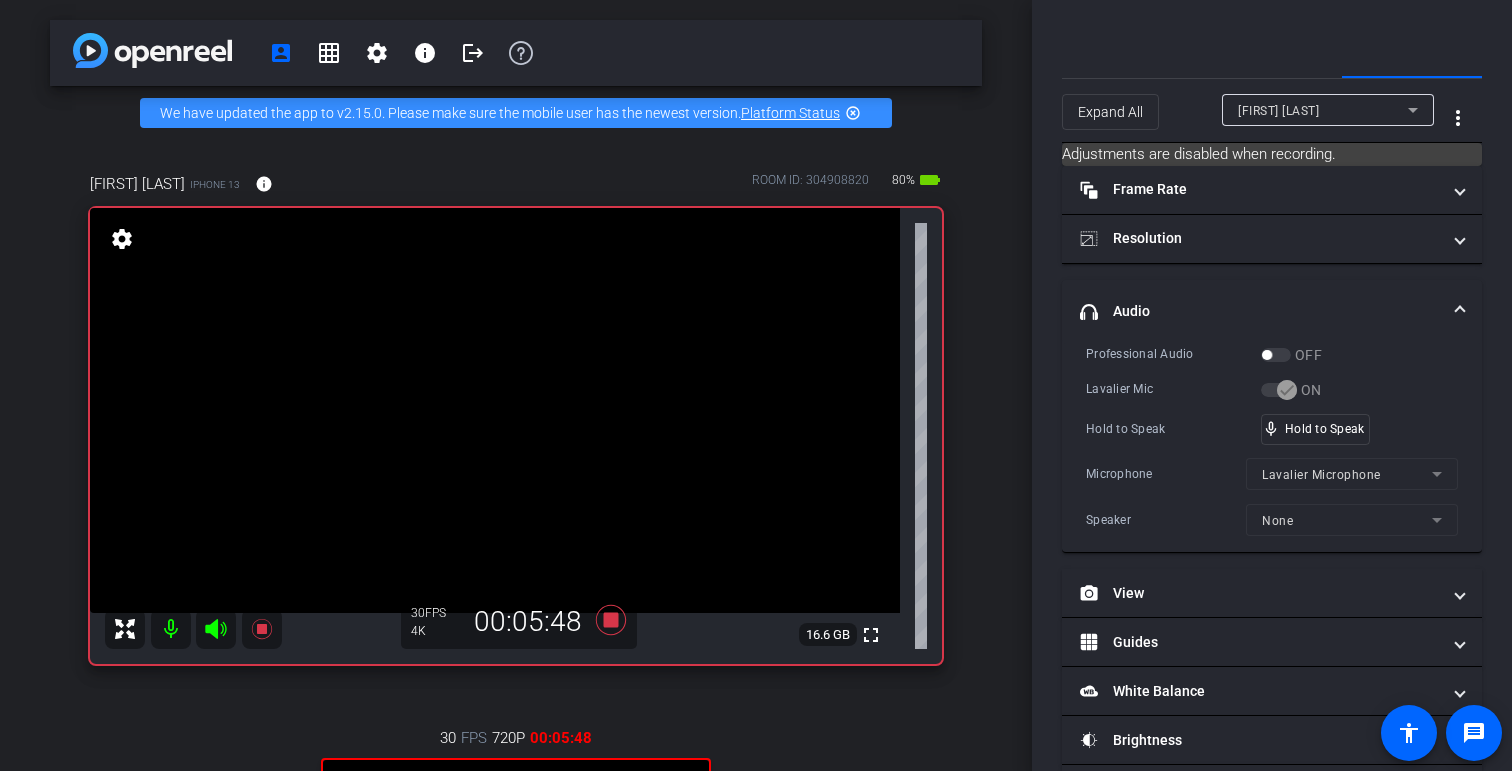 click on "OFF" at bounding box center (1291, 355) 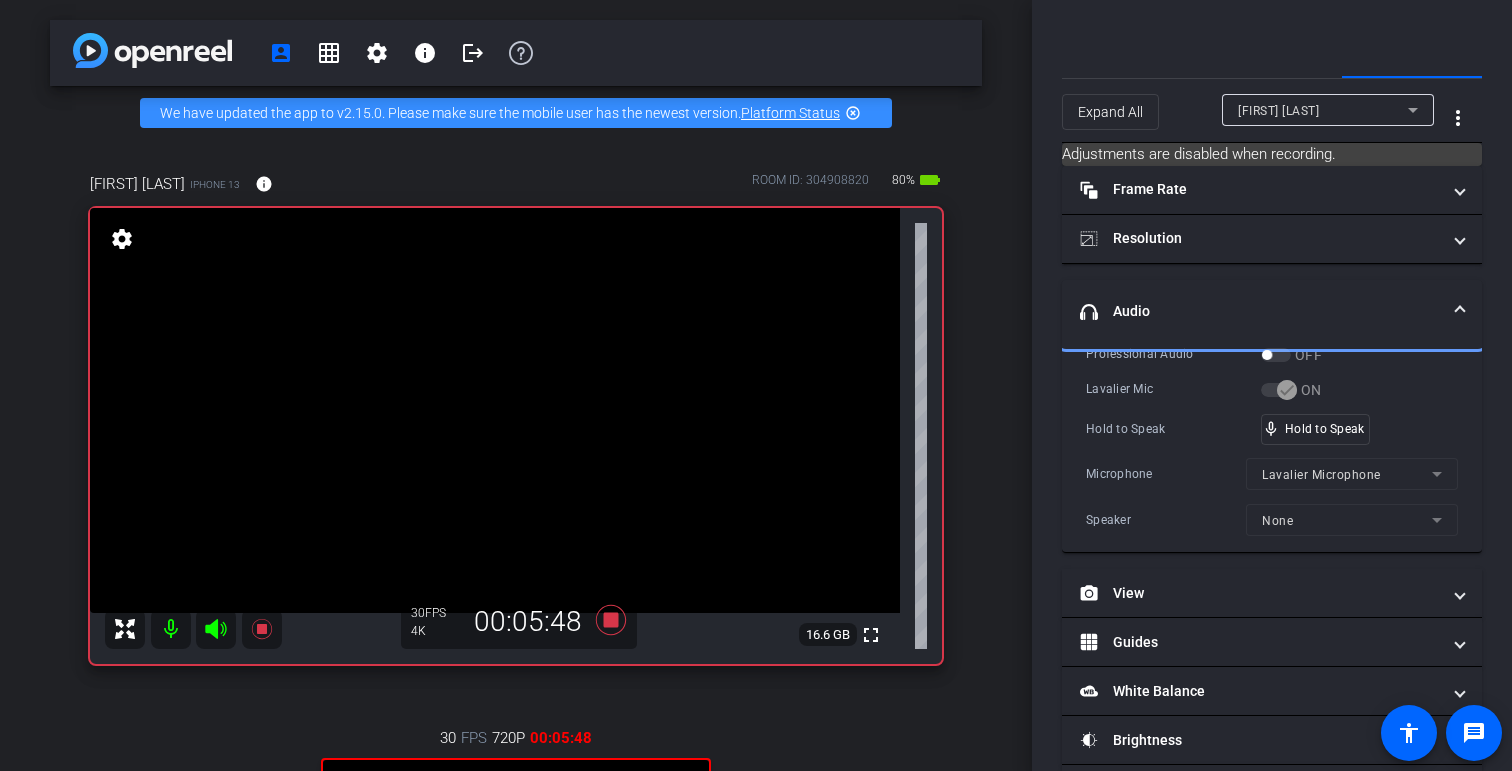 click on "headphone icon
Audio" at bounding box center [1260, 311] 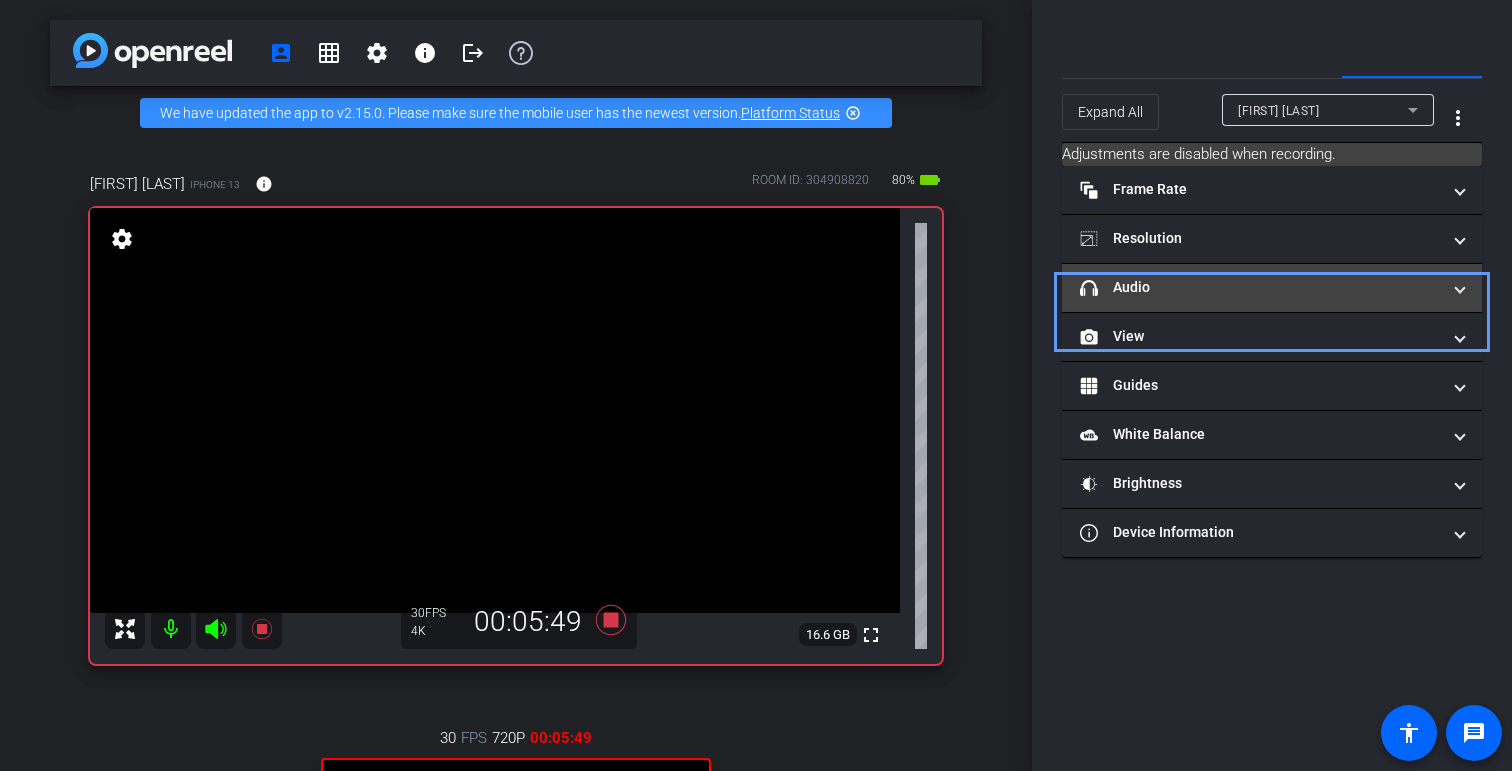 click on "headphone icon
Audio" at bounding box center (1272, 288) 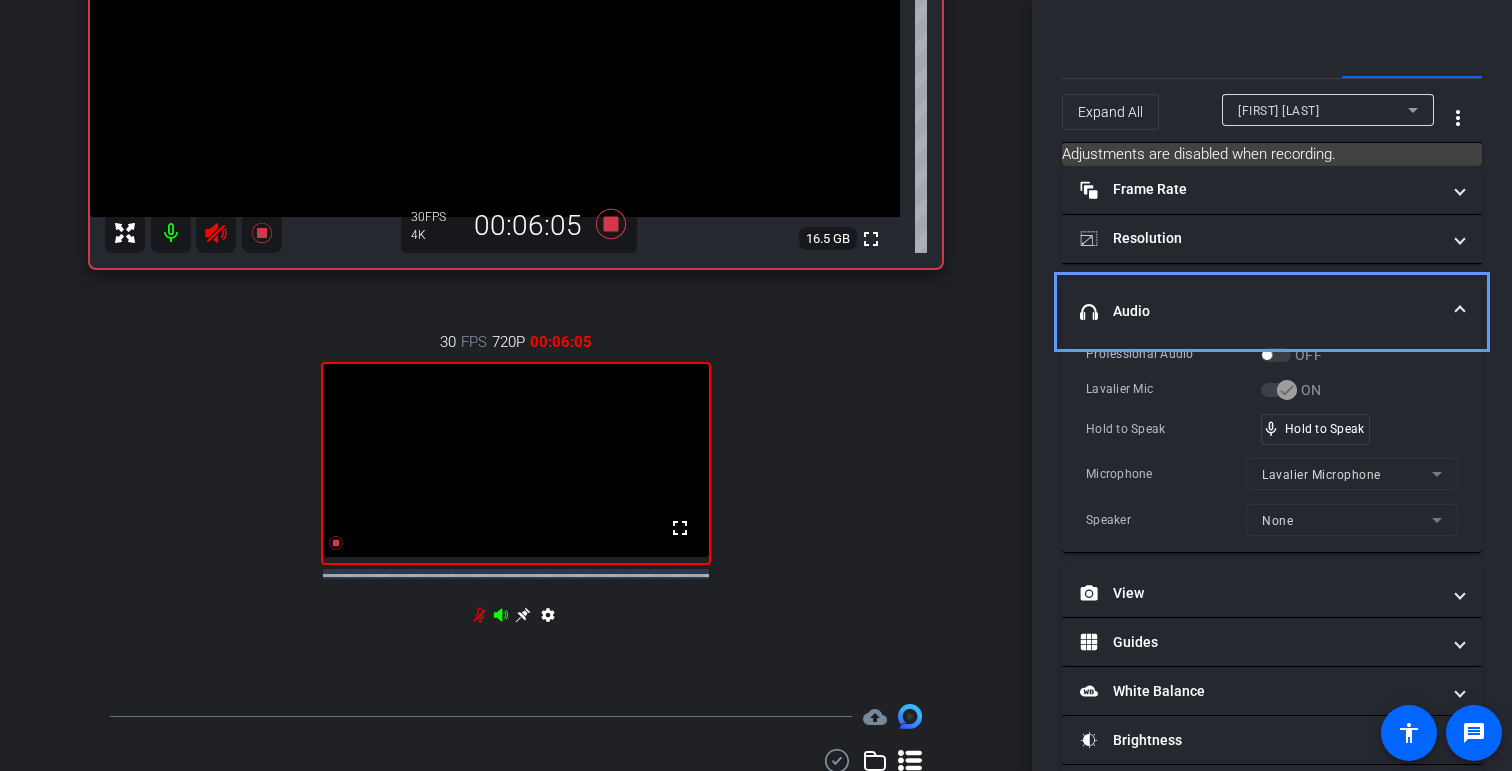 scroll, scrollTop: 529, scrollLeft: 0, axis: vertical 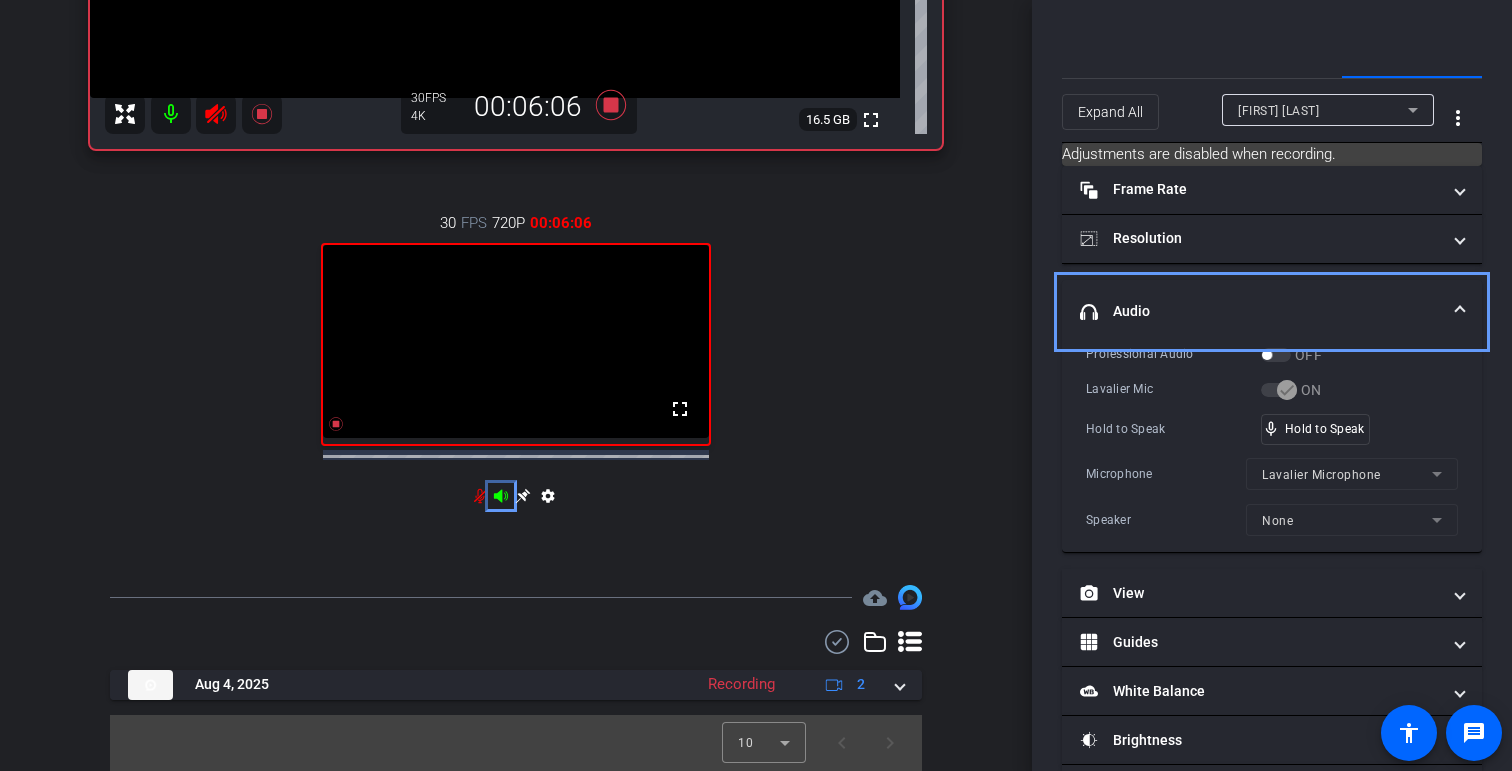 click 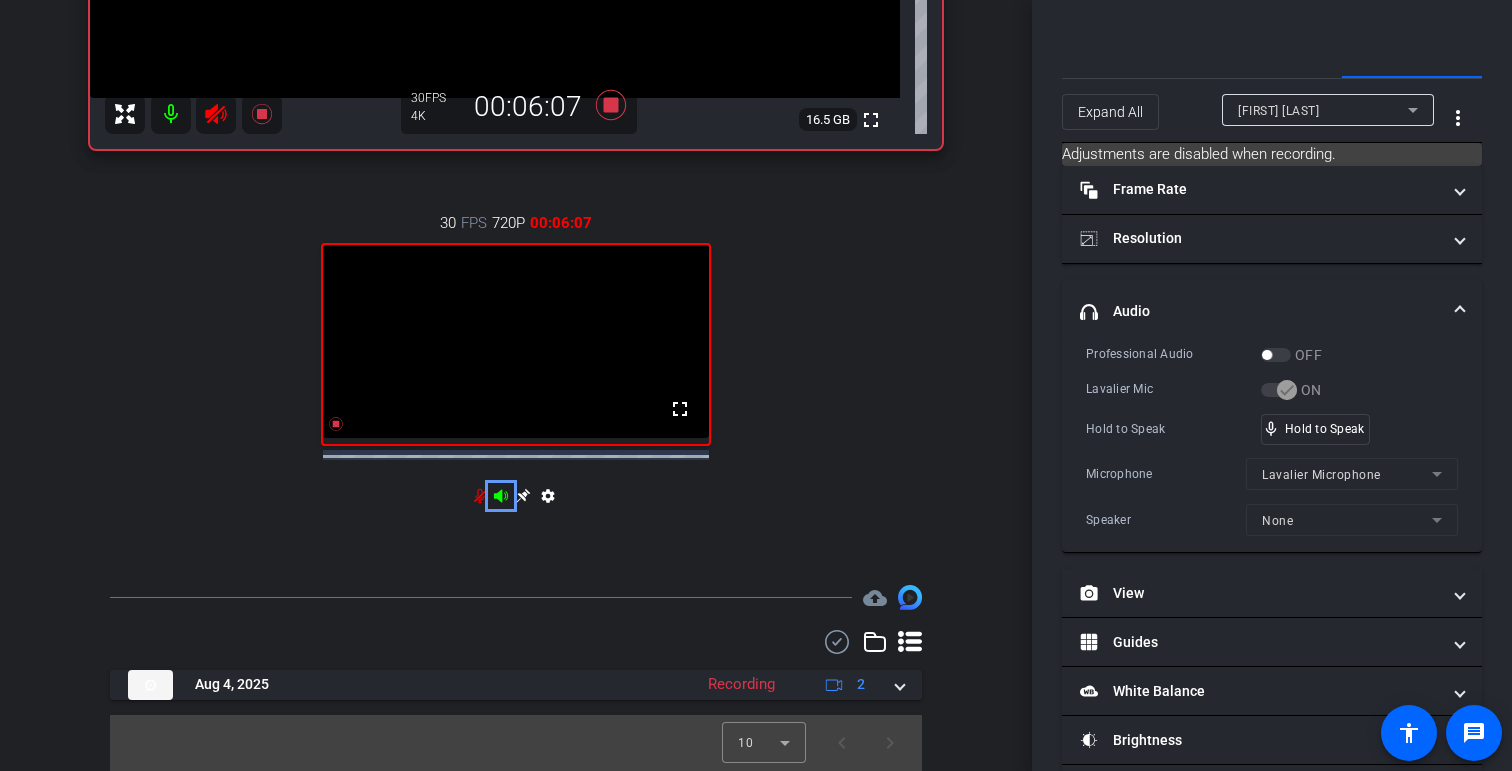click 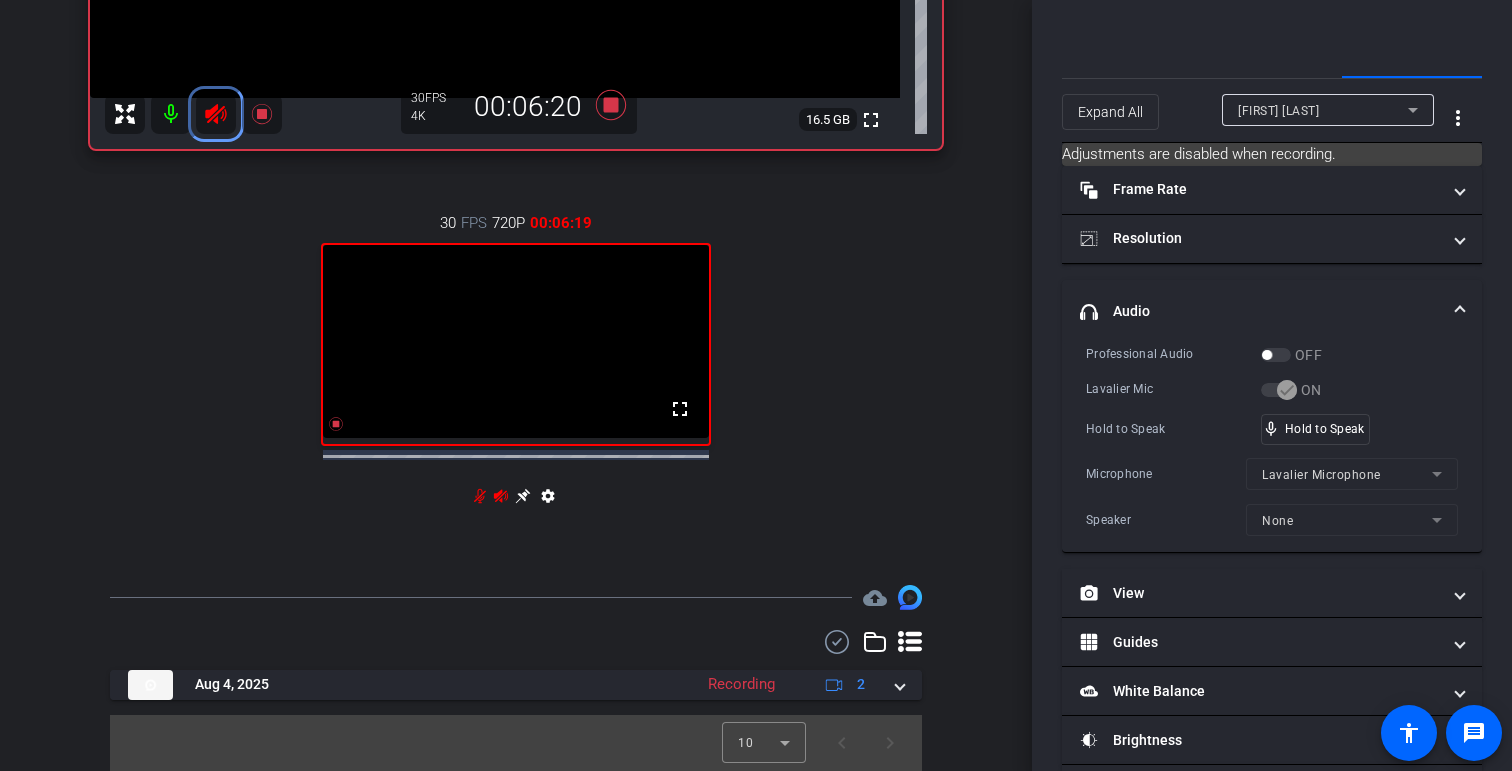 click at bounding box center (216, 114) 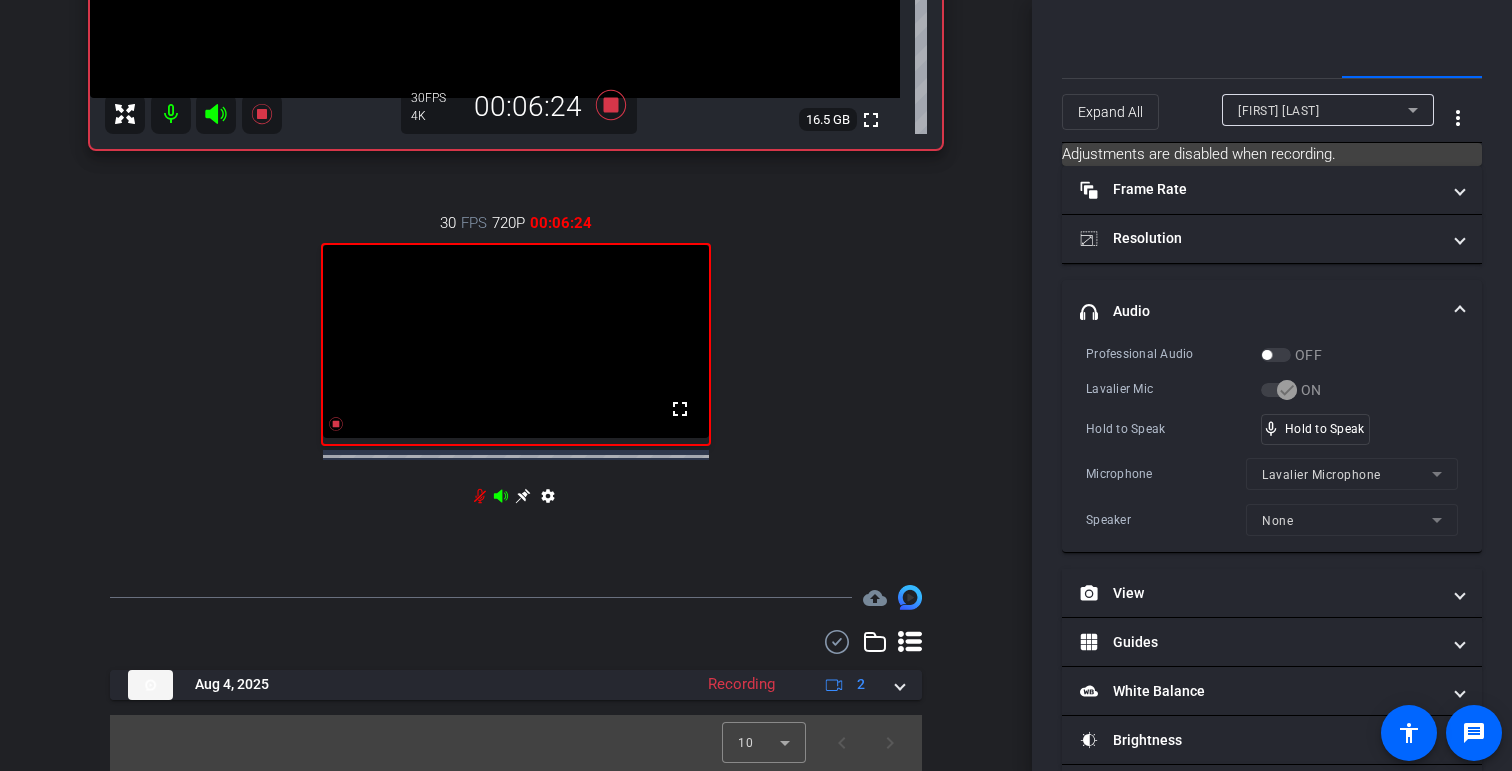 click on "settings" at bounding box center (516, 500) 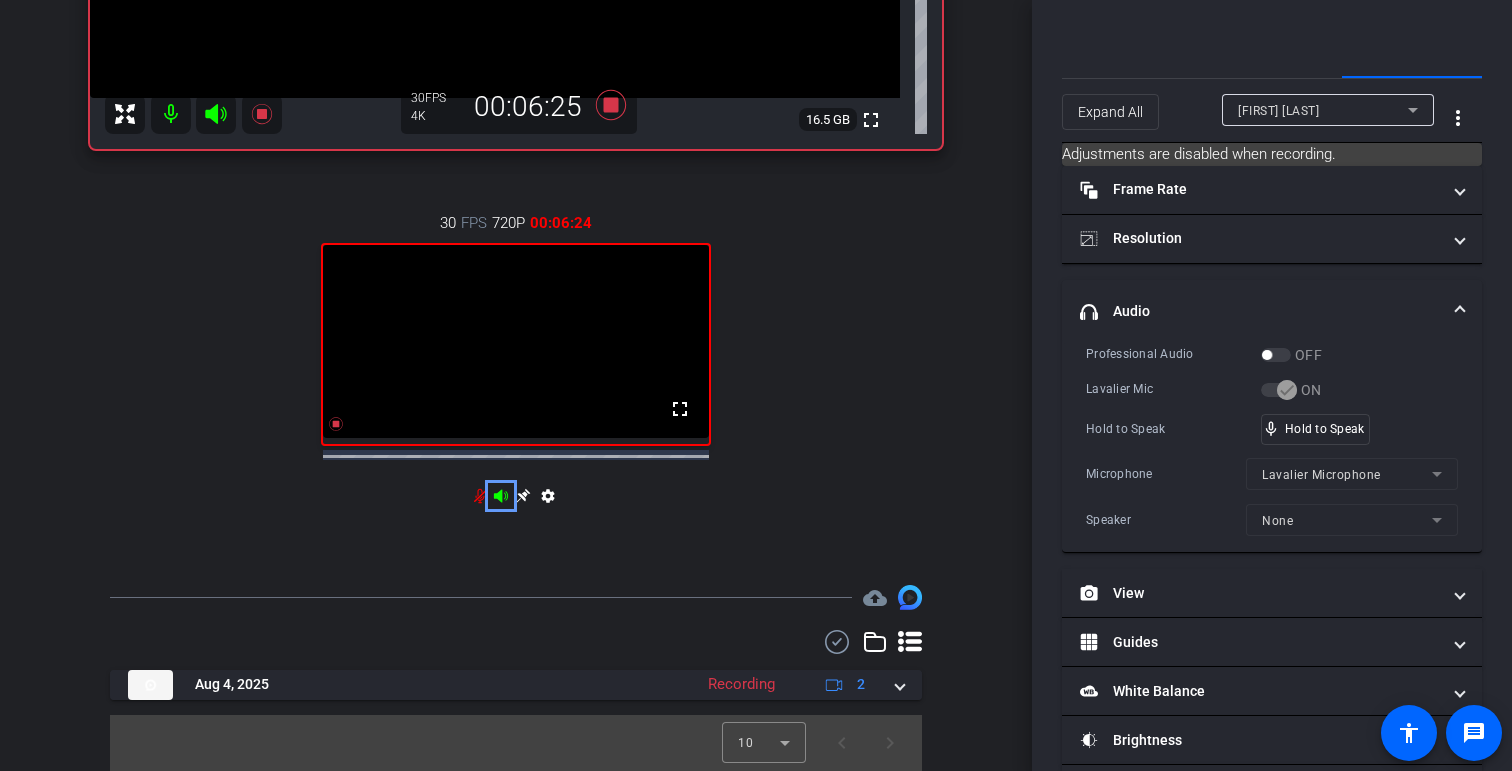 click 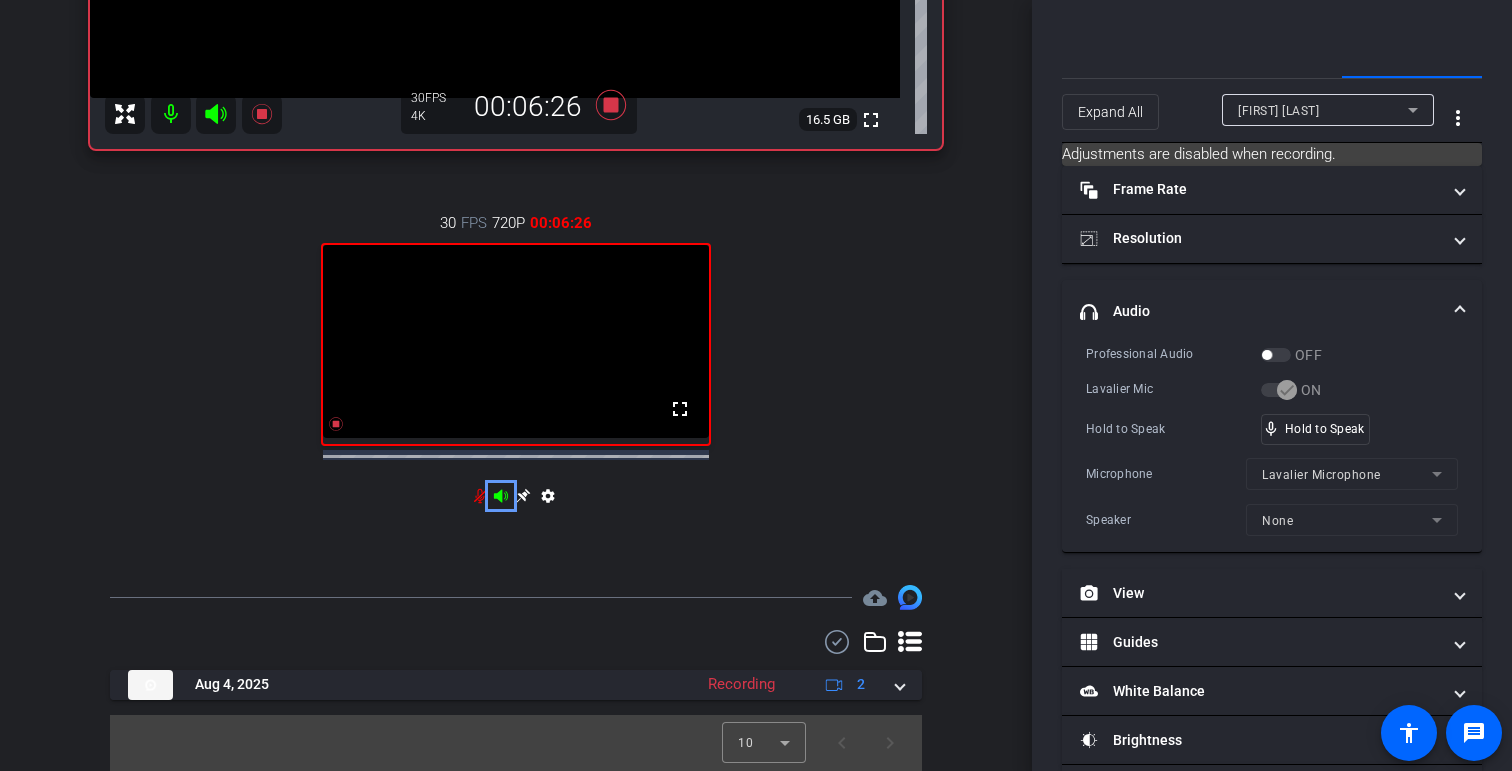 click 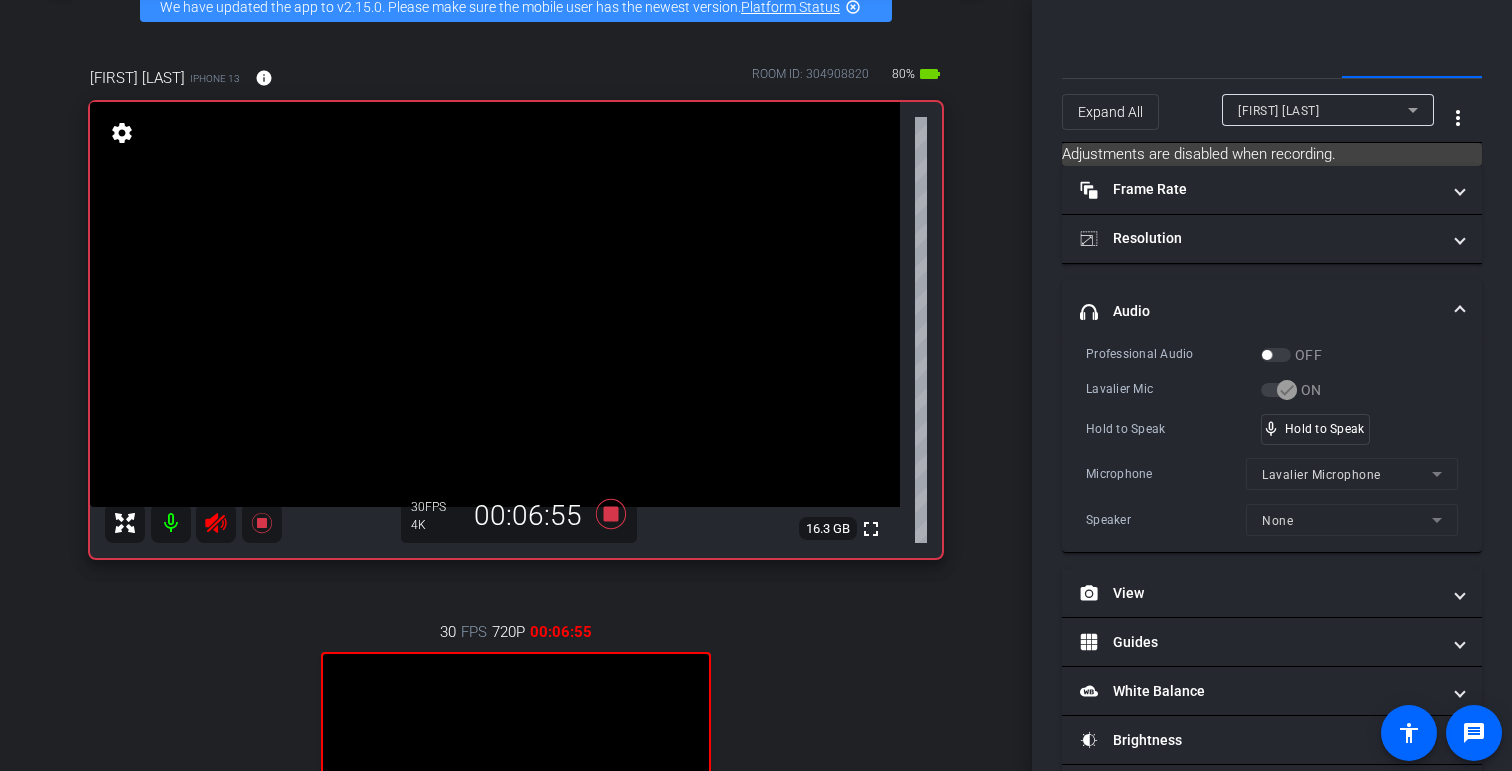 scroll, scrollTop: 110, scrollLeft: 0, axis: vertical 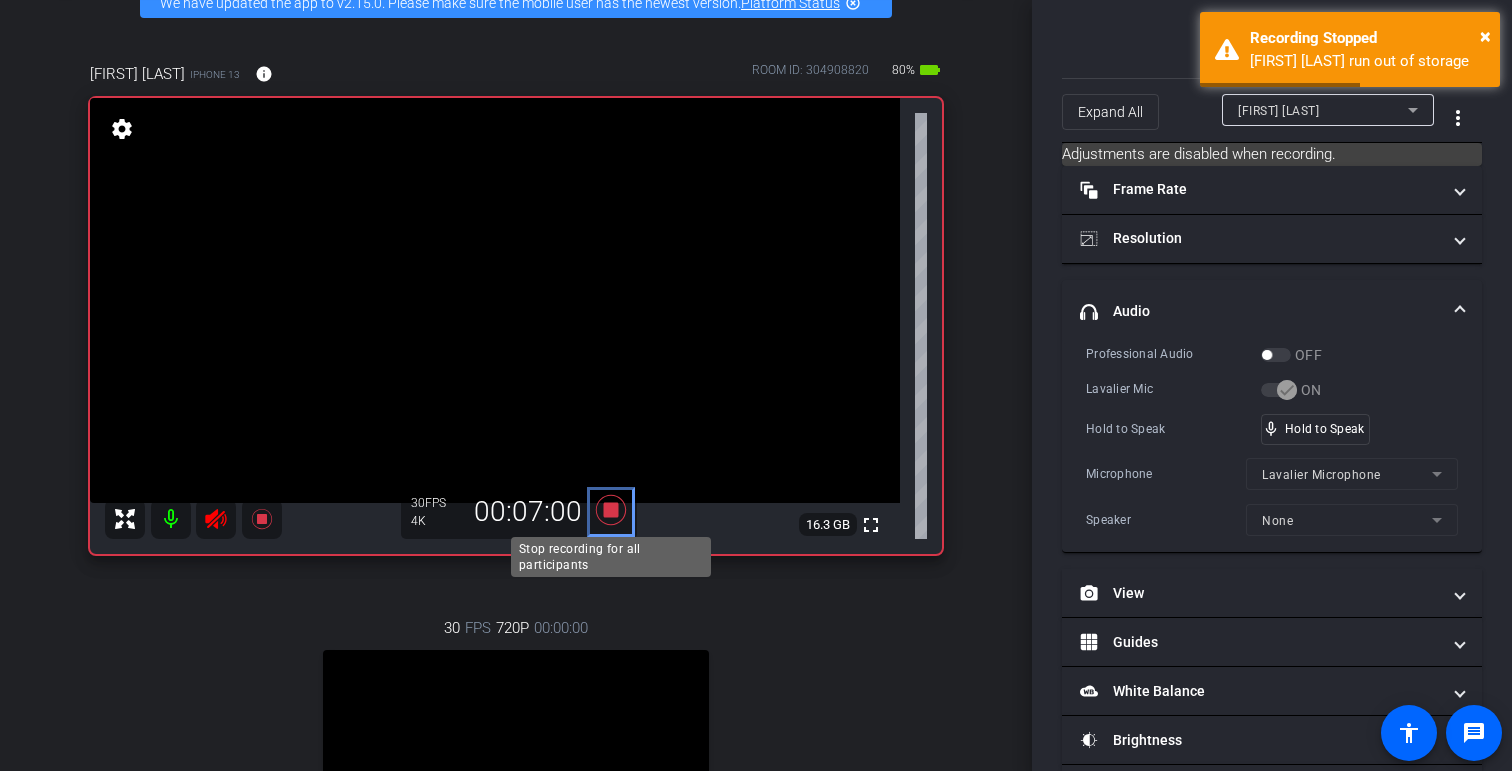 click 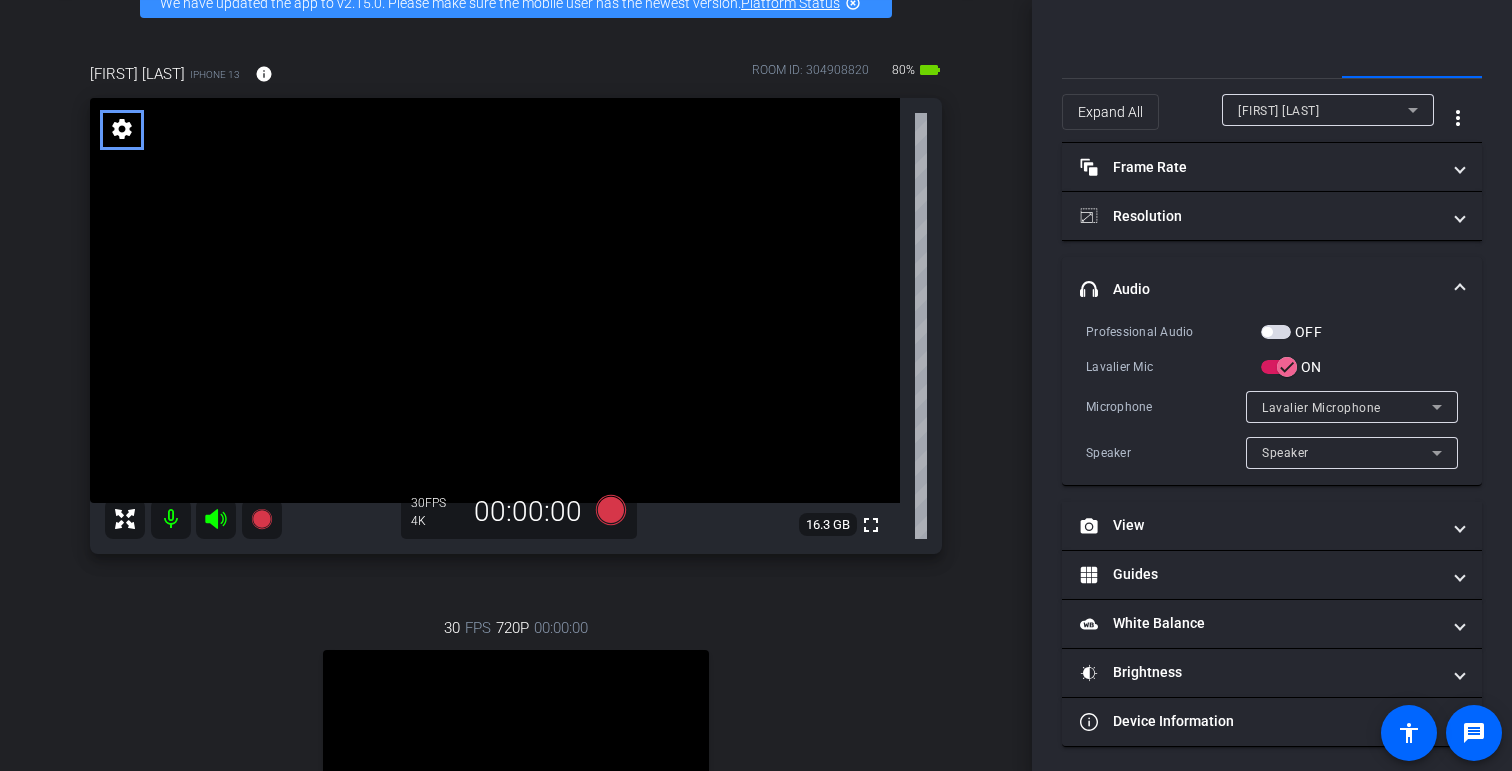 click on "settings" at bounding box center (122, 129) 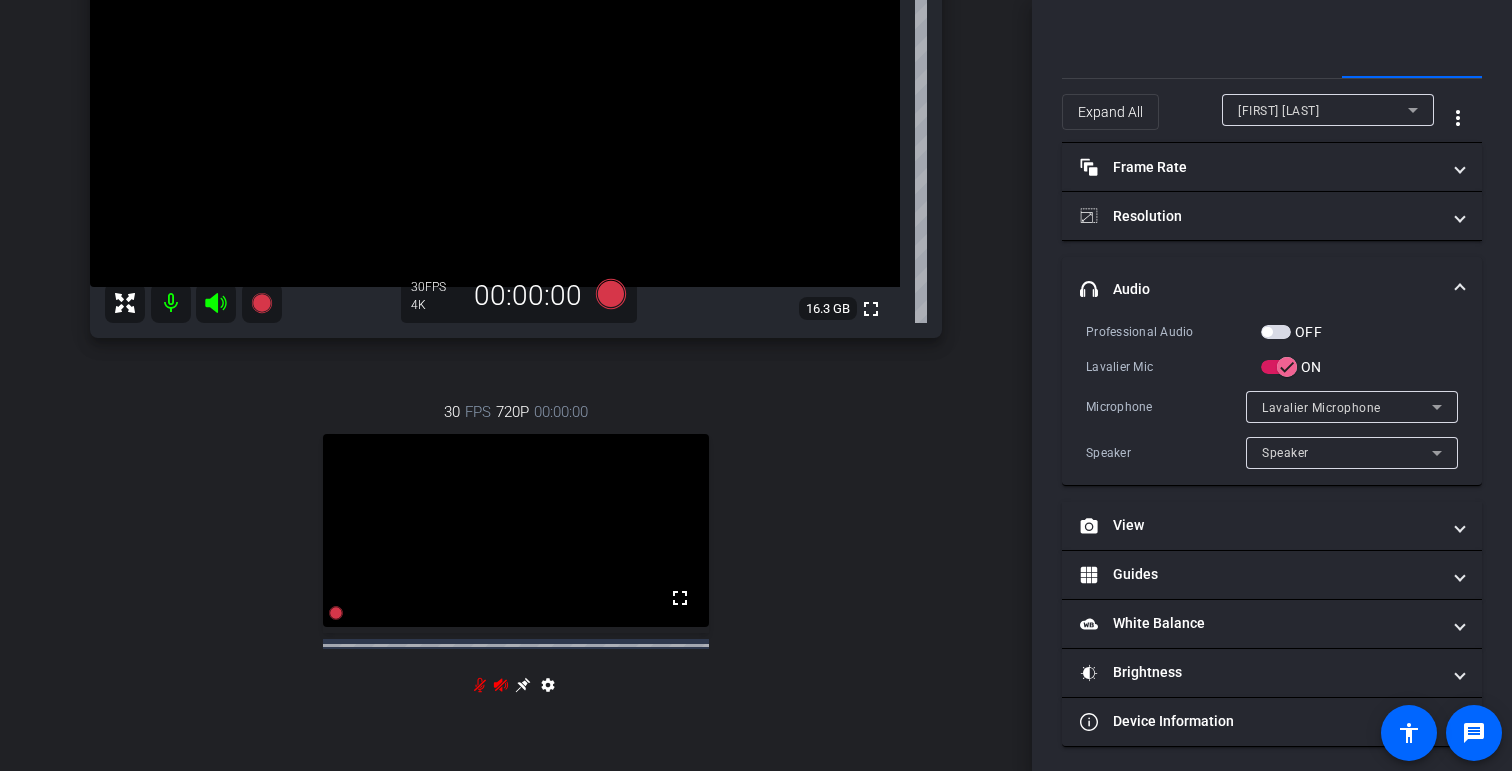 scroll, scrollTop: 154, scrollLeft: 0, axis: vertical 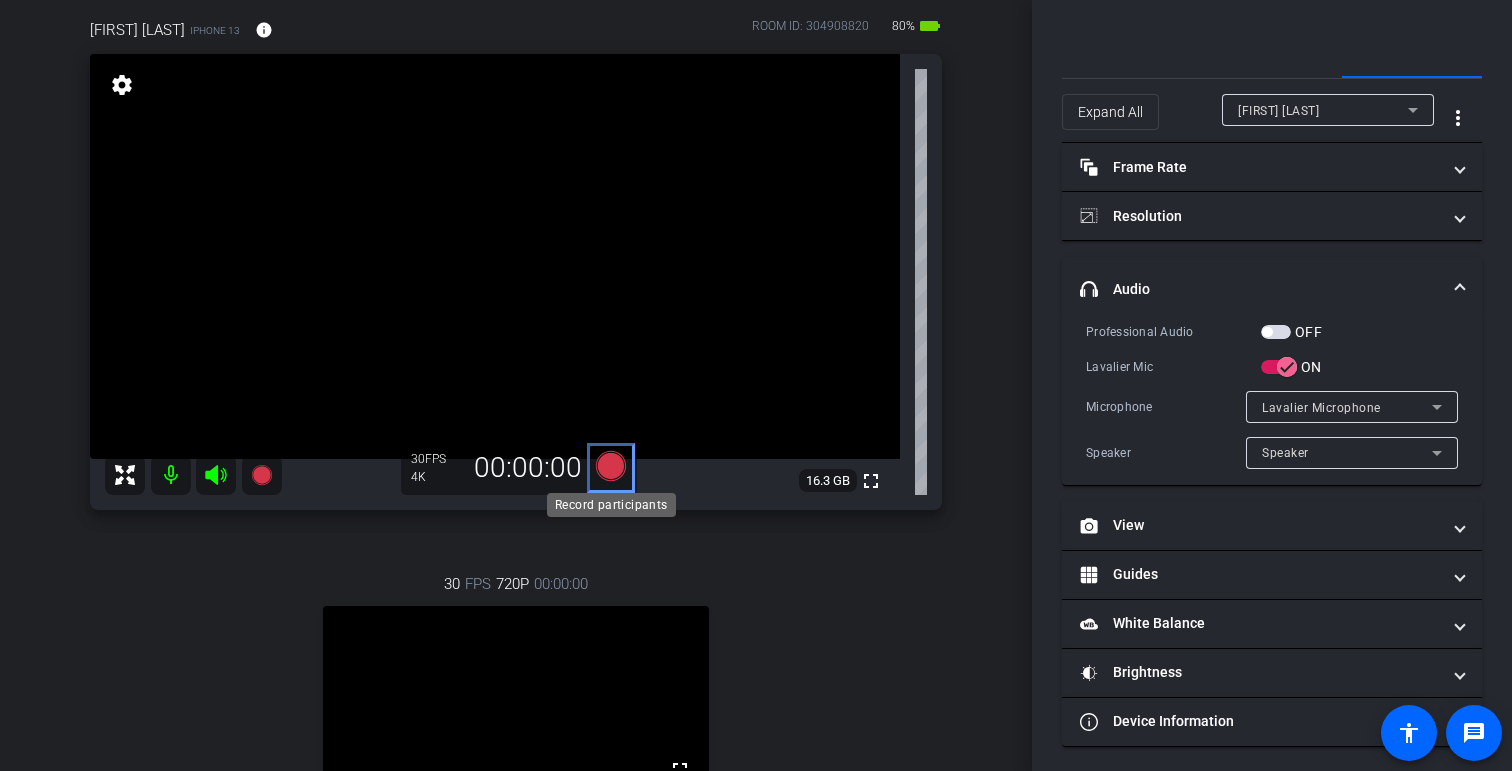 click 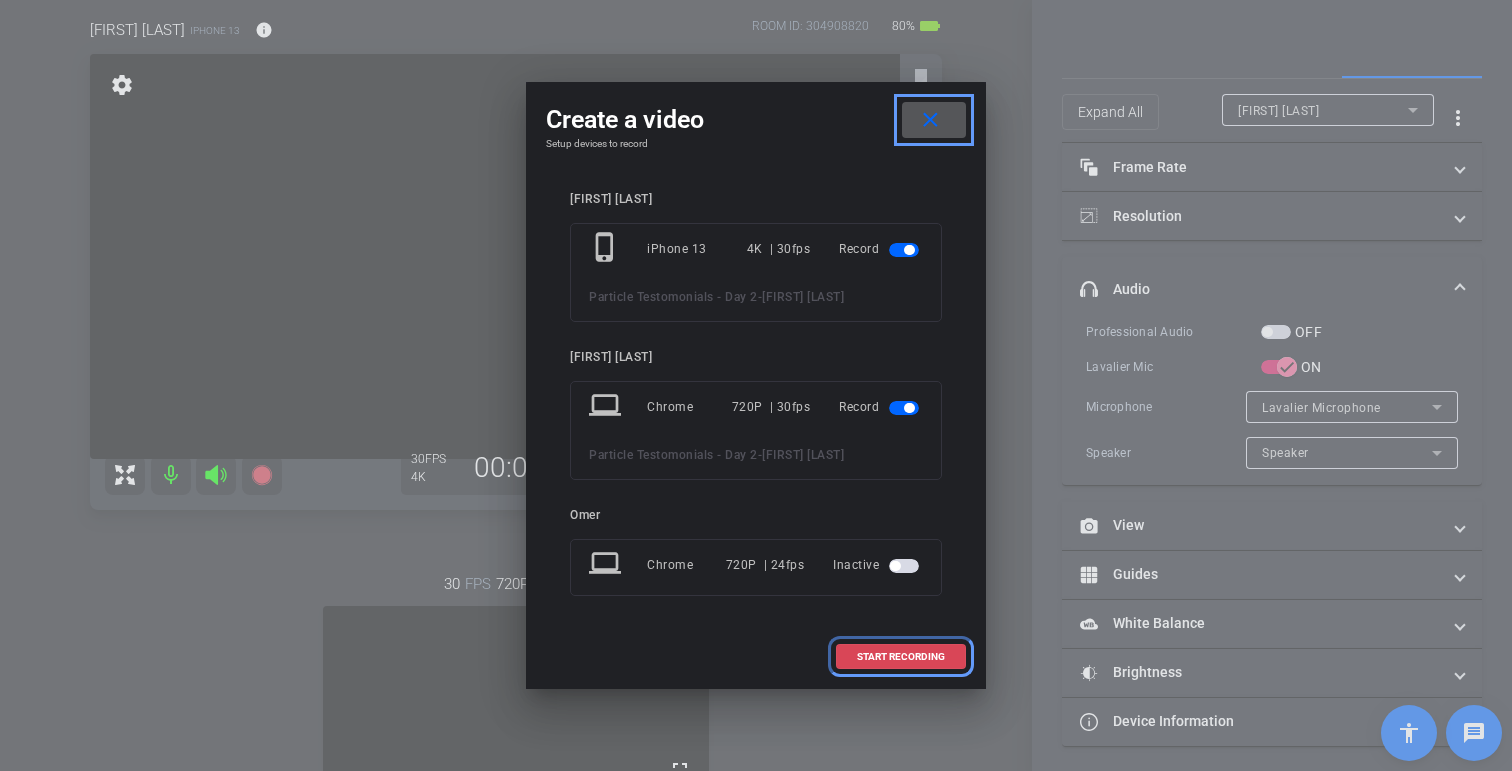 click on "START RECORDING" at bounding box center (901, 657) 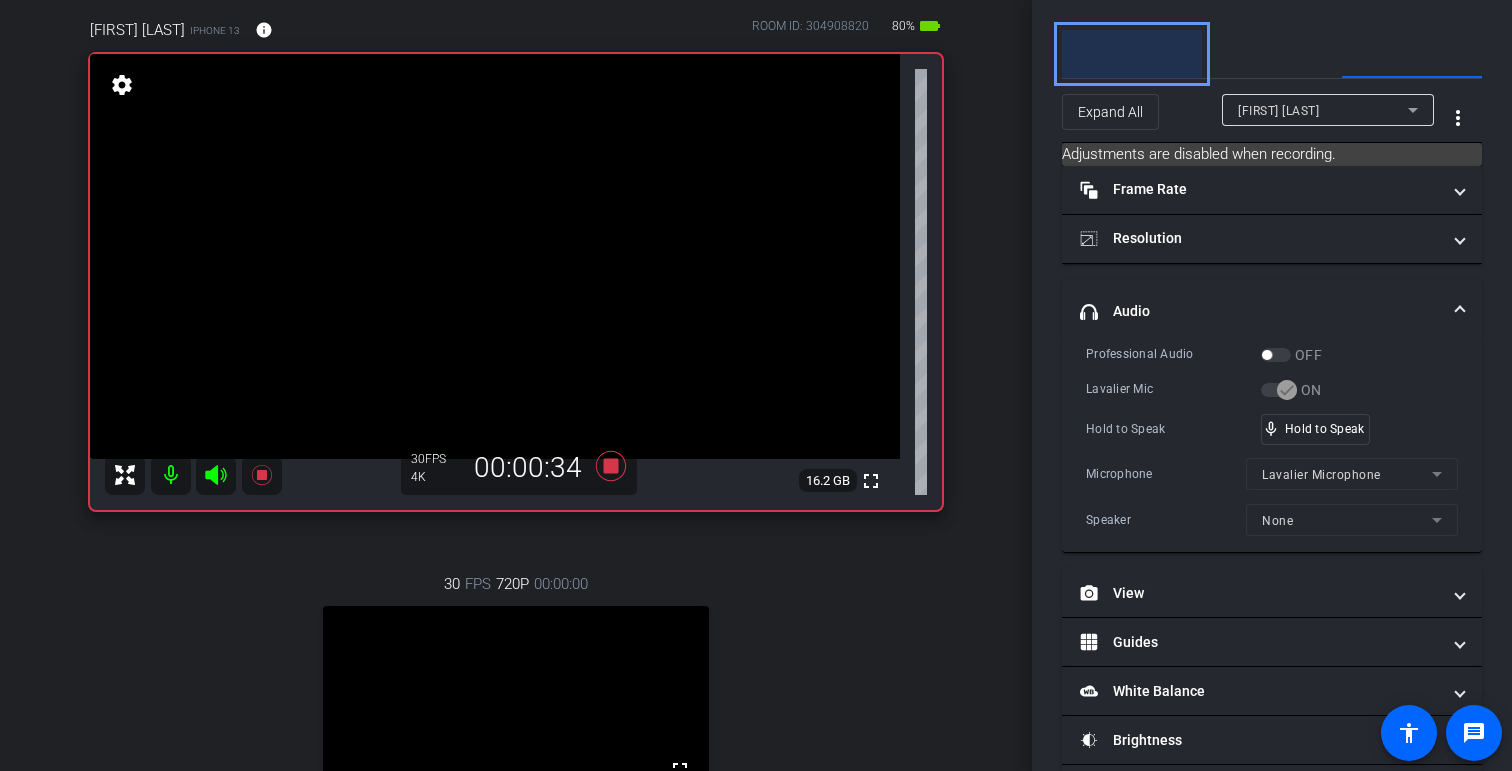 click on "Participants" at bounding box center (1132, 54) 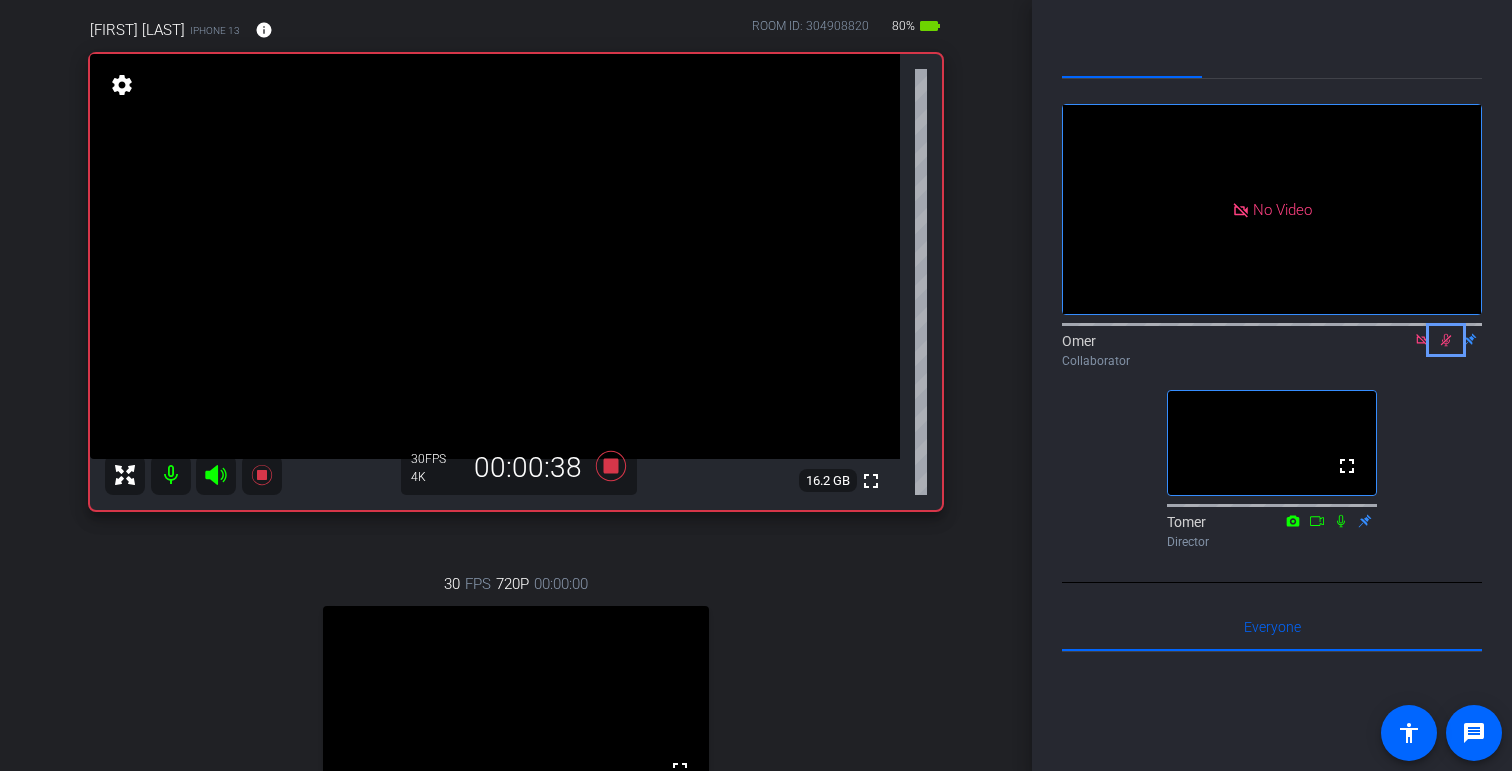 click 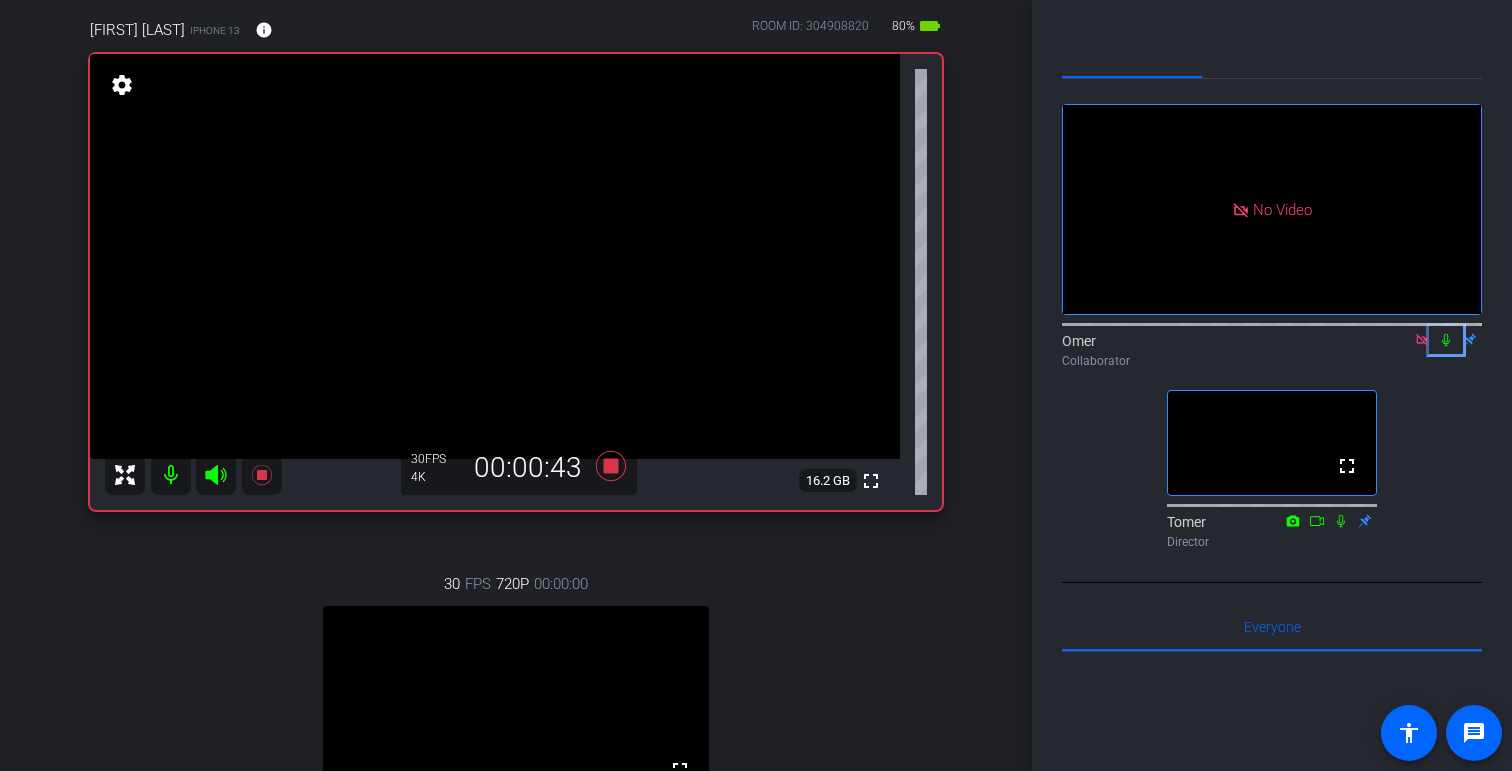 click 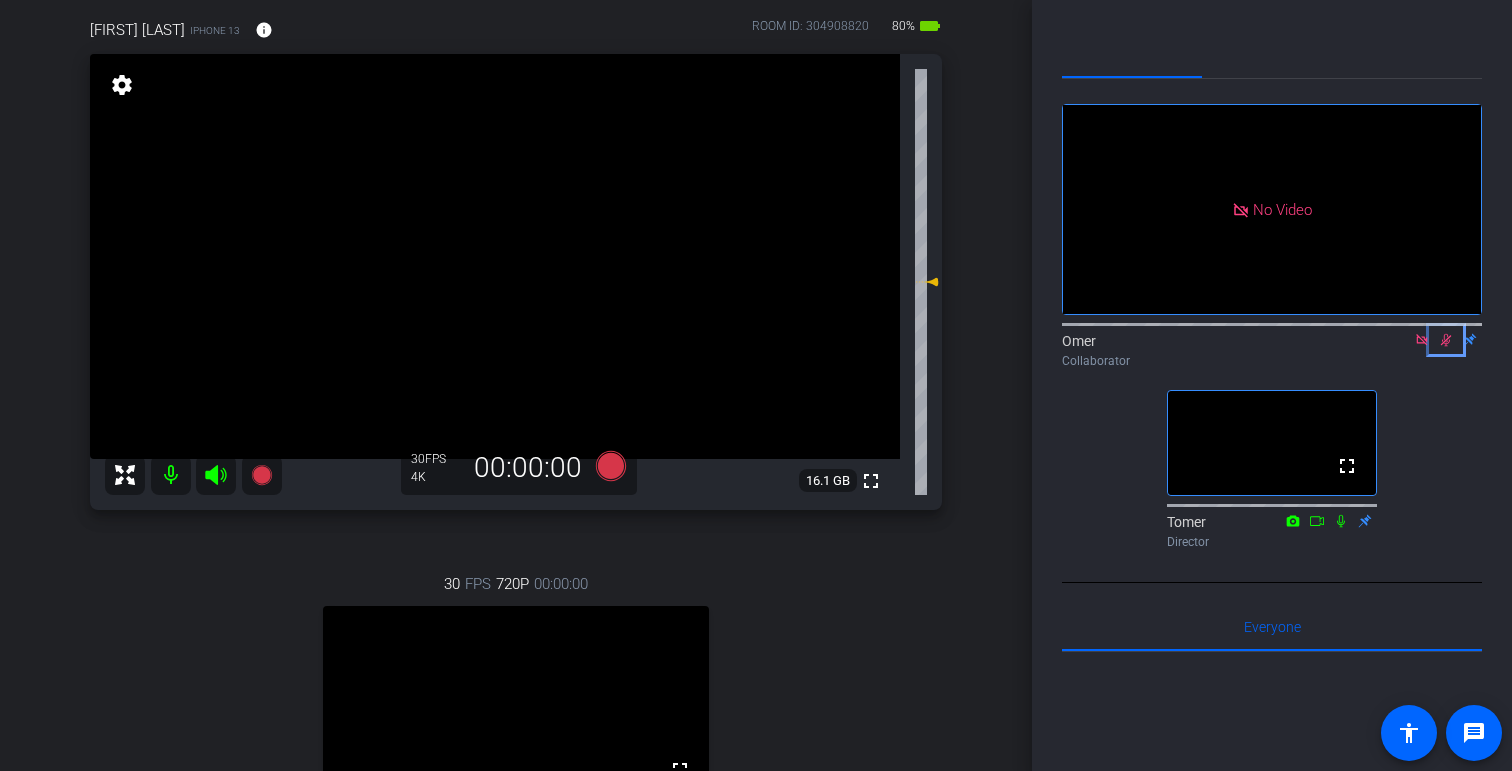 click 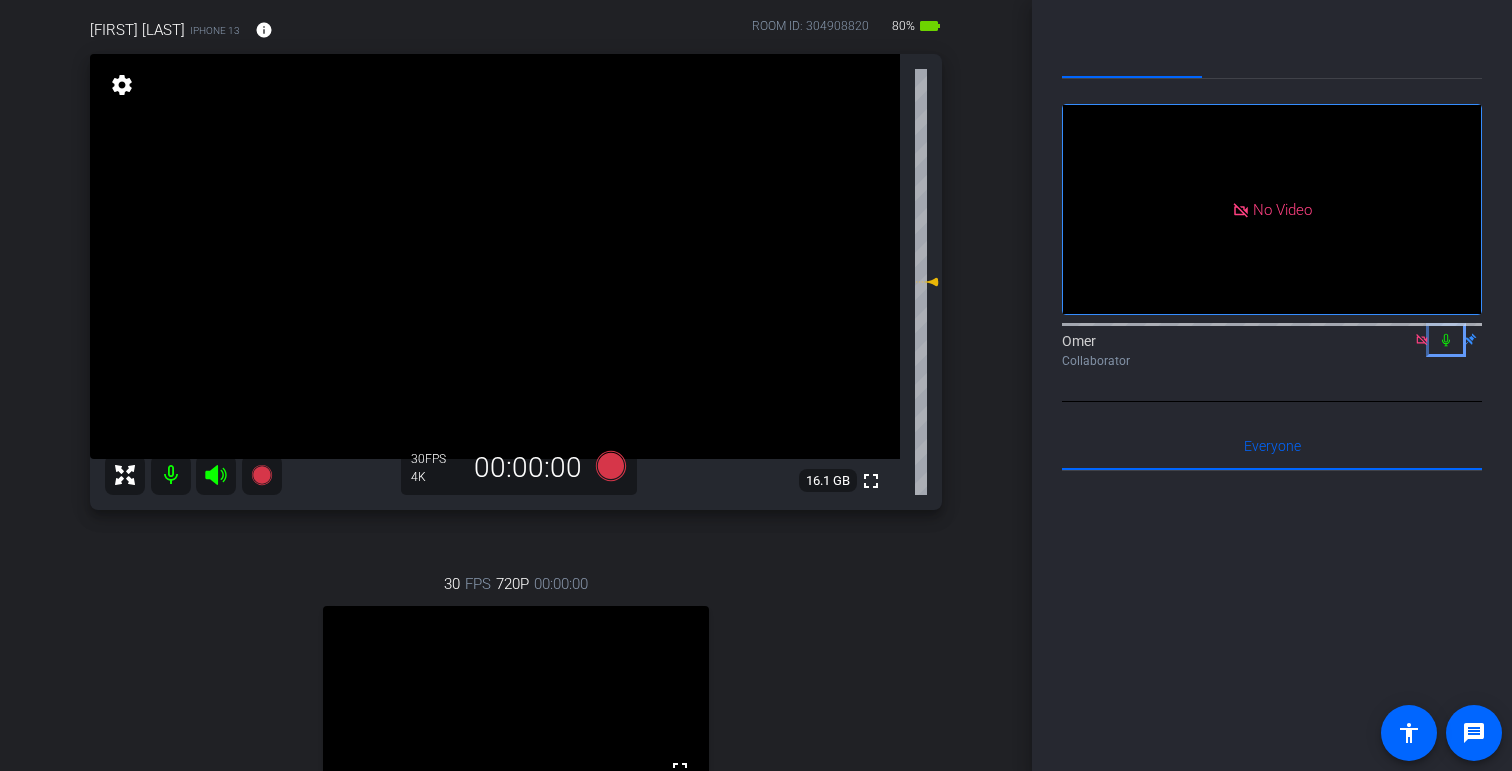 click 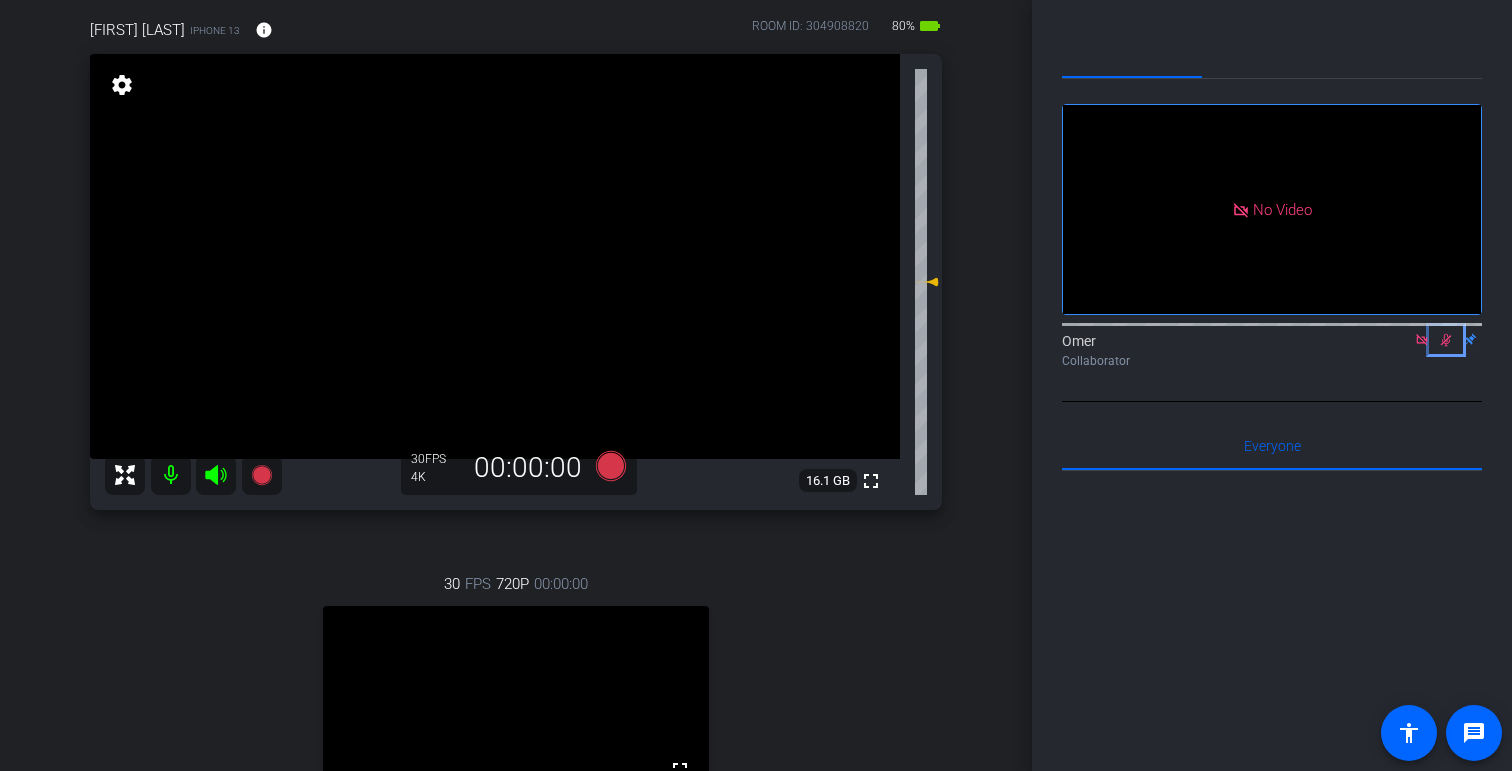 click 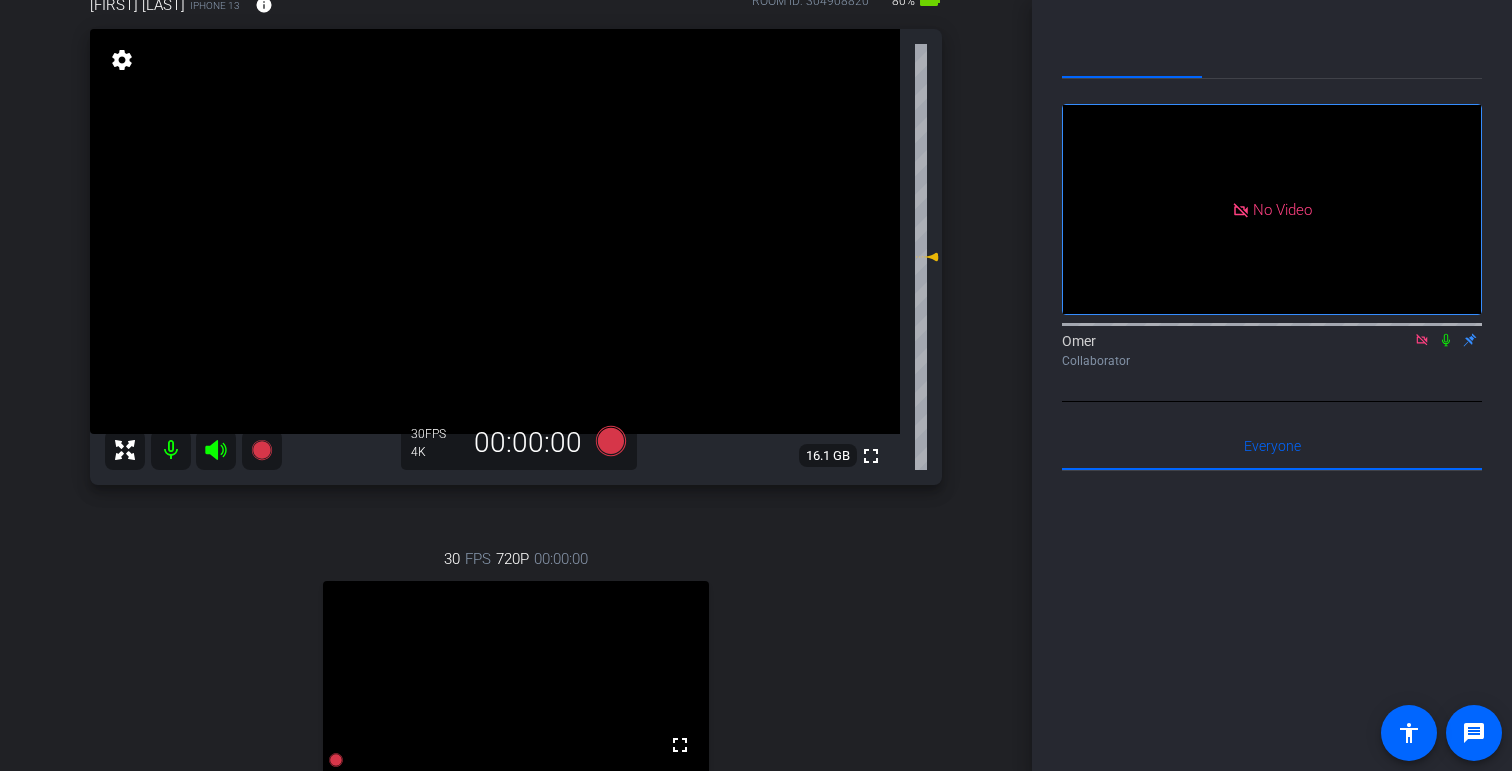 scroll, scrollTop: 160, scrollLeft: 0, axis: vertical 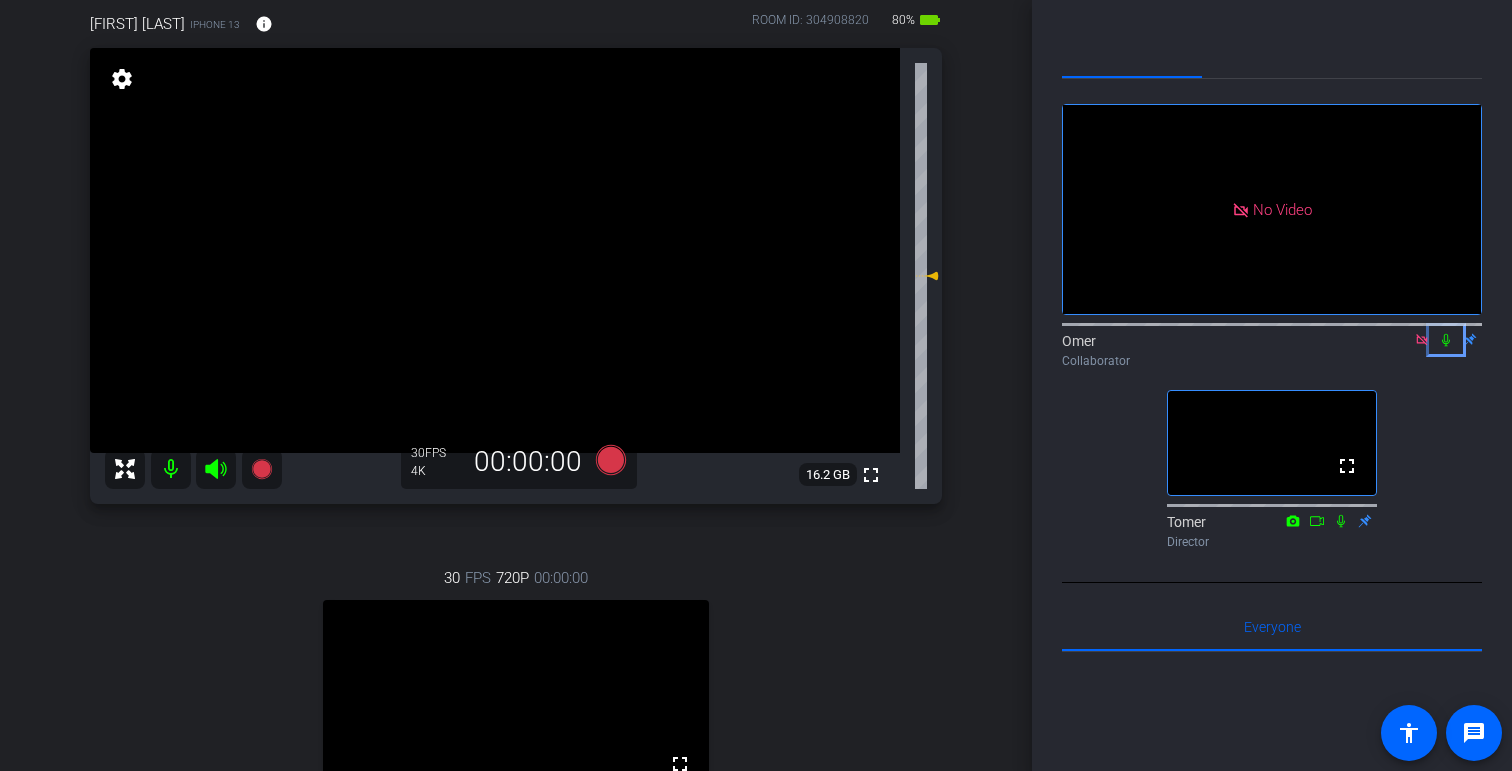 click 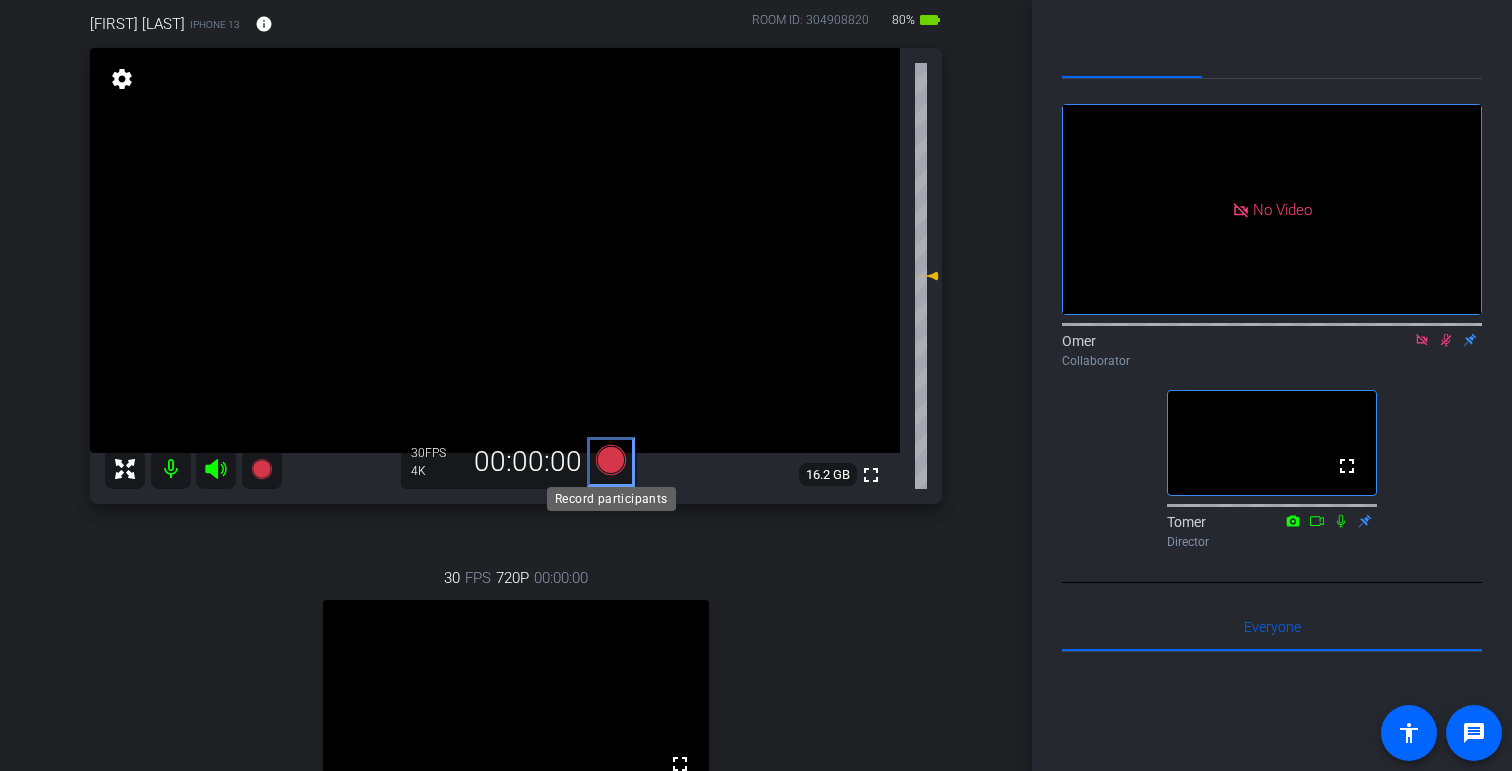 click 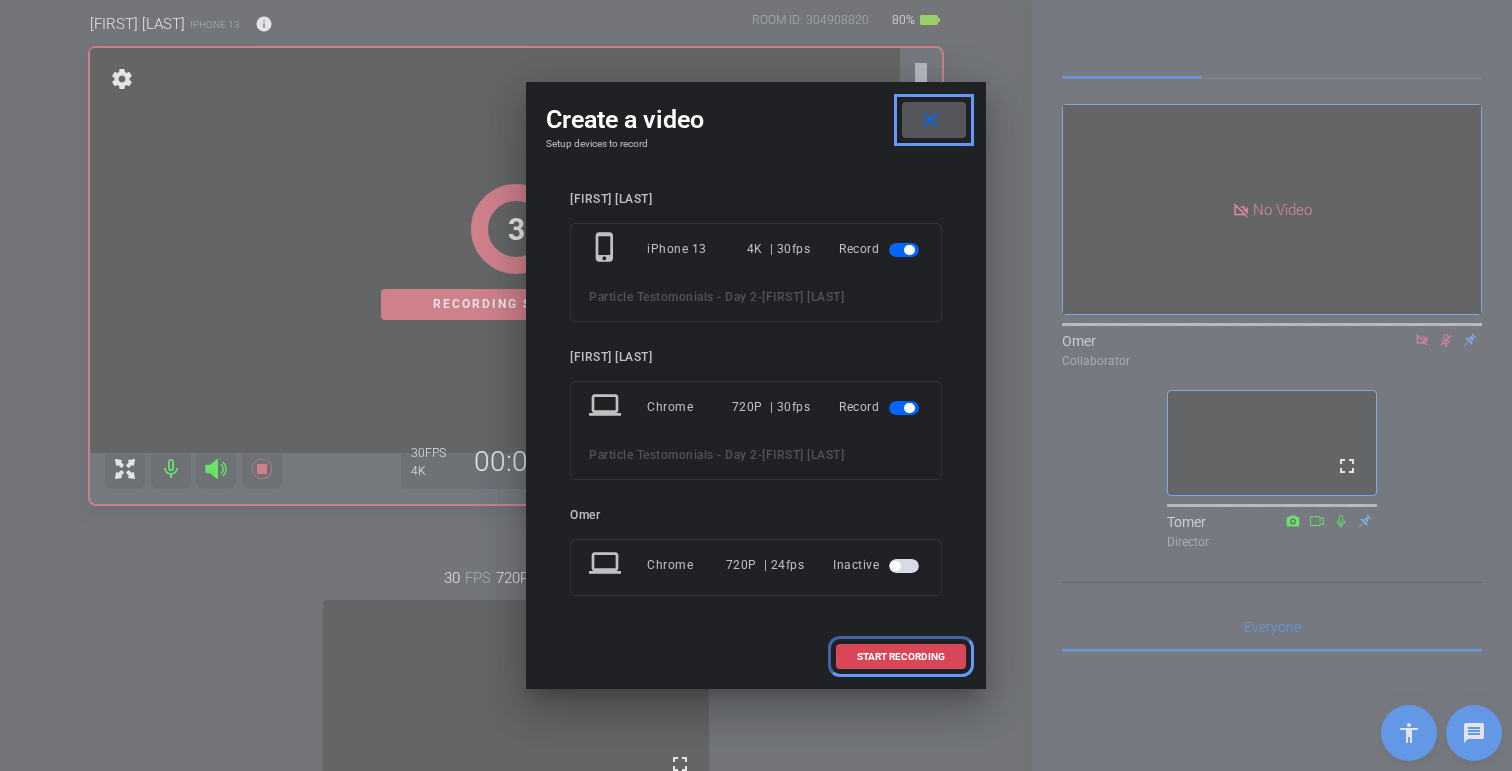click on "START RECORDING" at bounding box center [901, 657] 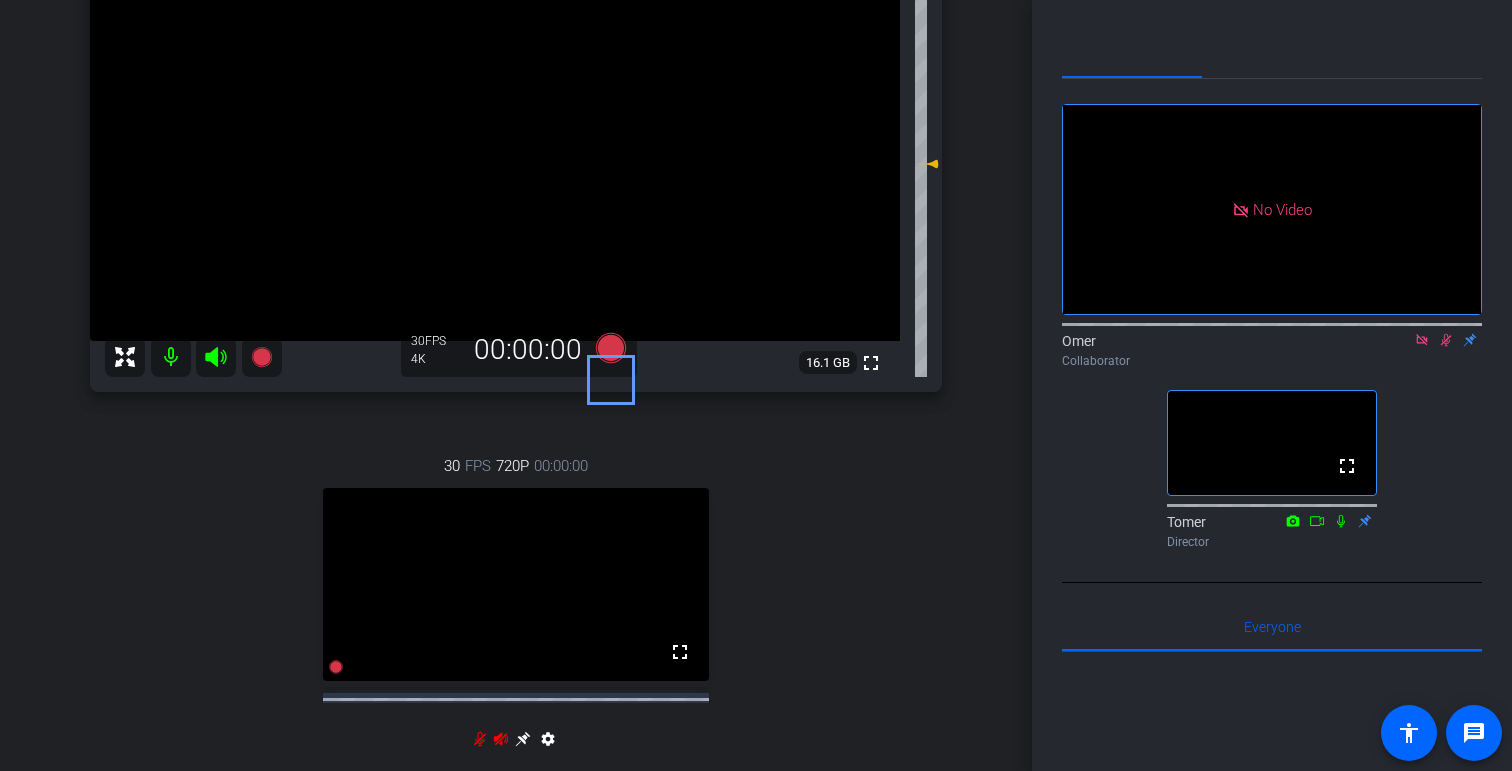 scroll, scrollTop: 0, scrollLeft: 0, axis: both 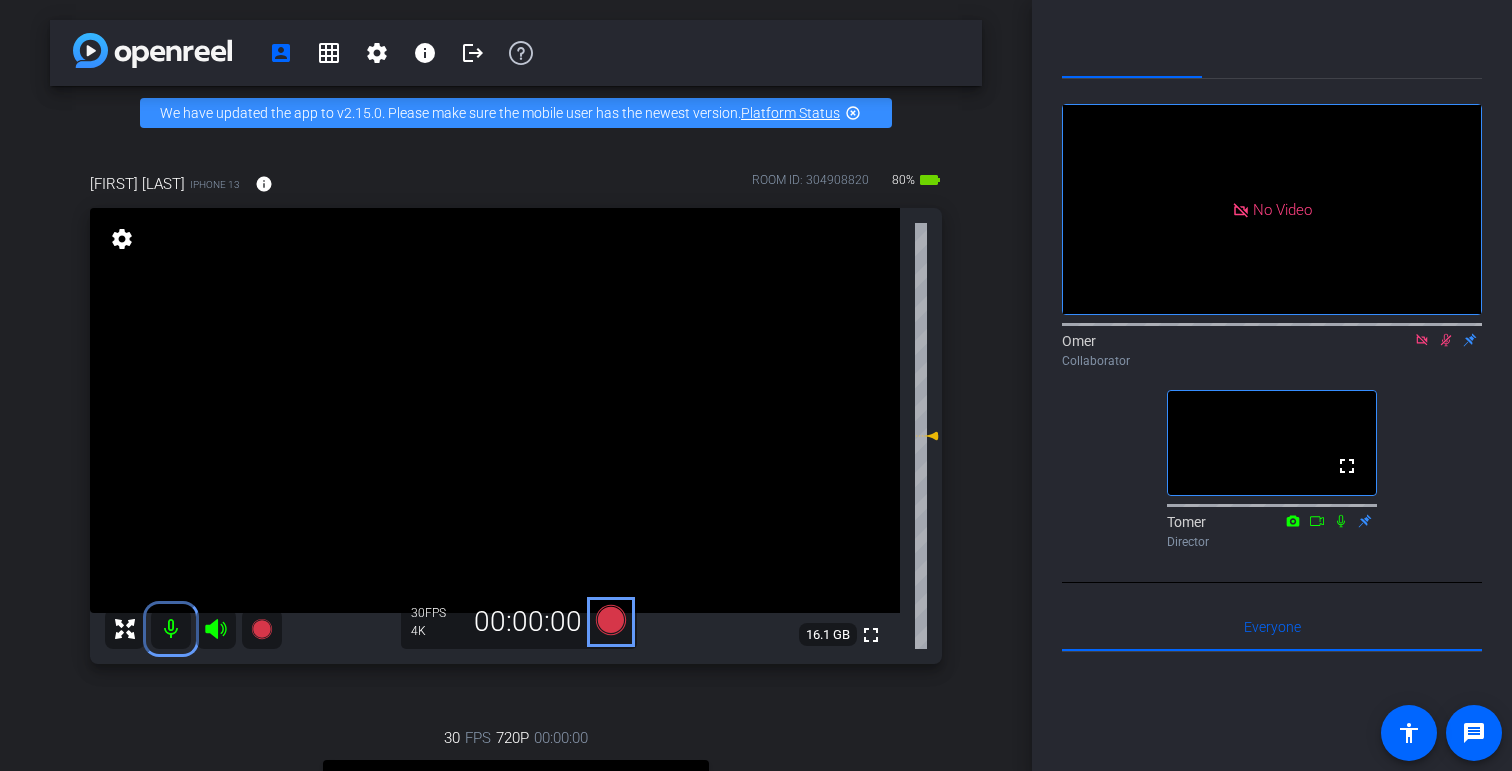 click at bounding box center [171, 629] 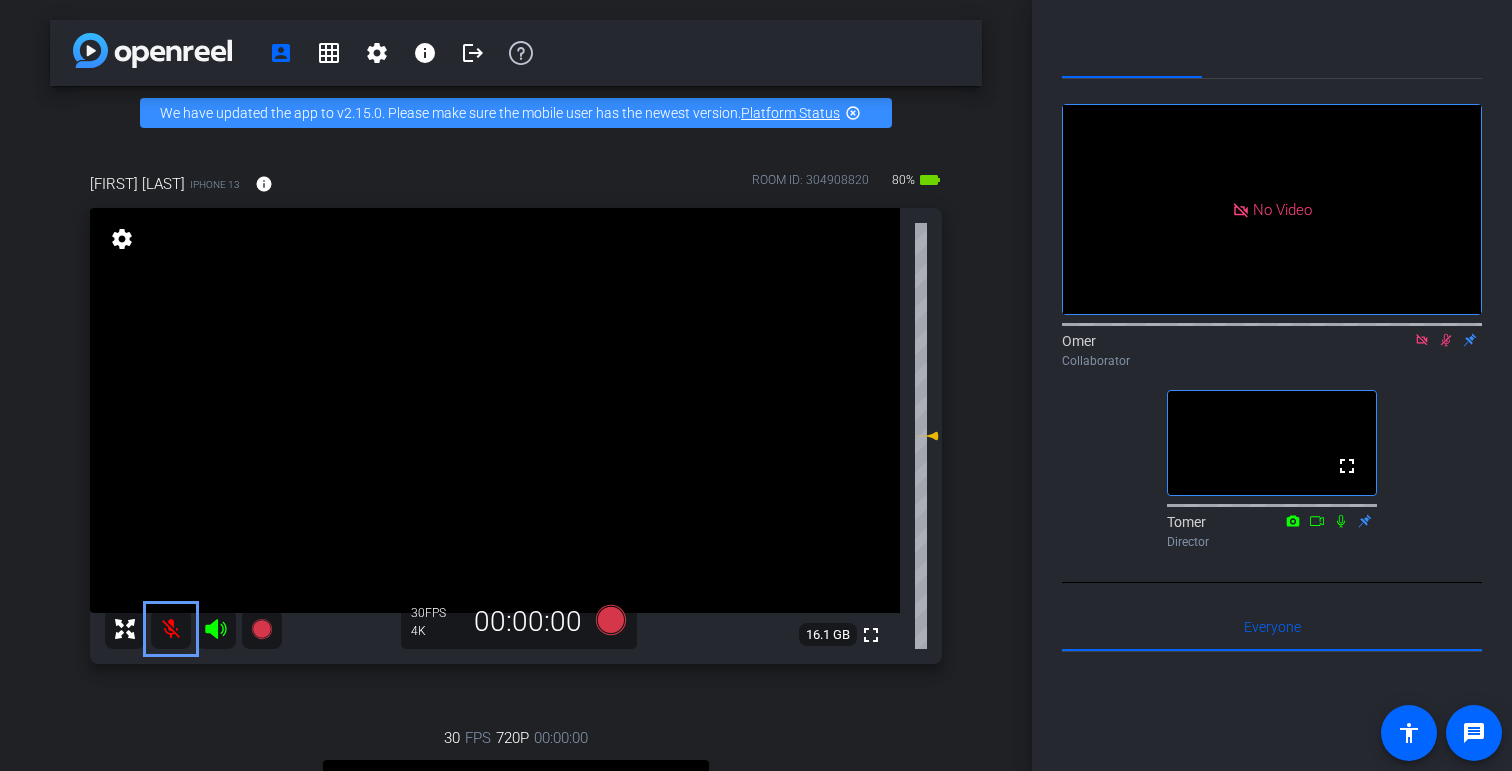 click at bounding box center [171, 629] 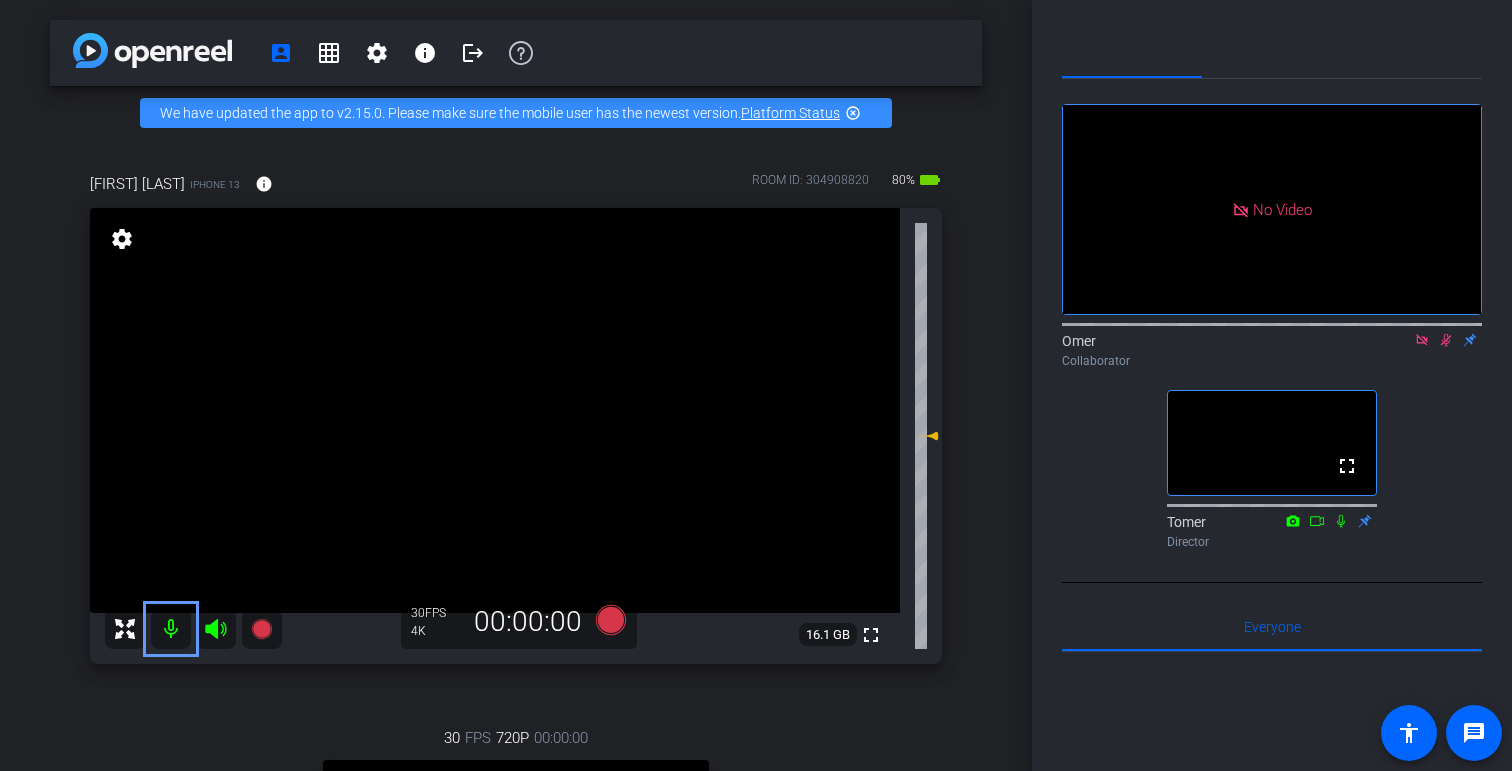 click at bounding box center (171, 629) 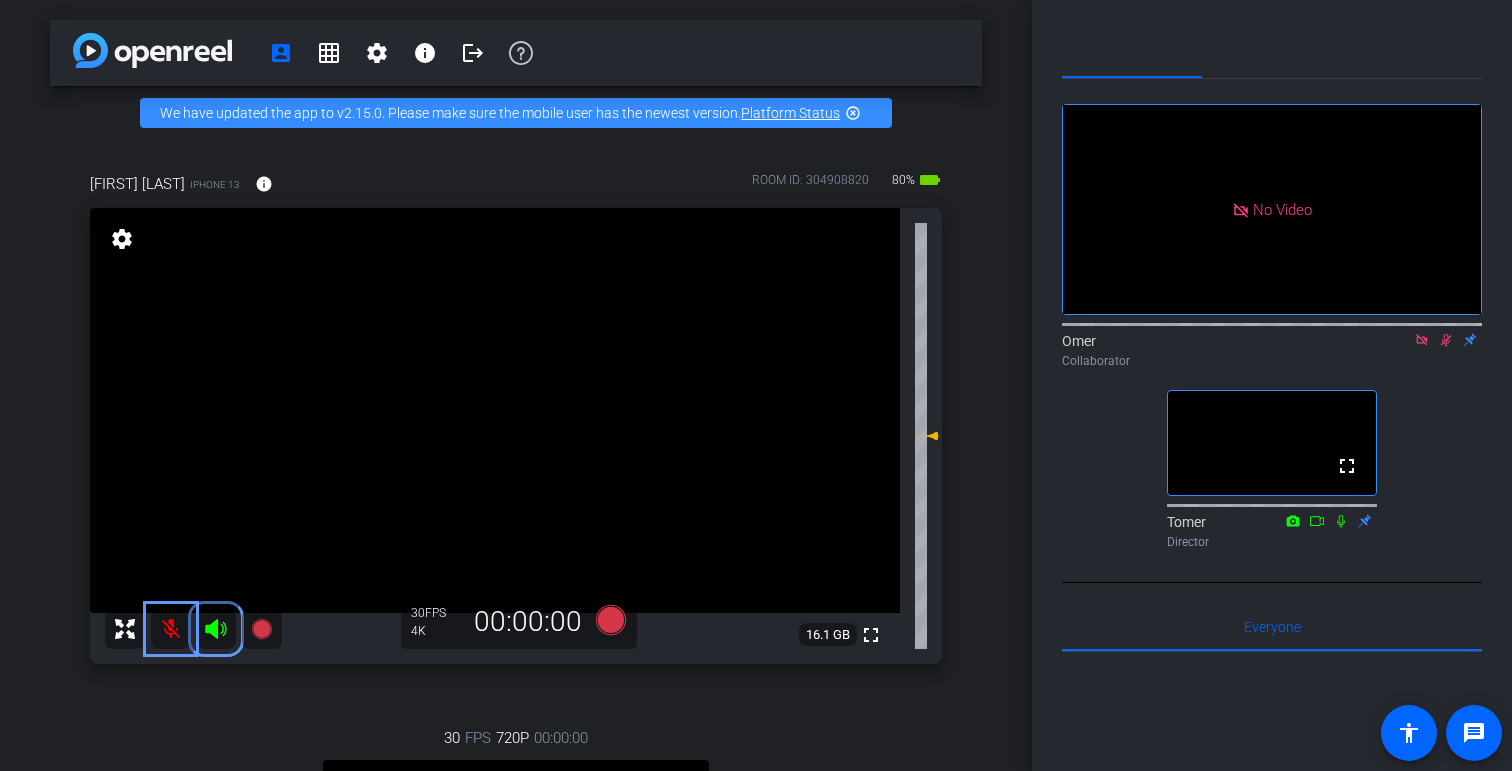 click 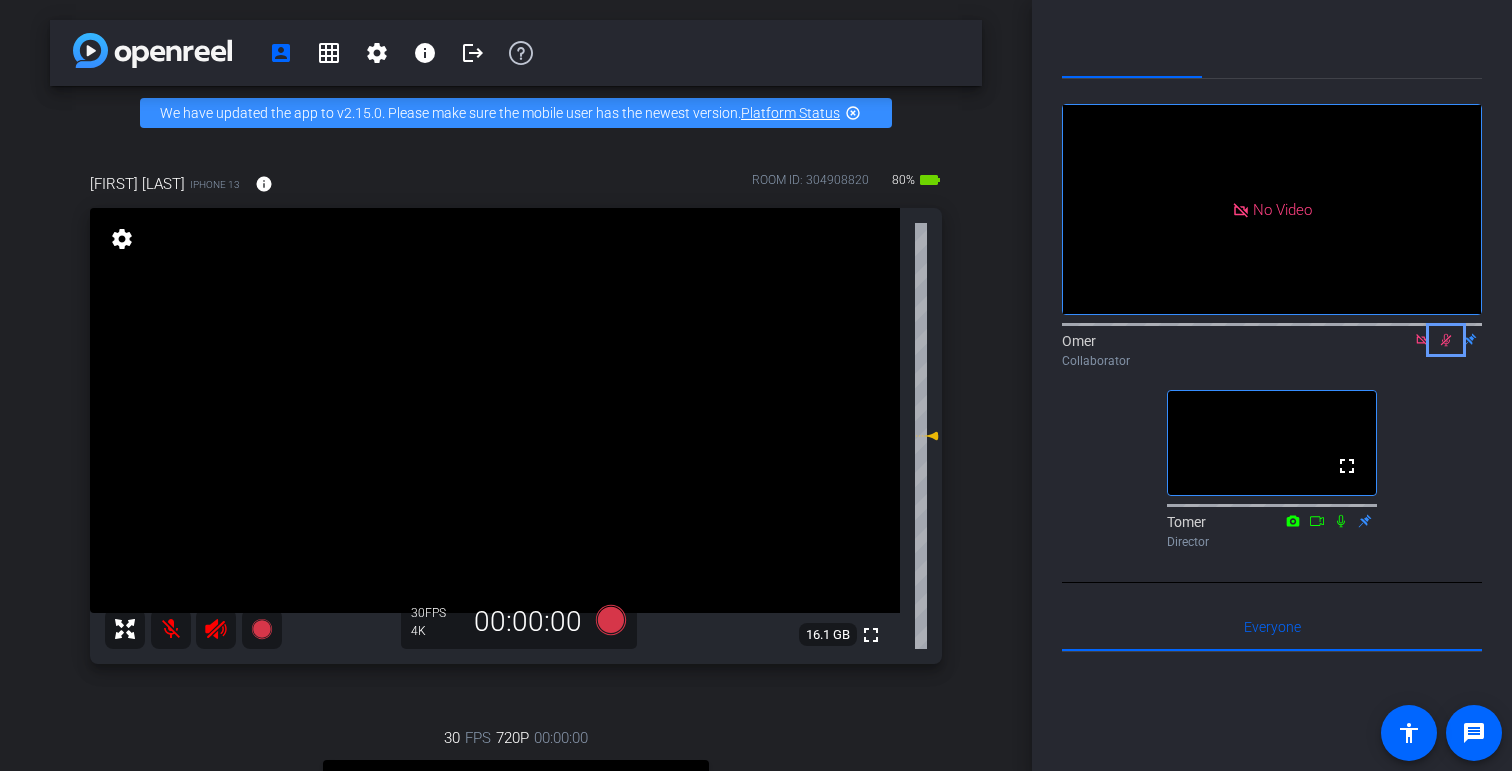 click 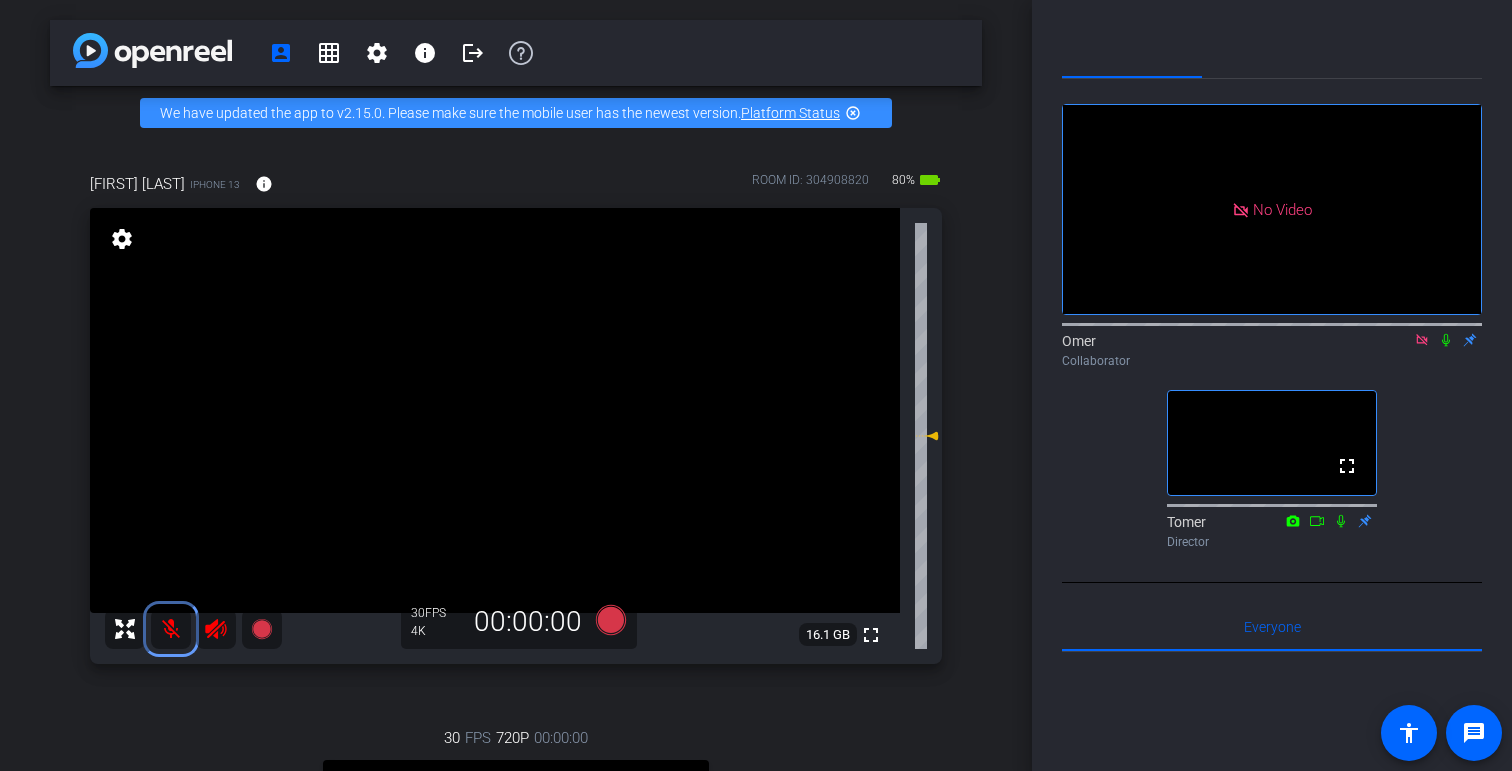 click at bounding box center [171, 629] 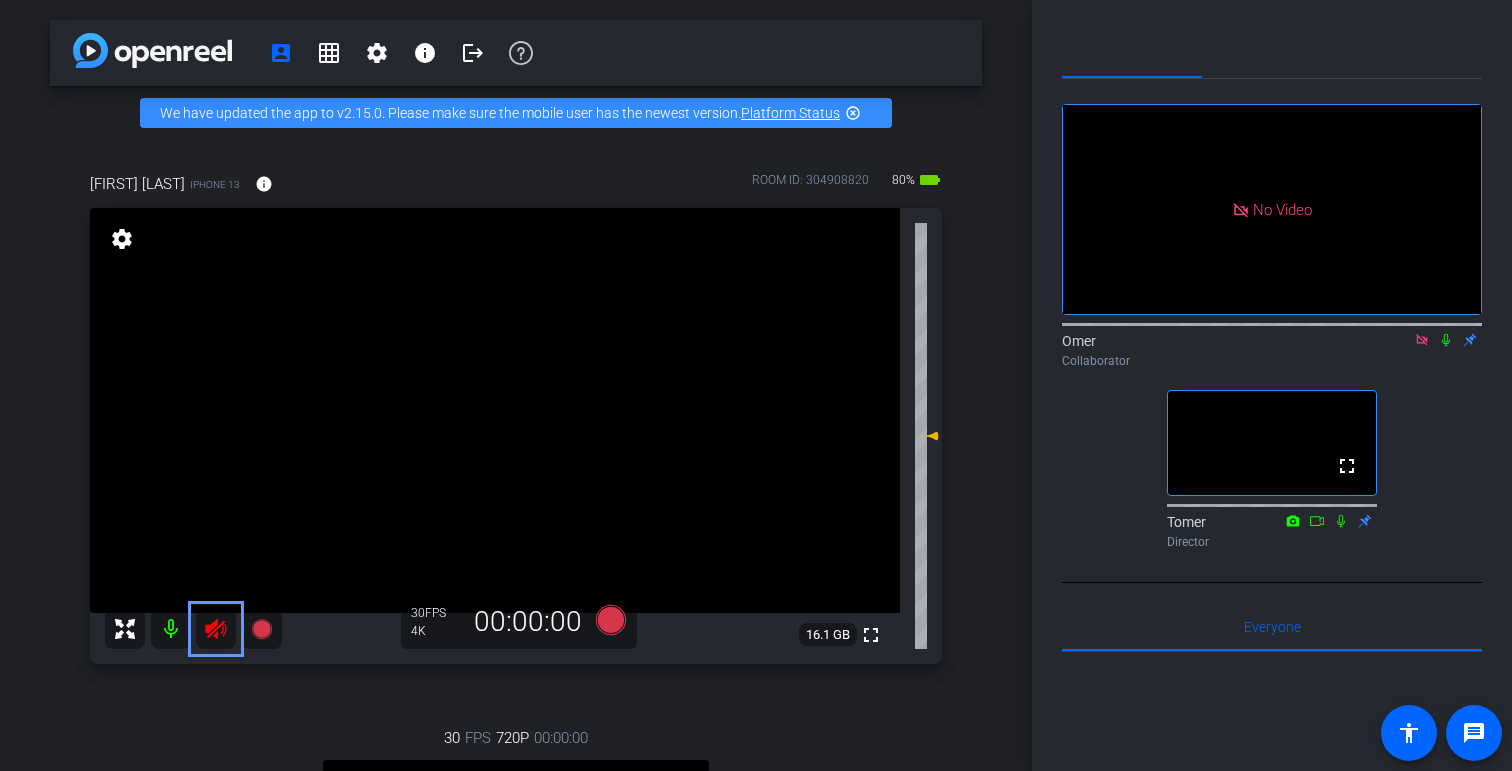 click 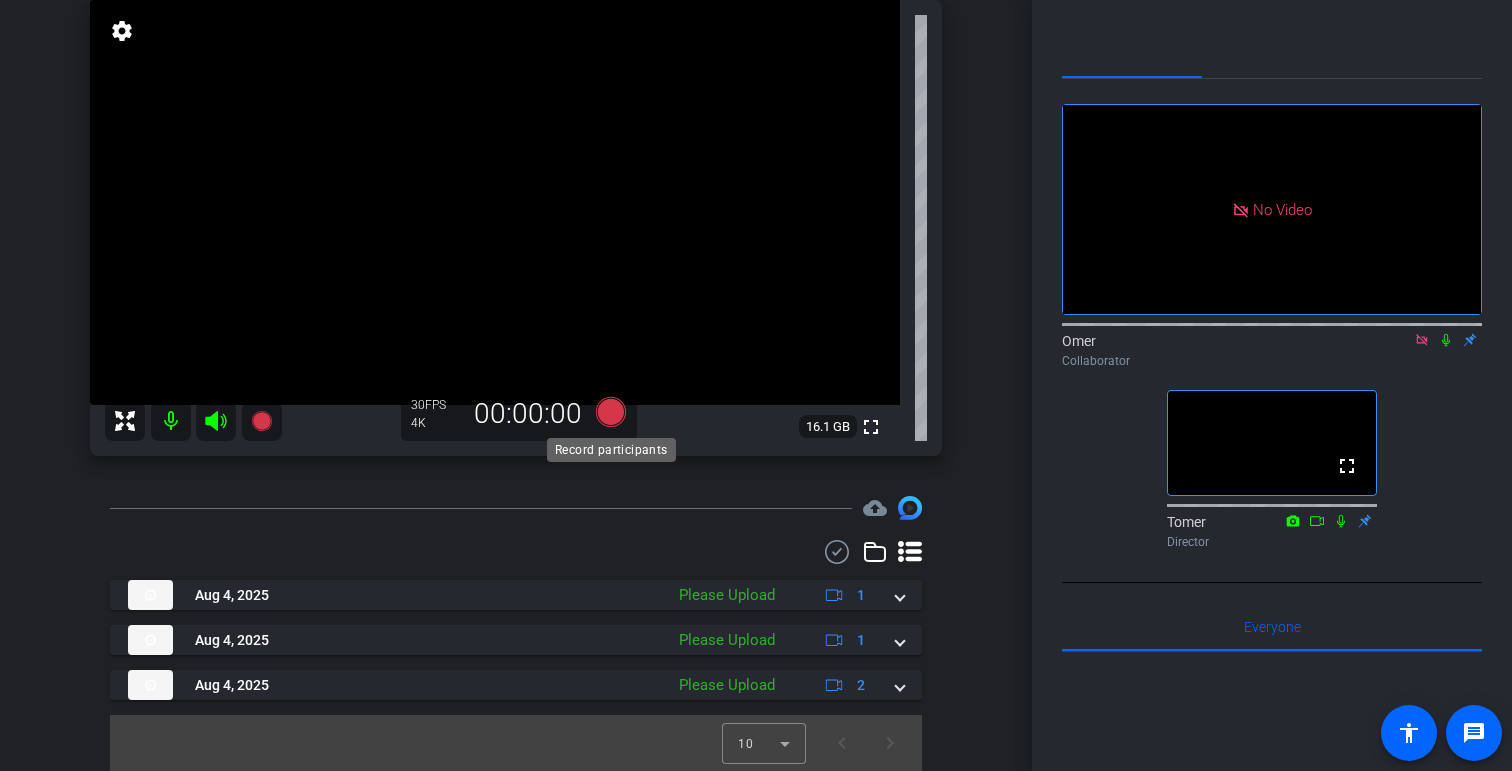 scroll, scrollTop: 0, scrollLeft: 0, axis: both 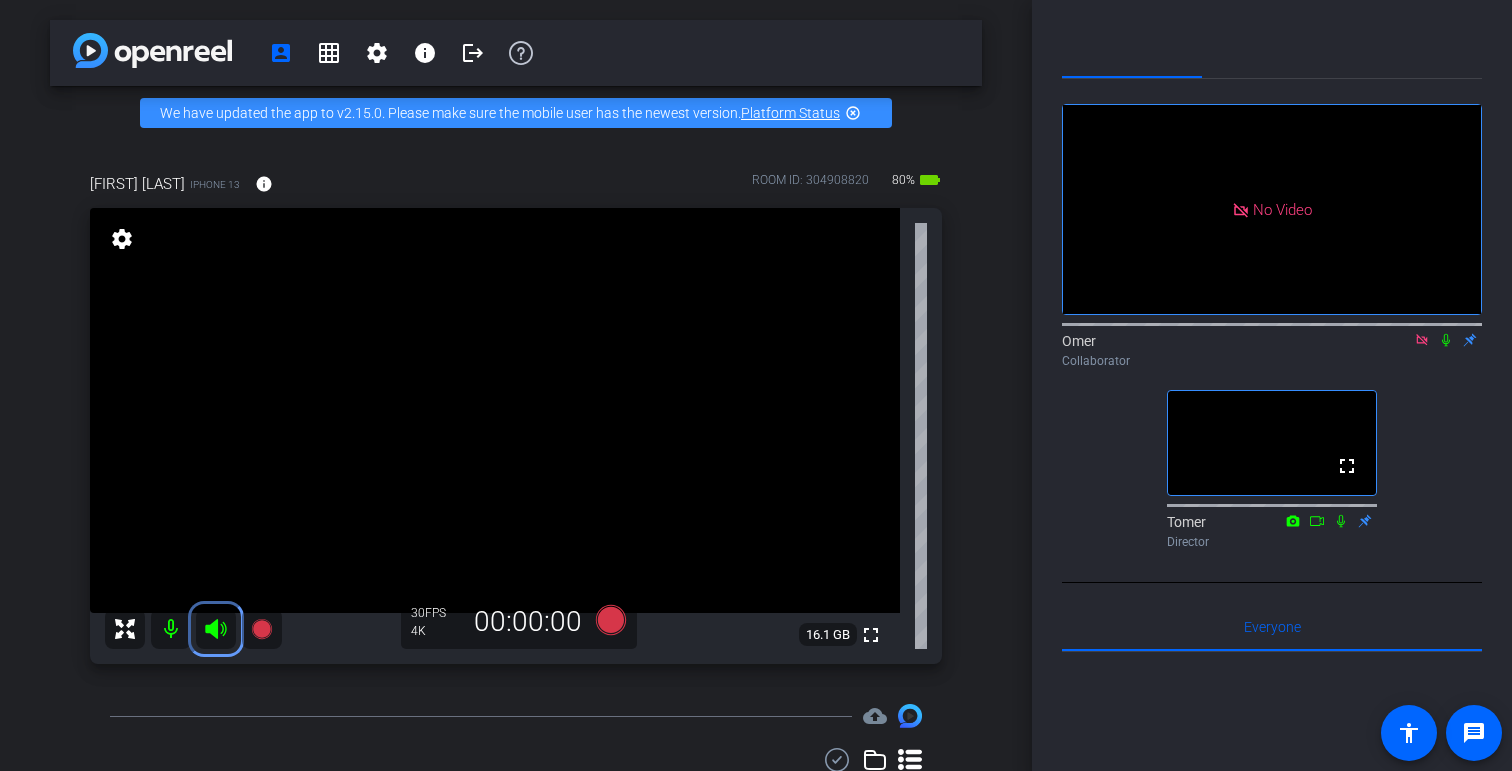click 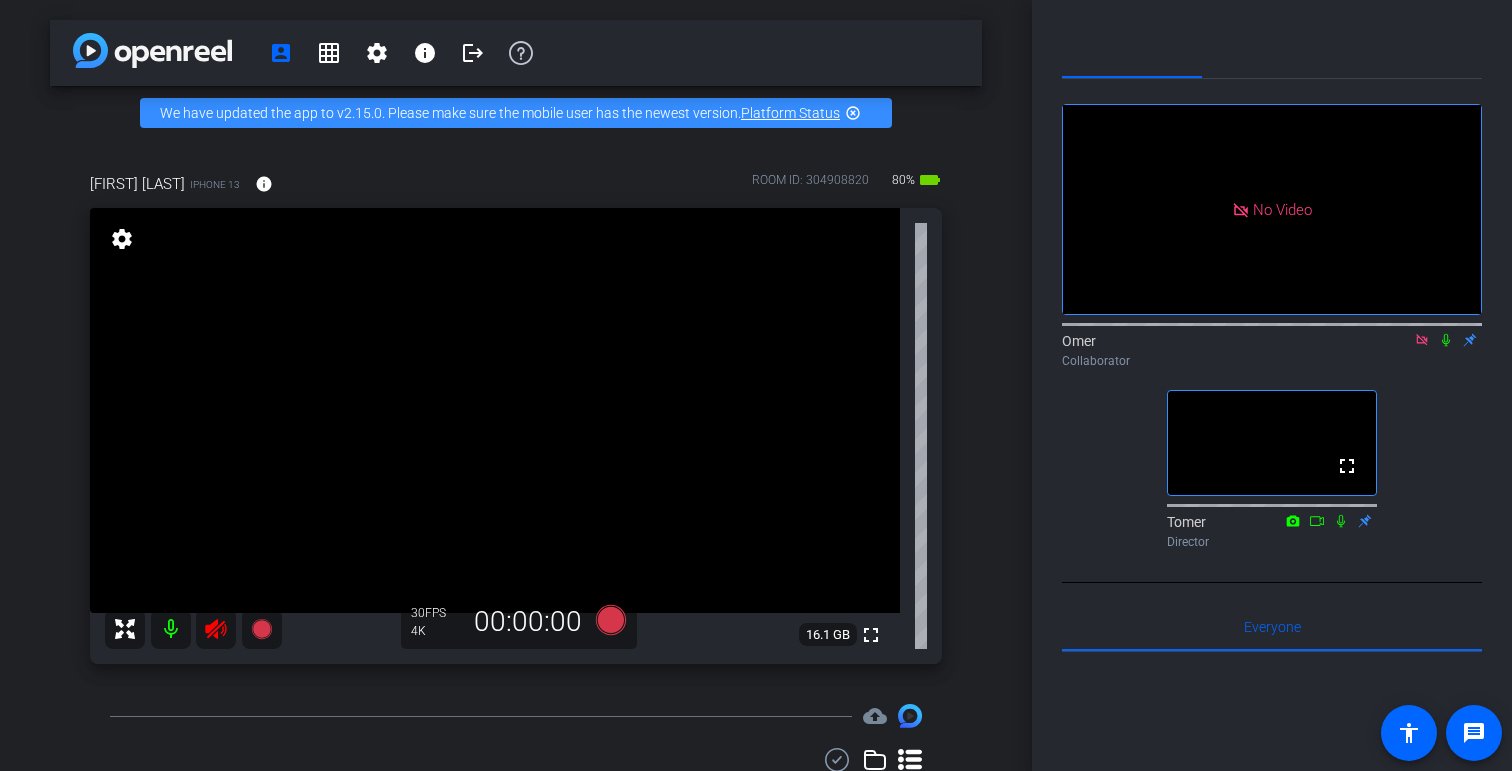 click 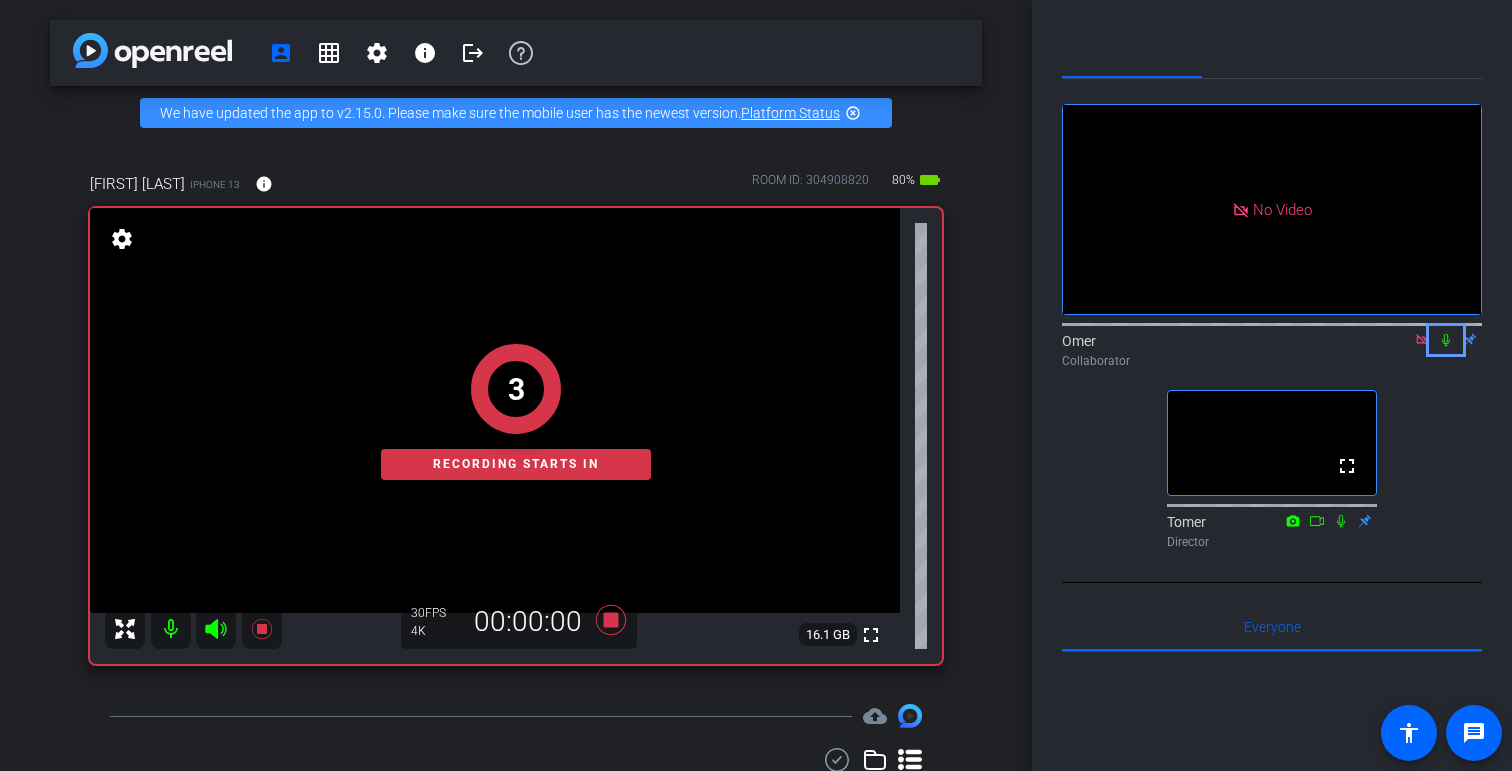 click 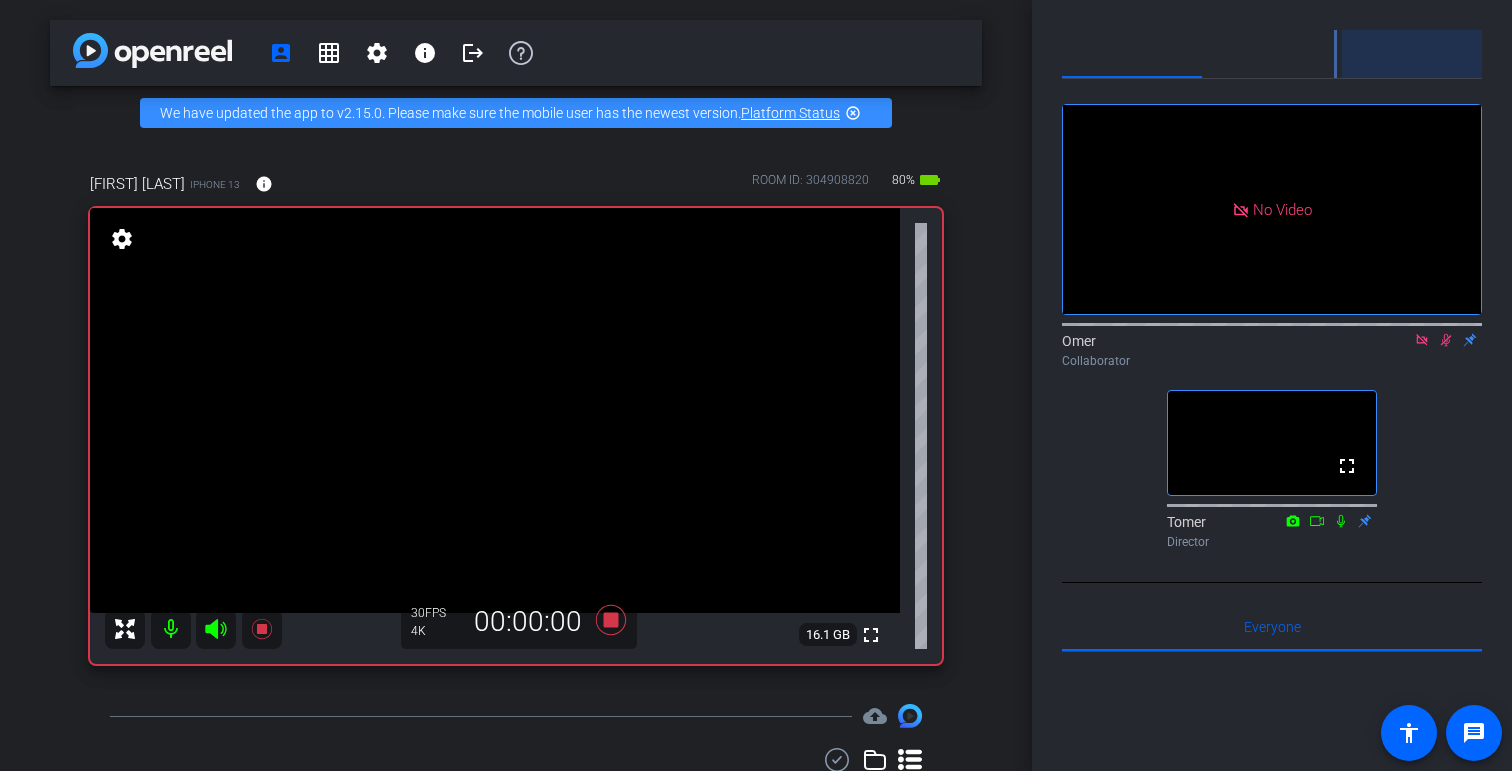 click on "Adjustments" at bounding box center (1412, 54) 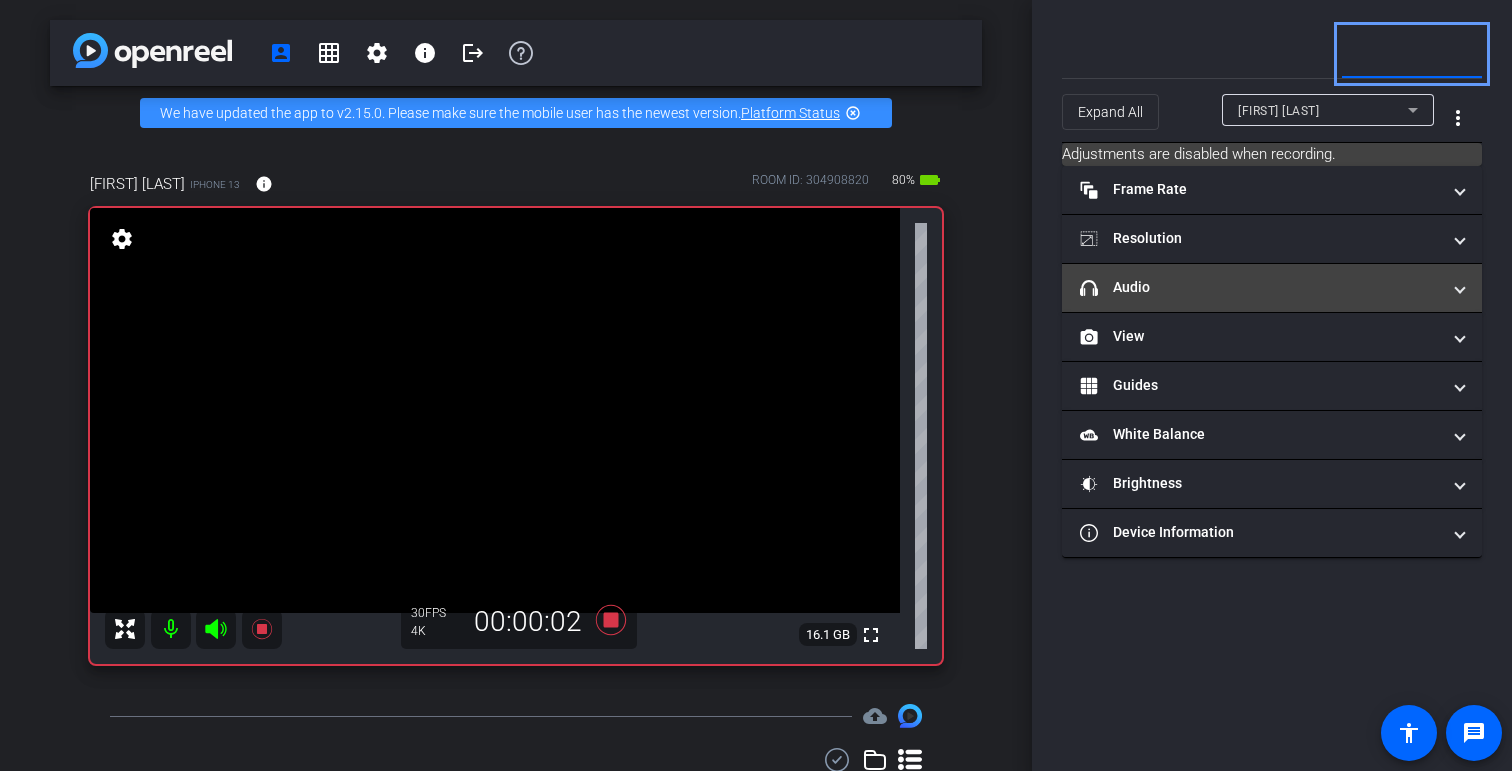 click on "headphone icon
Audio" at bounding box center (1260, 287) 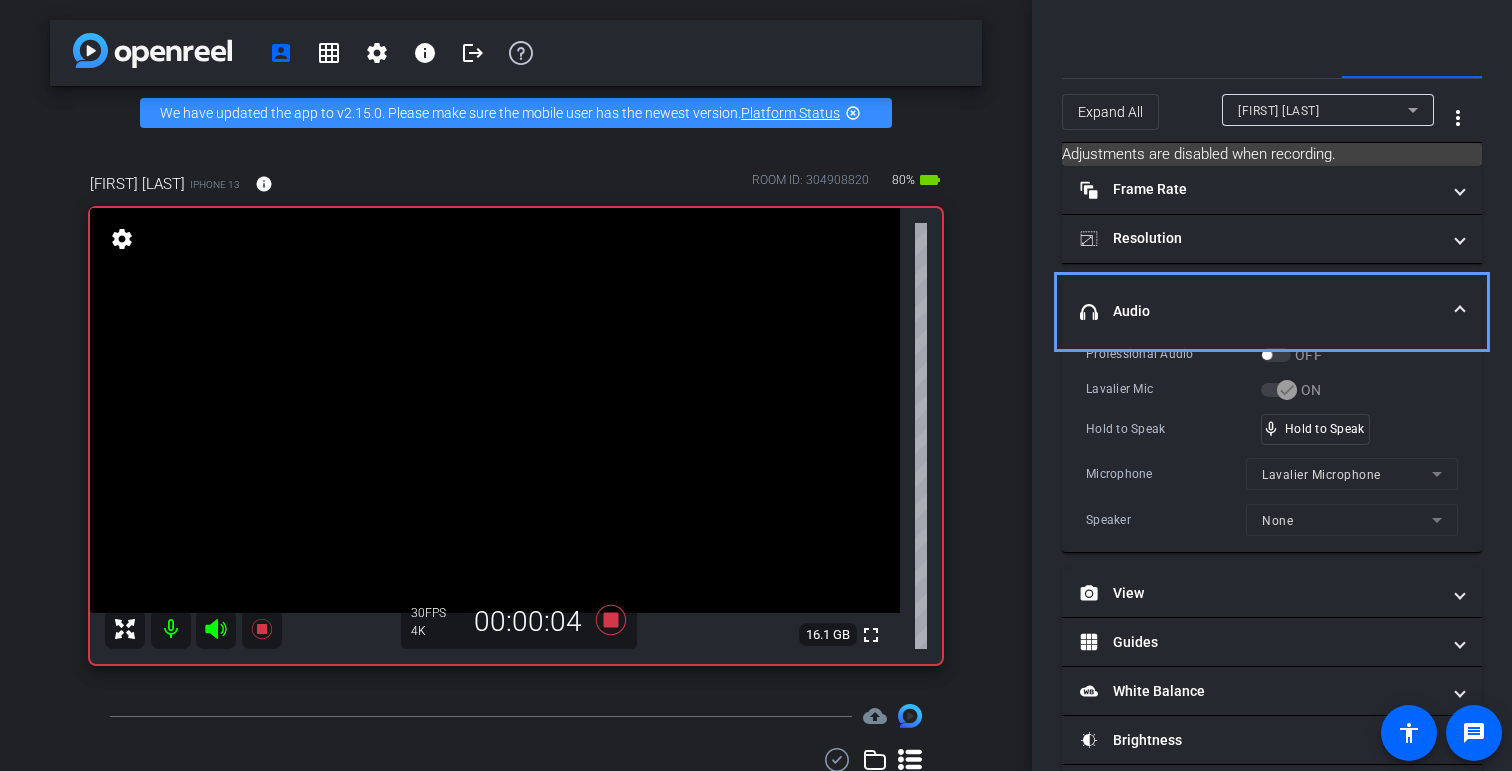 scroll, scrollTop: 0, scrollLeft: 0, axis: both 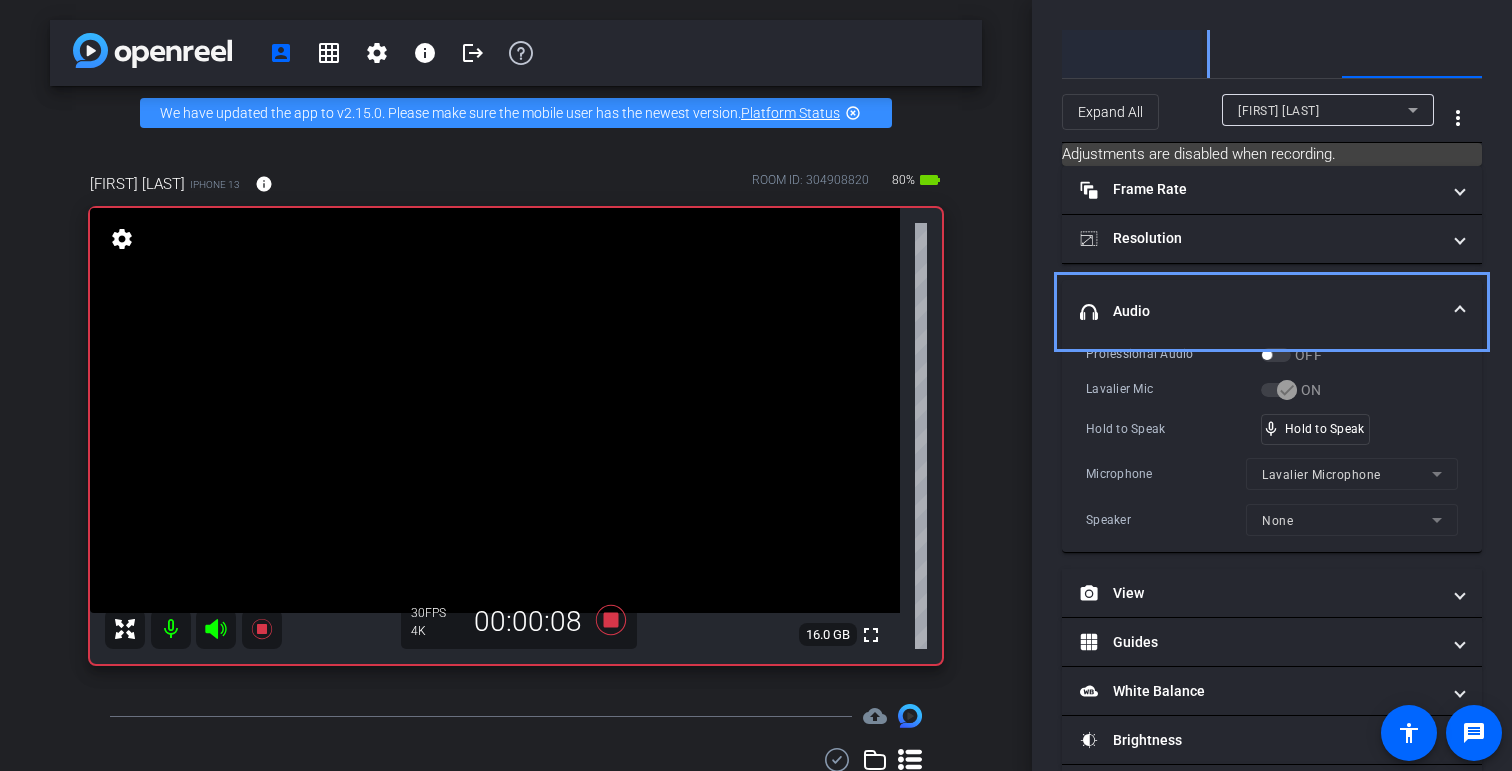 click on "Participants" at bounding box center [1132, 54] 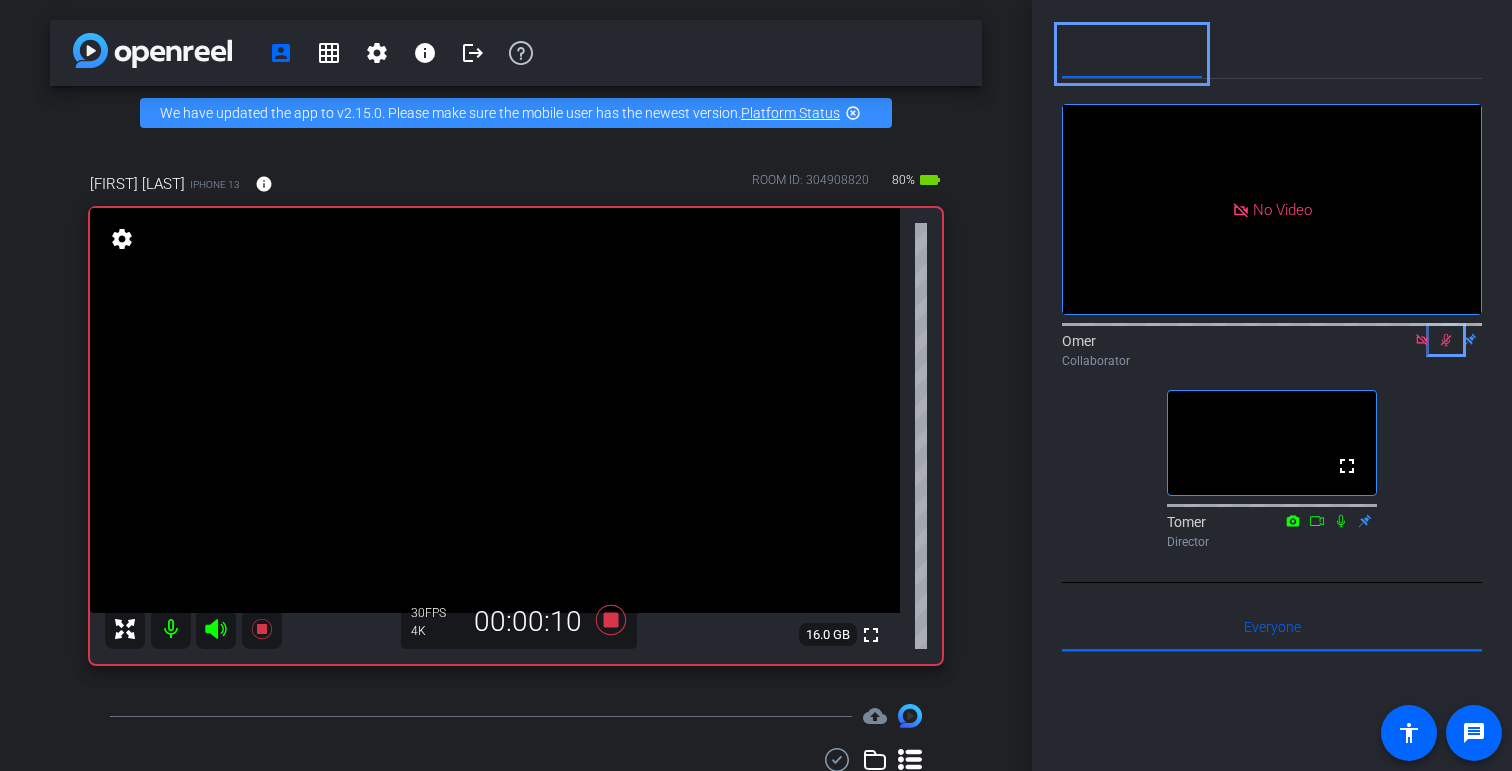 click 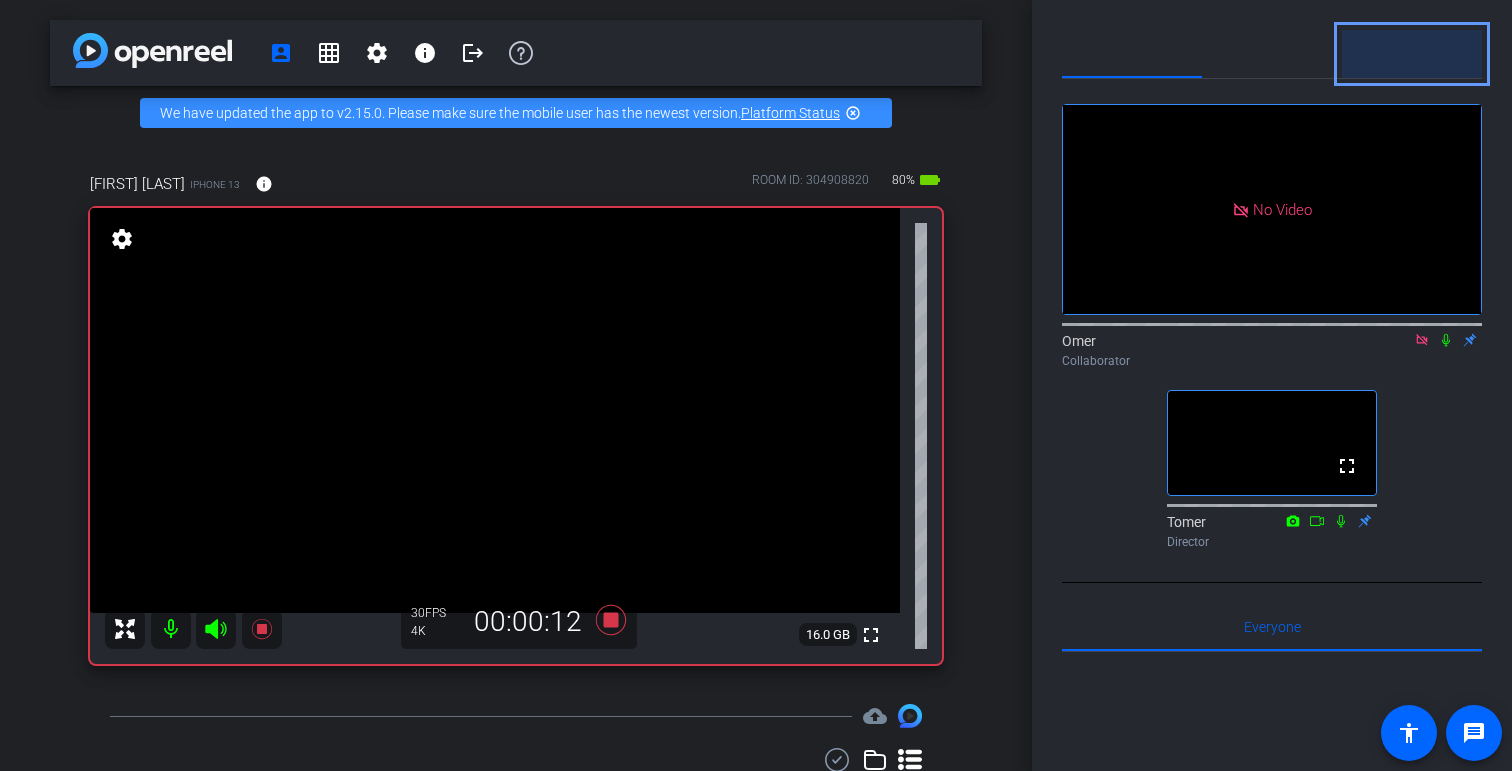 click on "Adjustments" at bounding box center [1412, 54] 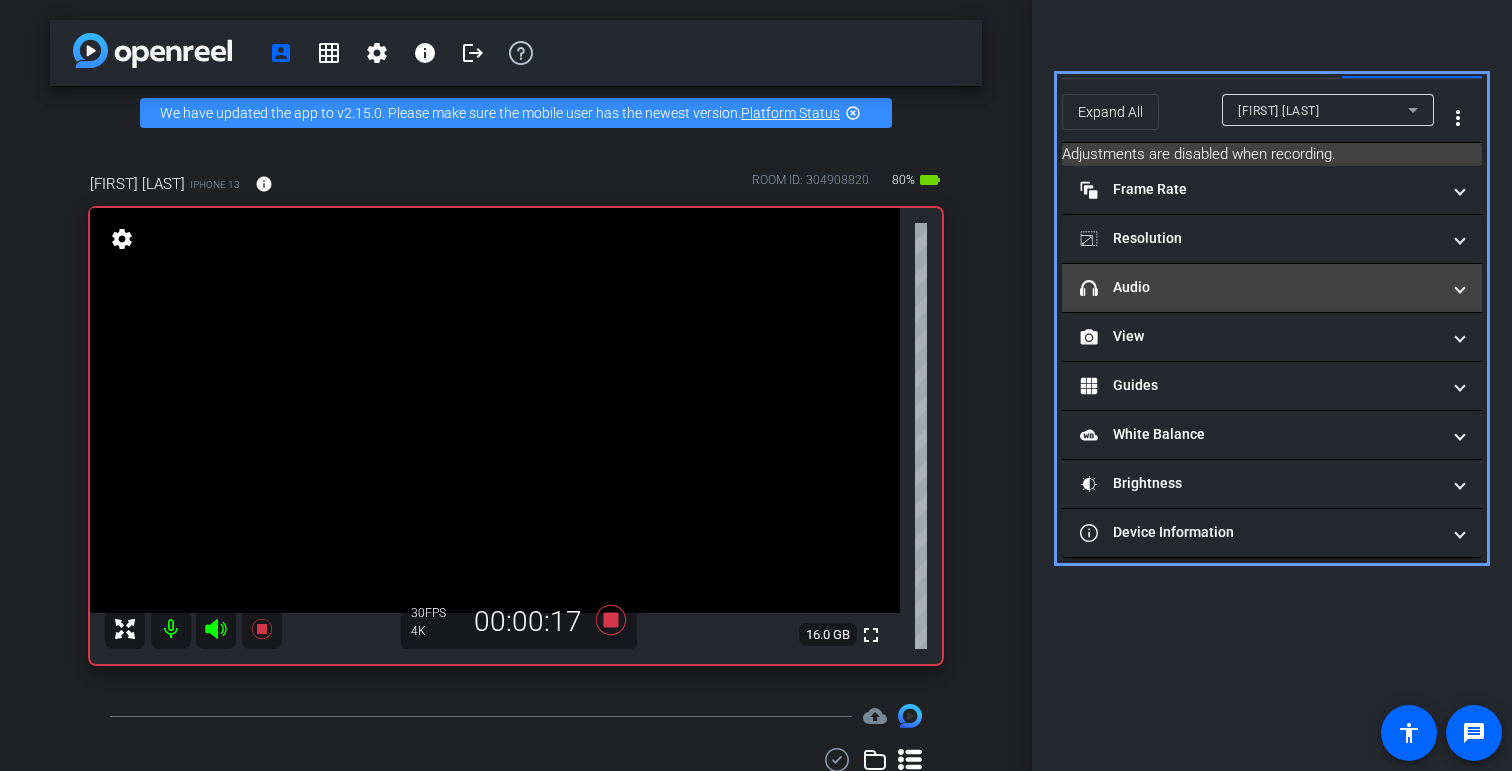 click on "headphone icon
Audio" at bounding box center [1260, 287] 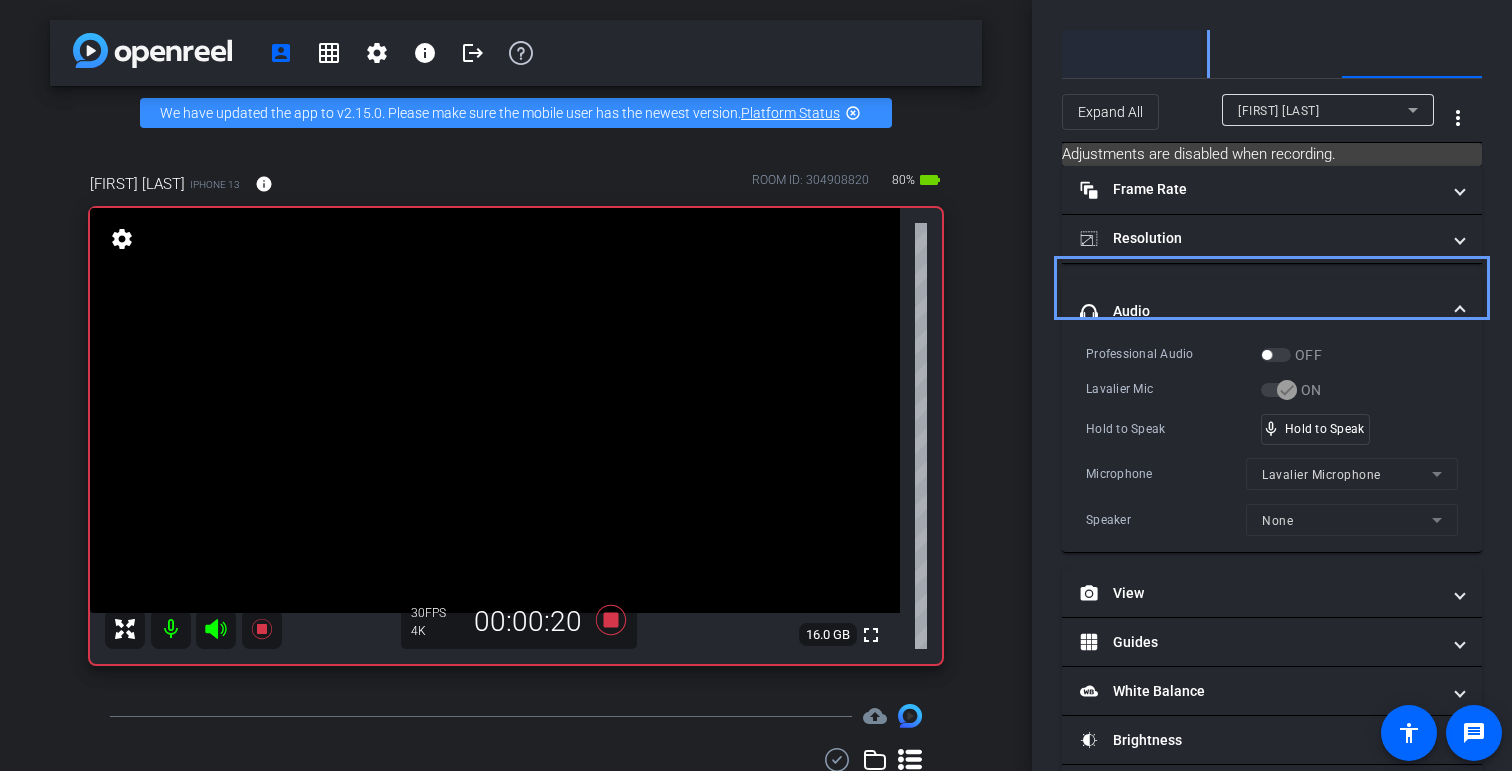 click on "Participants" at bounding box center (1132, 54) 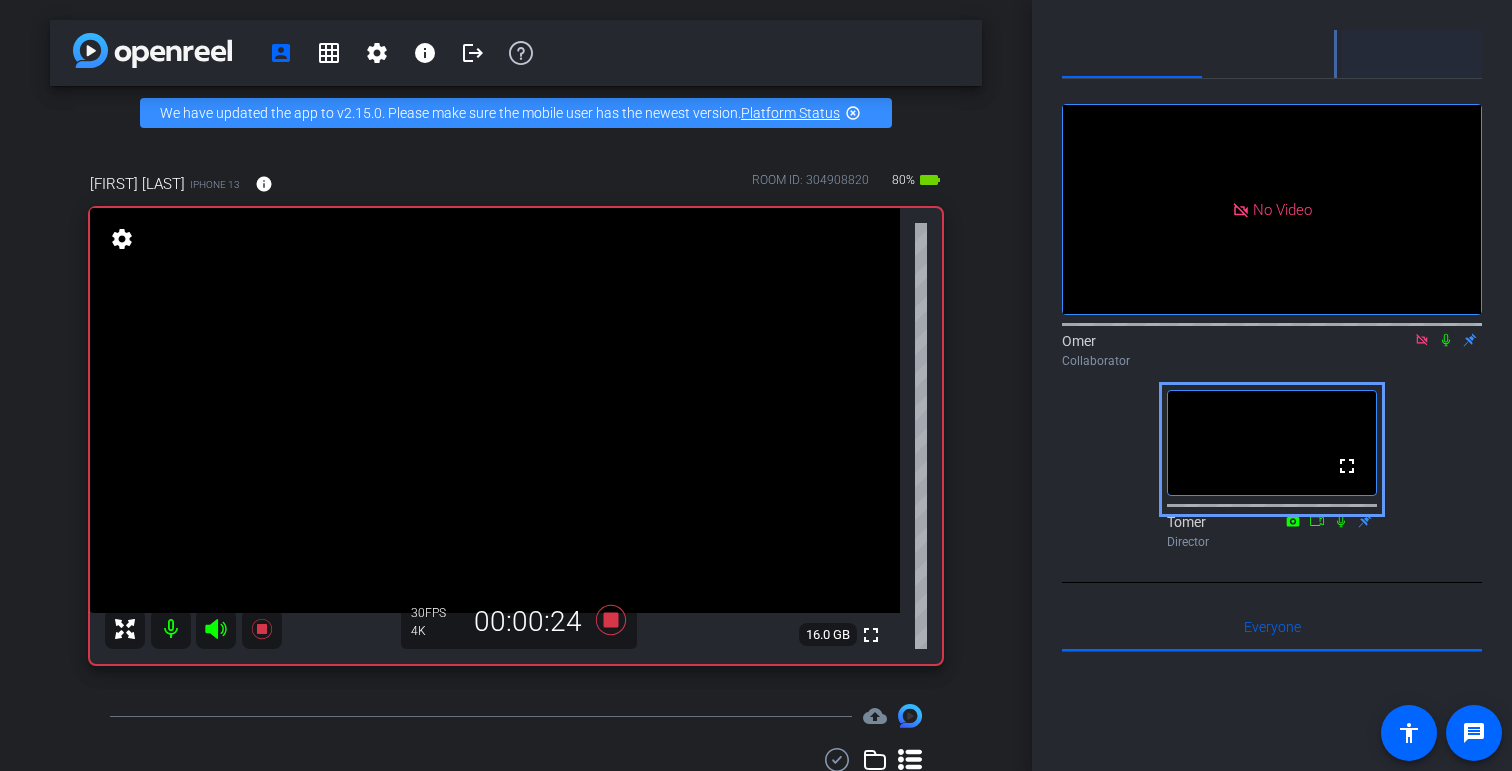click on "Adjustments" at bounding box center [1412, 54] 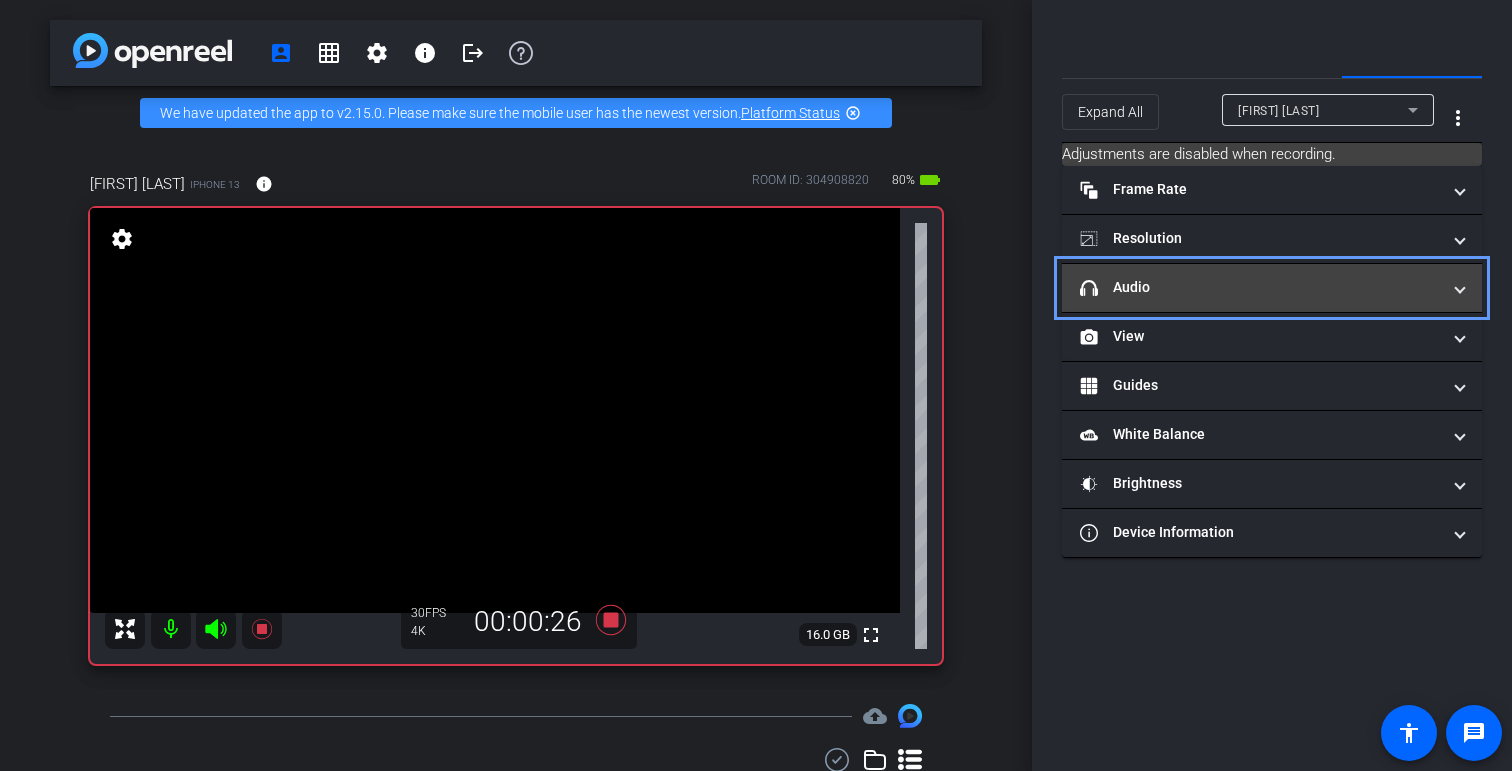 click on "headphone icon
Audio" at bounding box center (1272, 288) 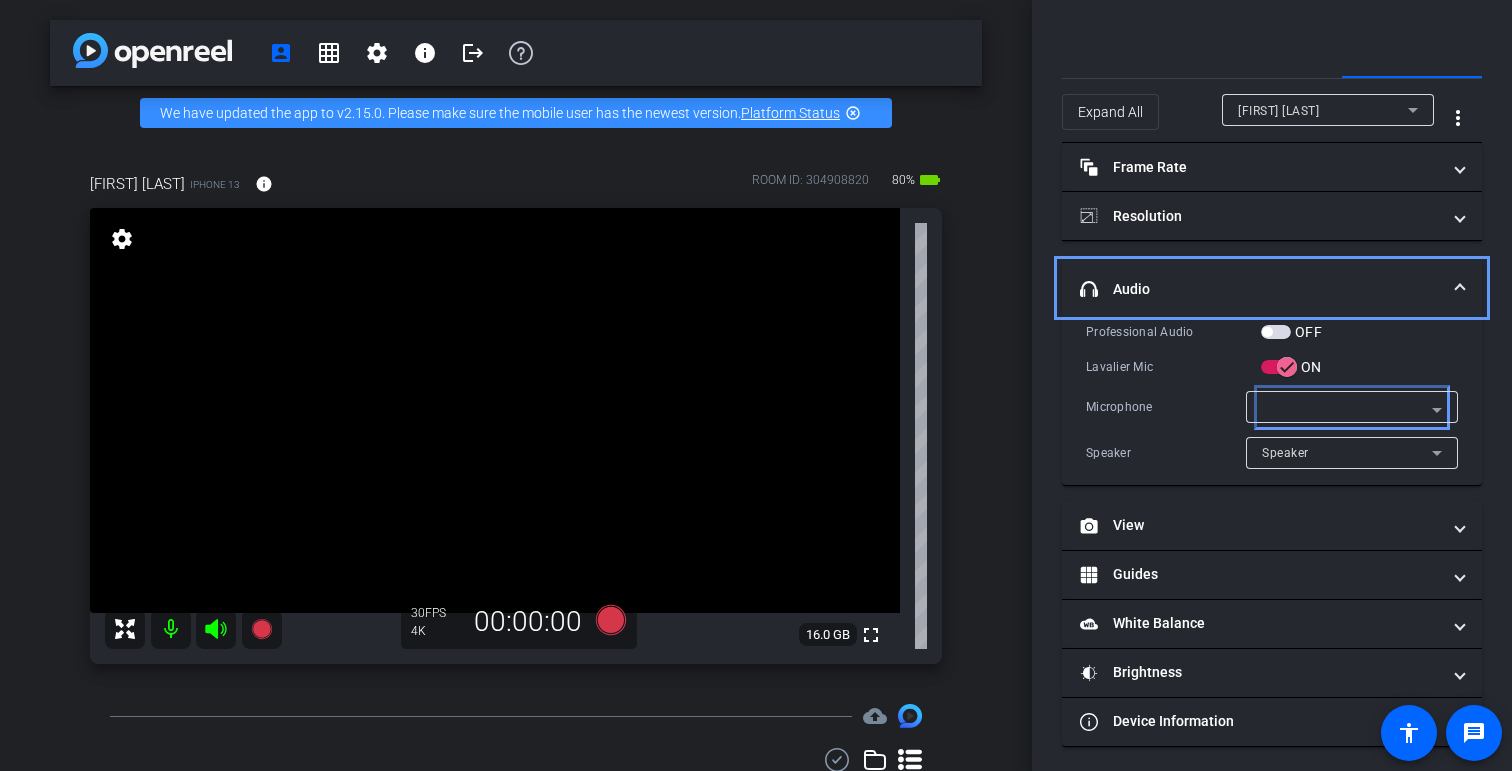click on "Lavalier Microphone" at bounding box center [1352, 410] 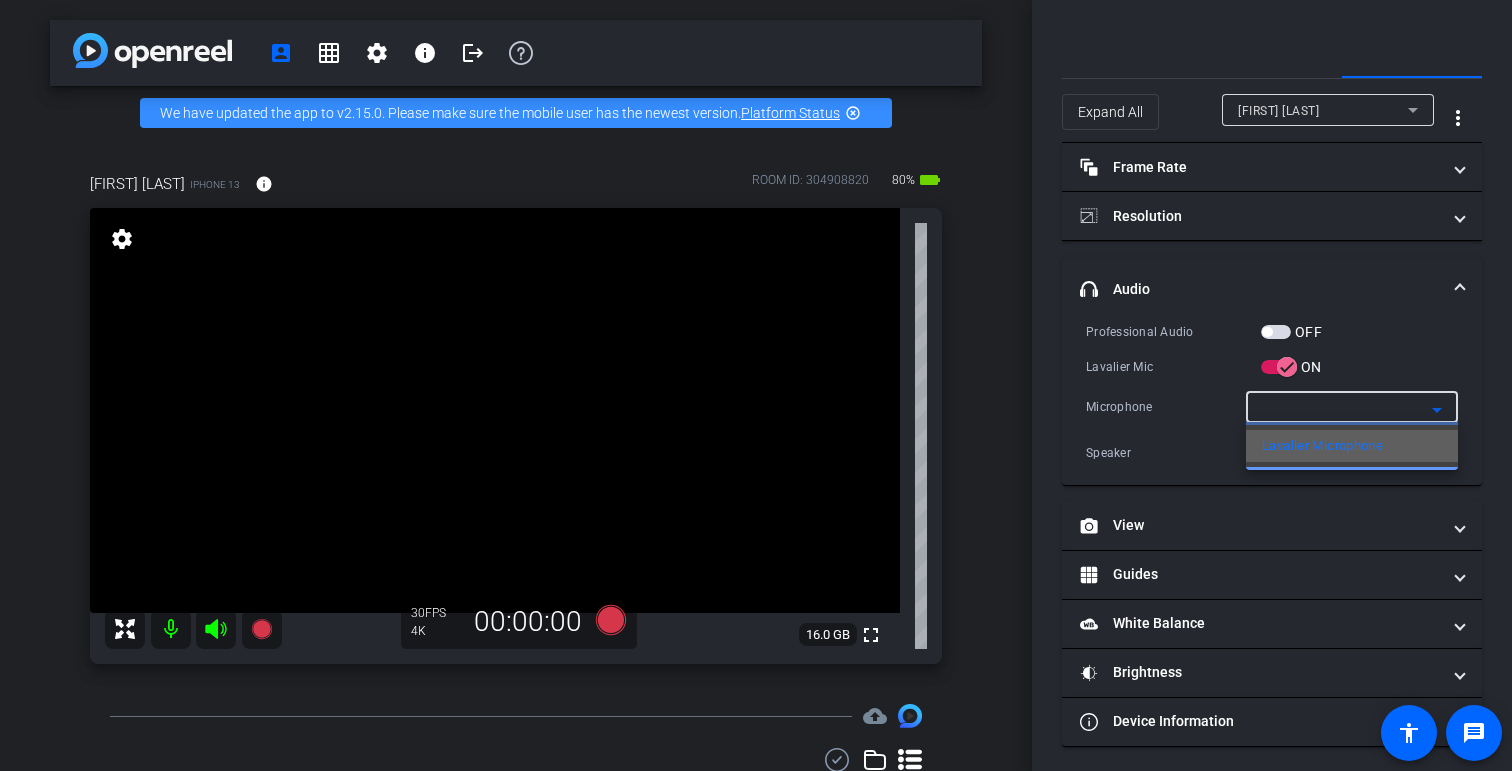 click on "Lavalier Microphone" at bounding box center [1322, 446] 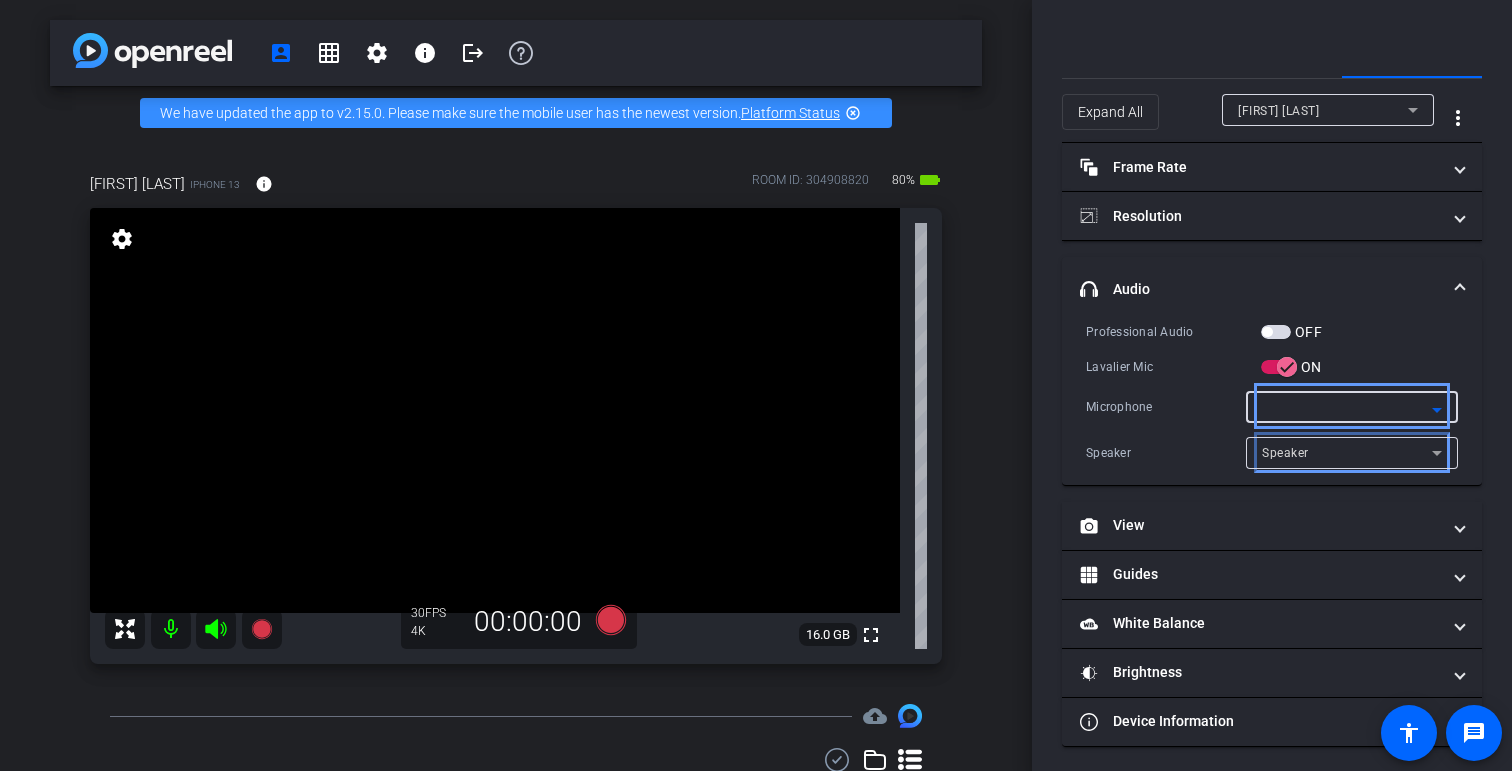 click on "Speaker" at bounding box center (1347, 452) 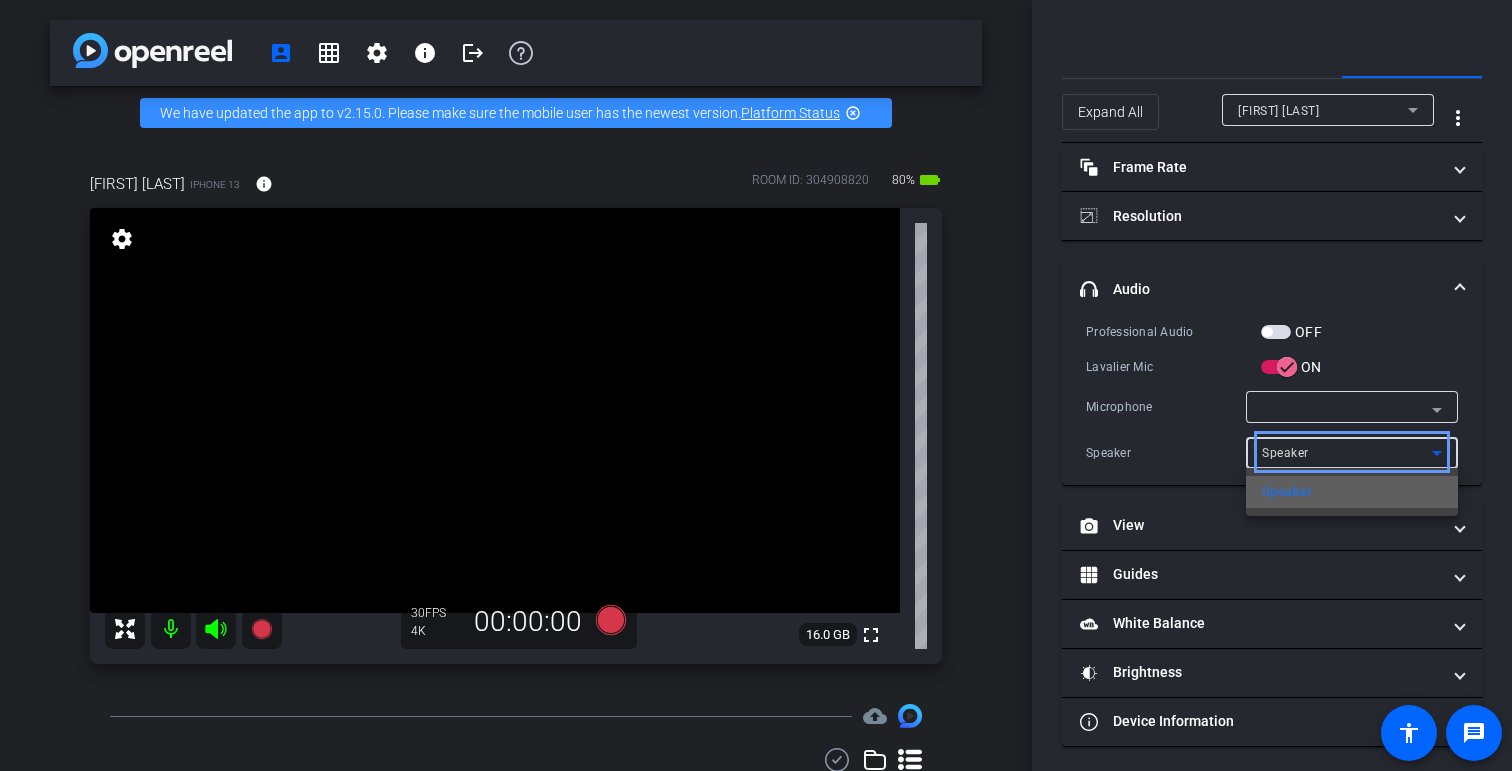 click on "Speaker" at bounding box center [1352, 492] 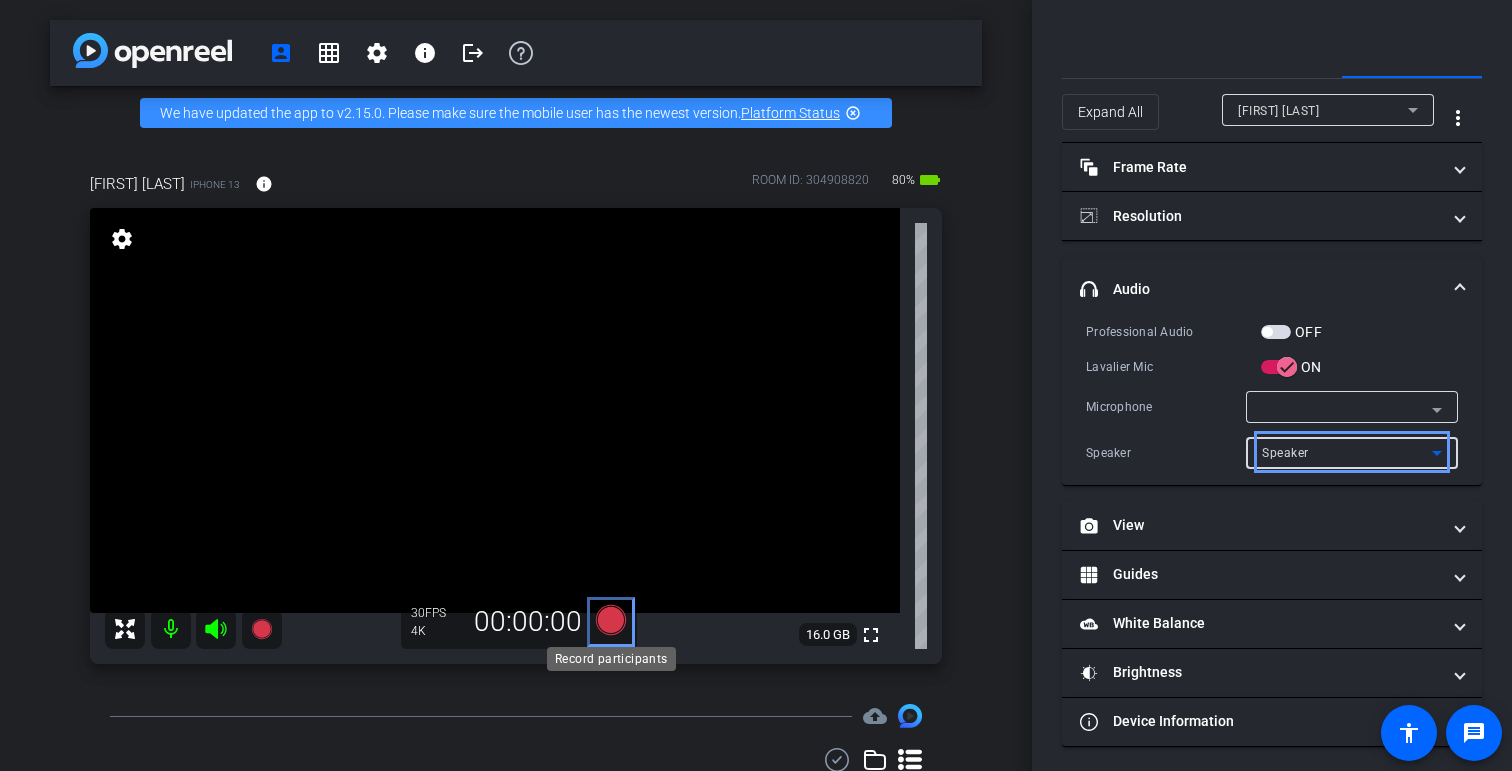 click 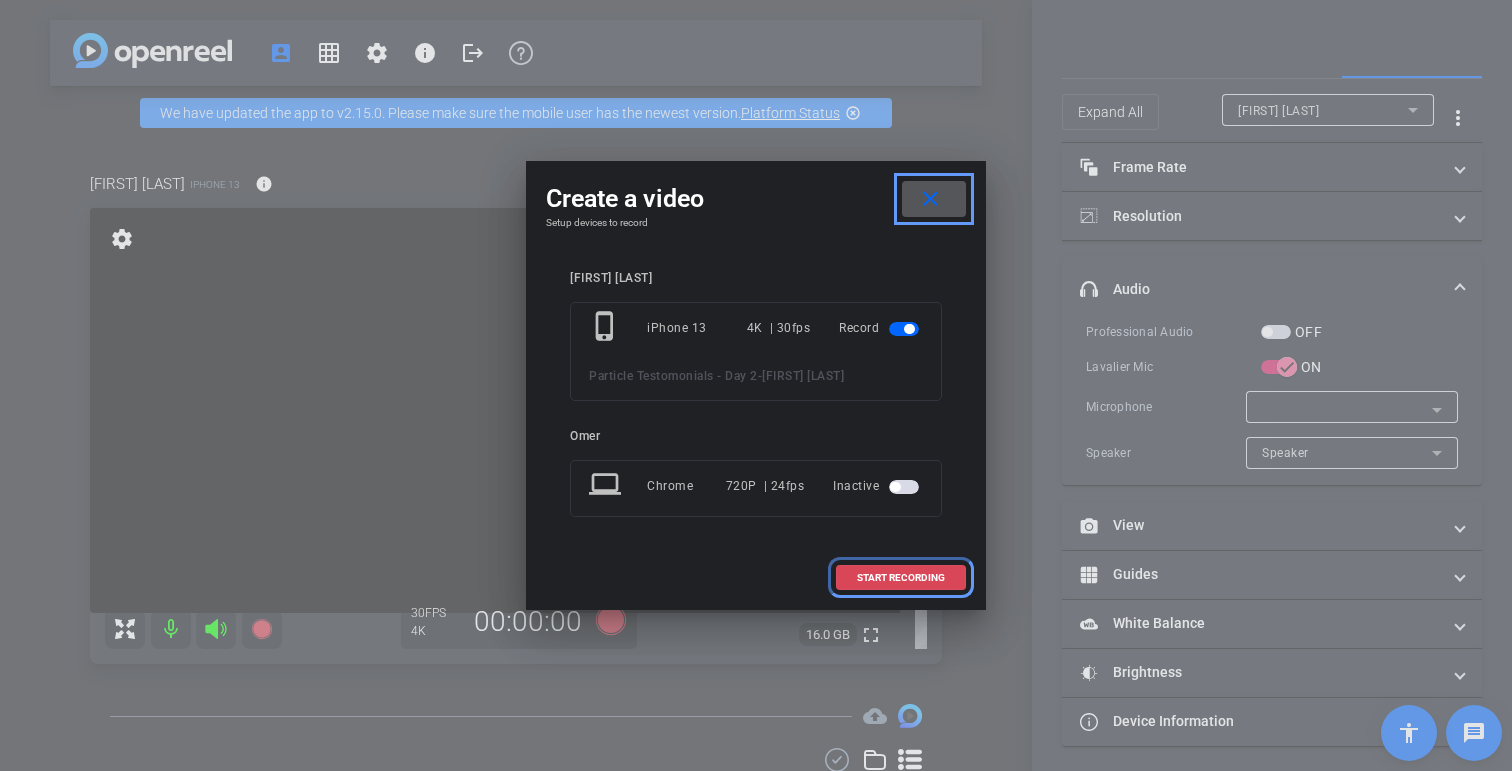 click at bounding box center [901, 578] 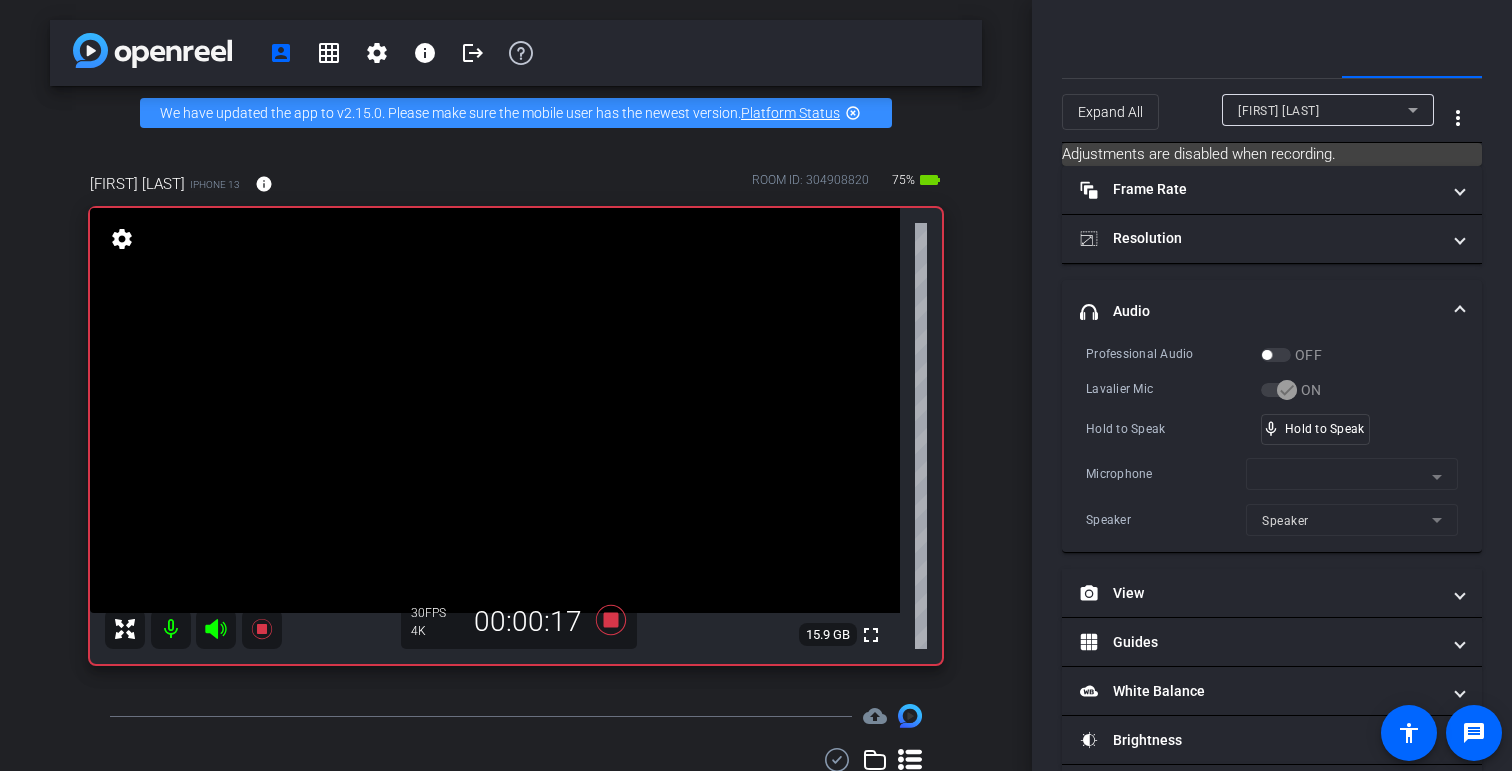 click on "Lavalier Microphone" at bounding box center [1352, 474] 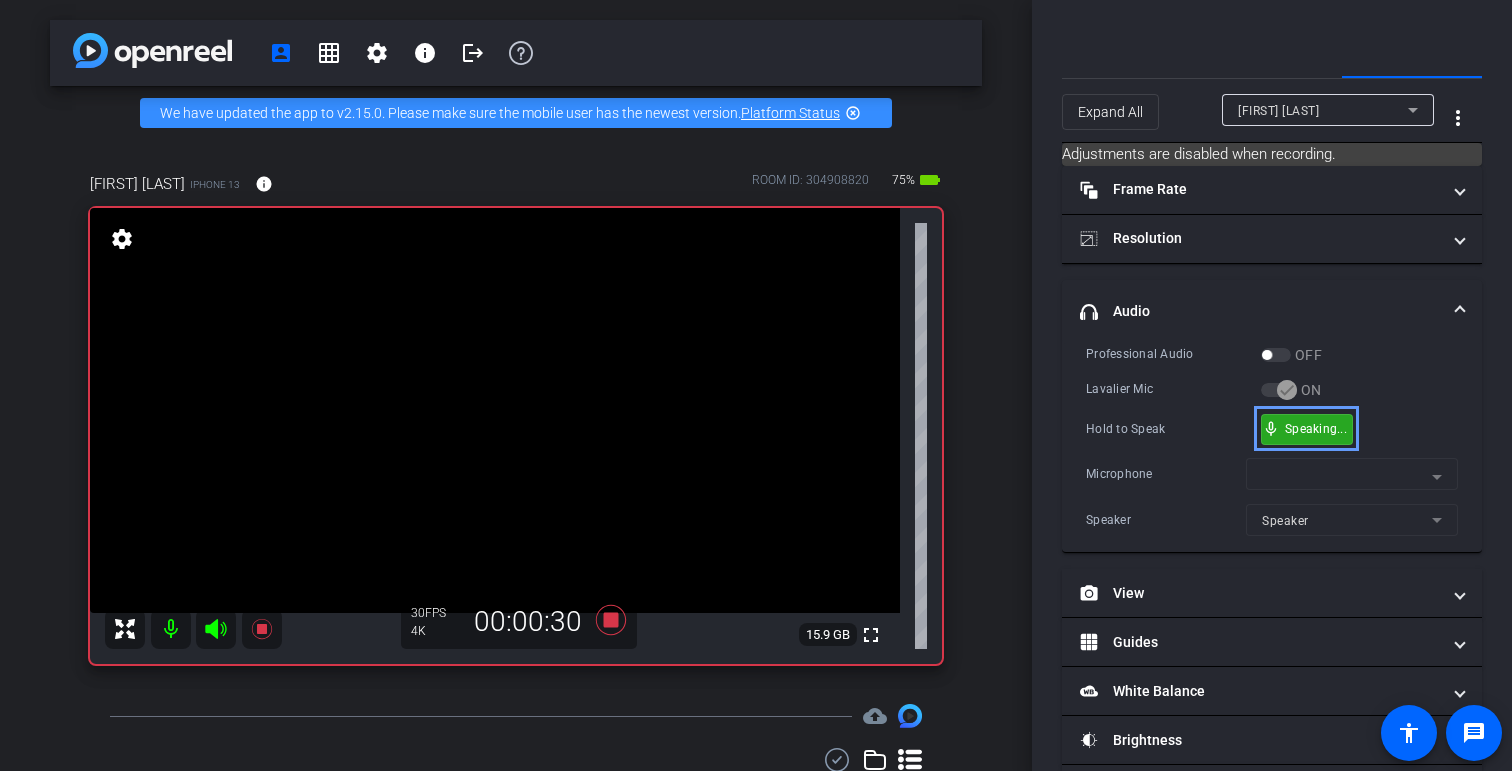 click on "mic_none Speaking..." at bounding box center (1307, 429) 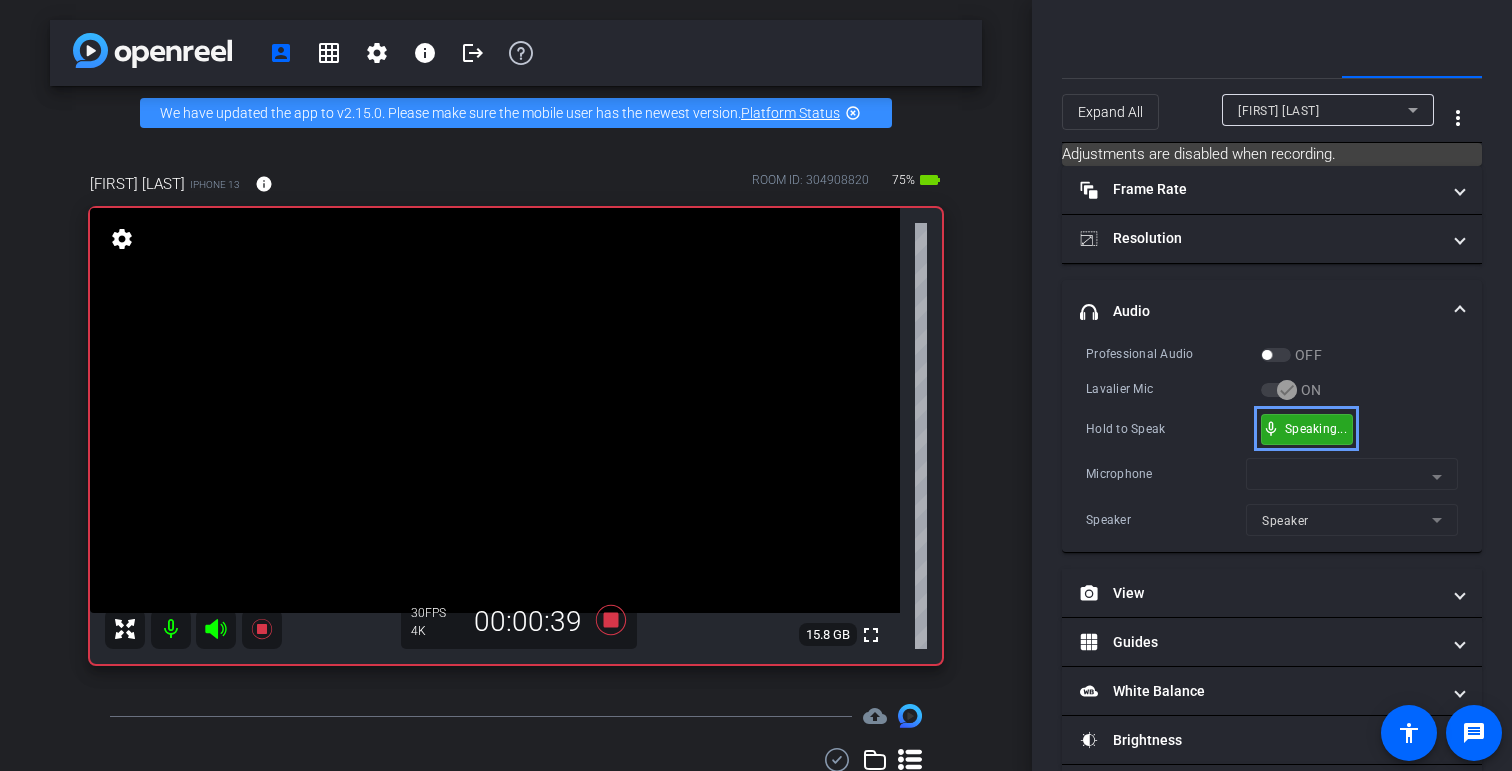 click on "mic_none Speaking..." at bounding box center (1307, 429) 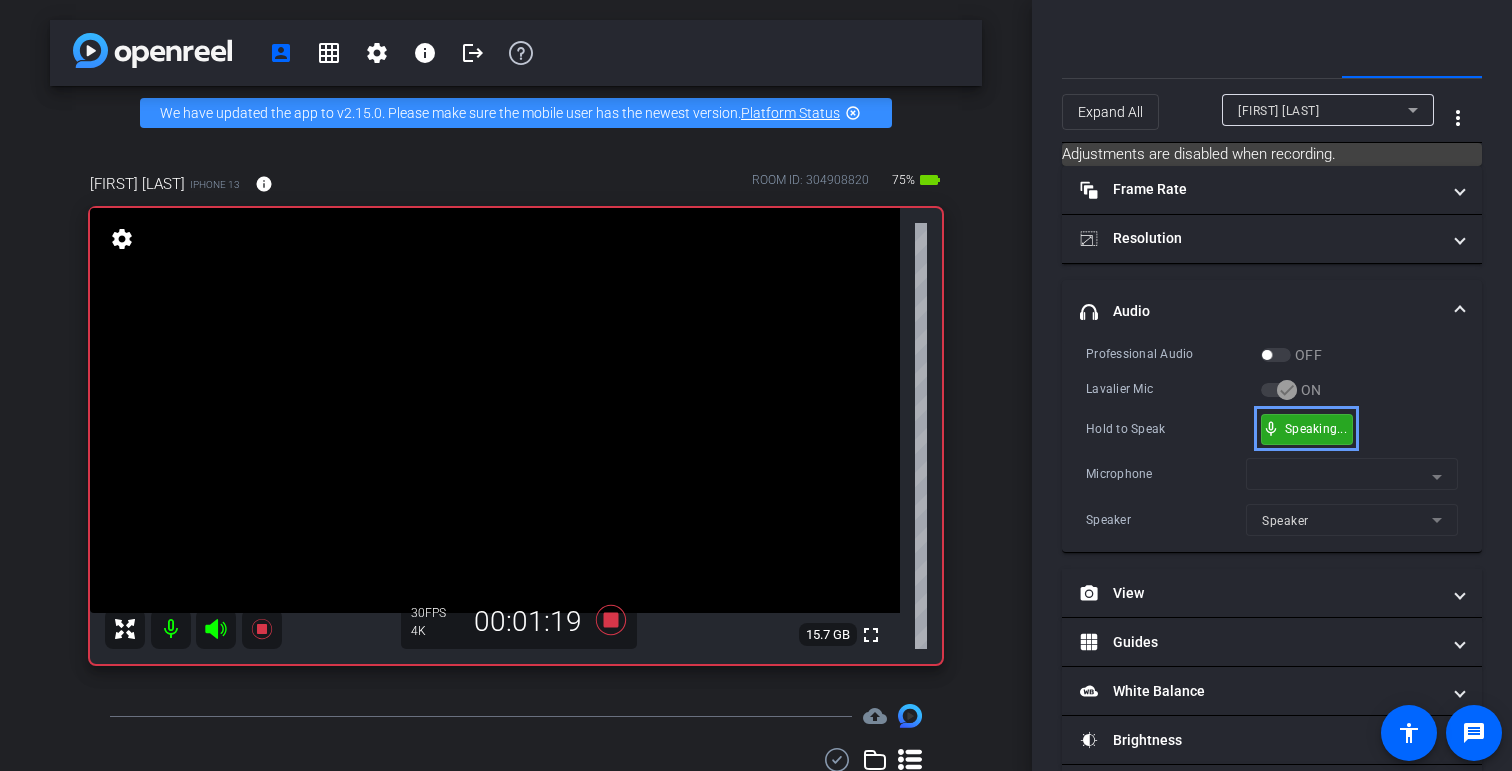 click on "mic_none Speaking..." at bounding box center (1307, 429) 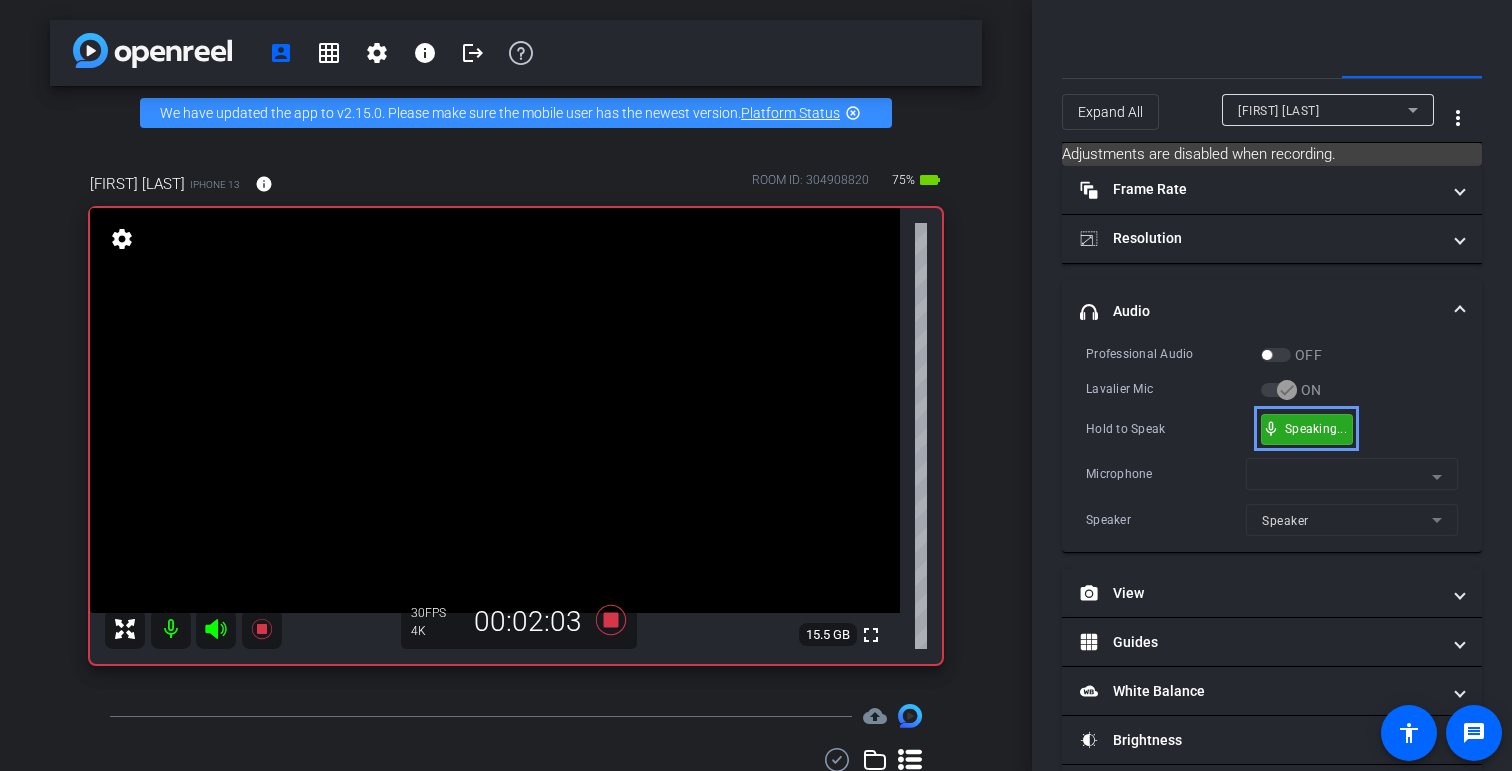 click on "mic_none Speaking..." at bounding box center (1307, 429) 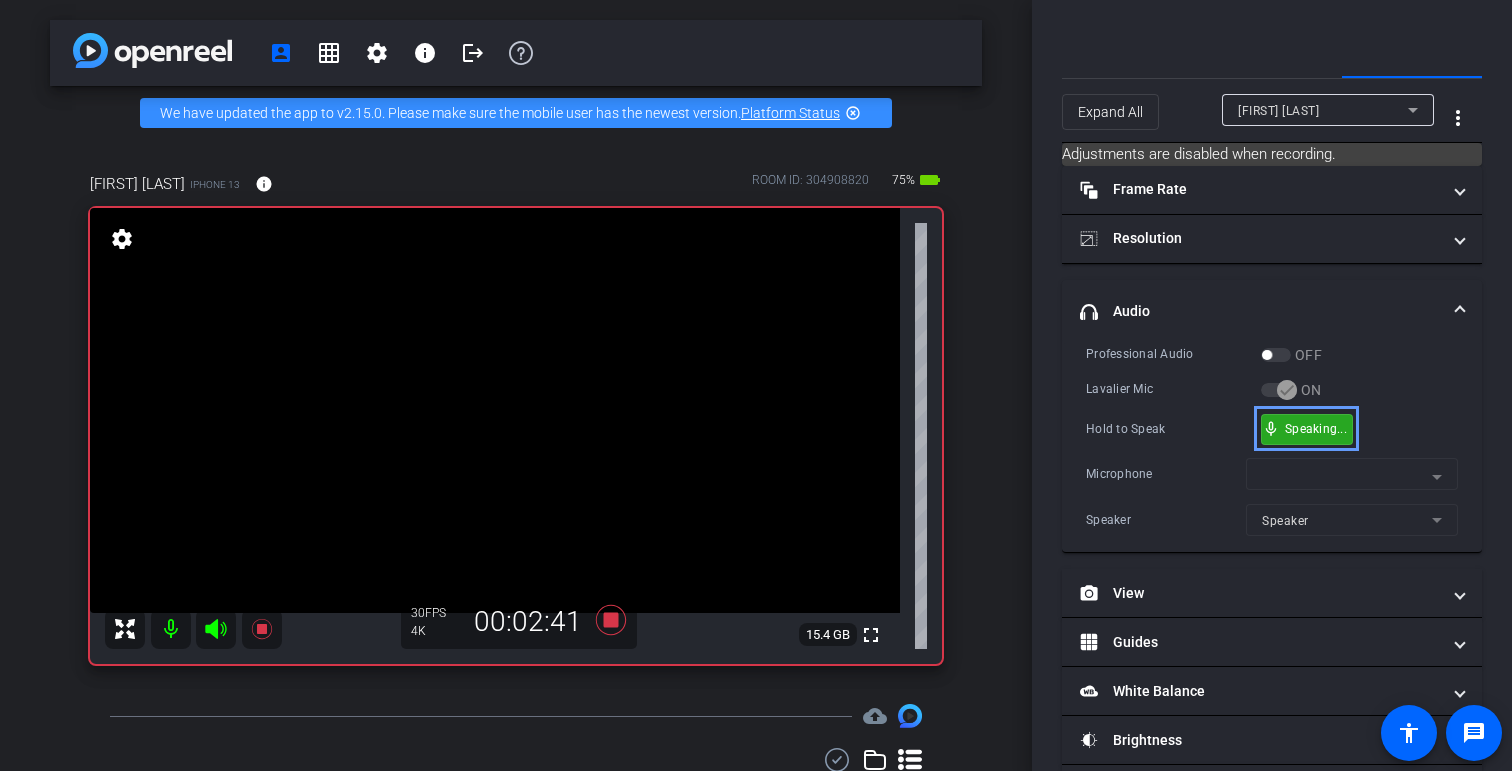 click on "mic_none Speaking..." at bounding box center (1307, 429) 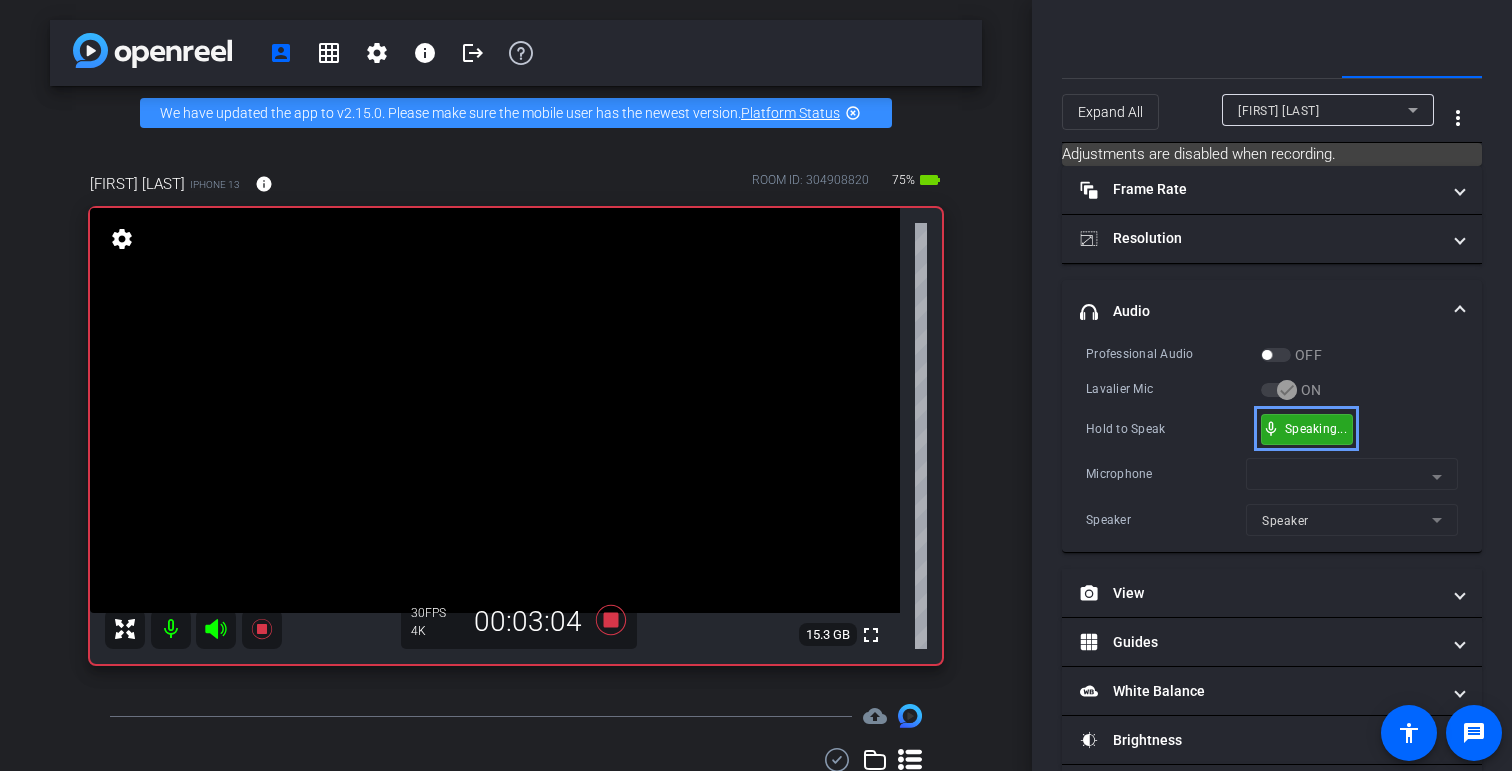 click on "mic_none Speaking..." at bounding box center [1307, 429] 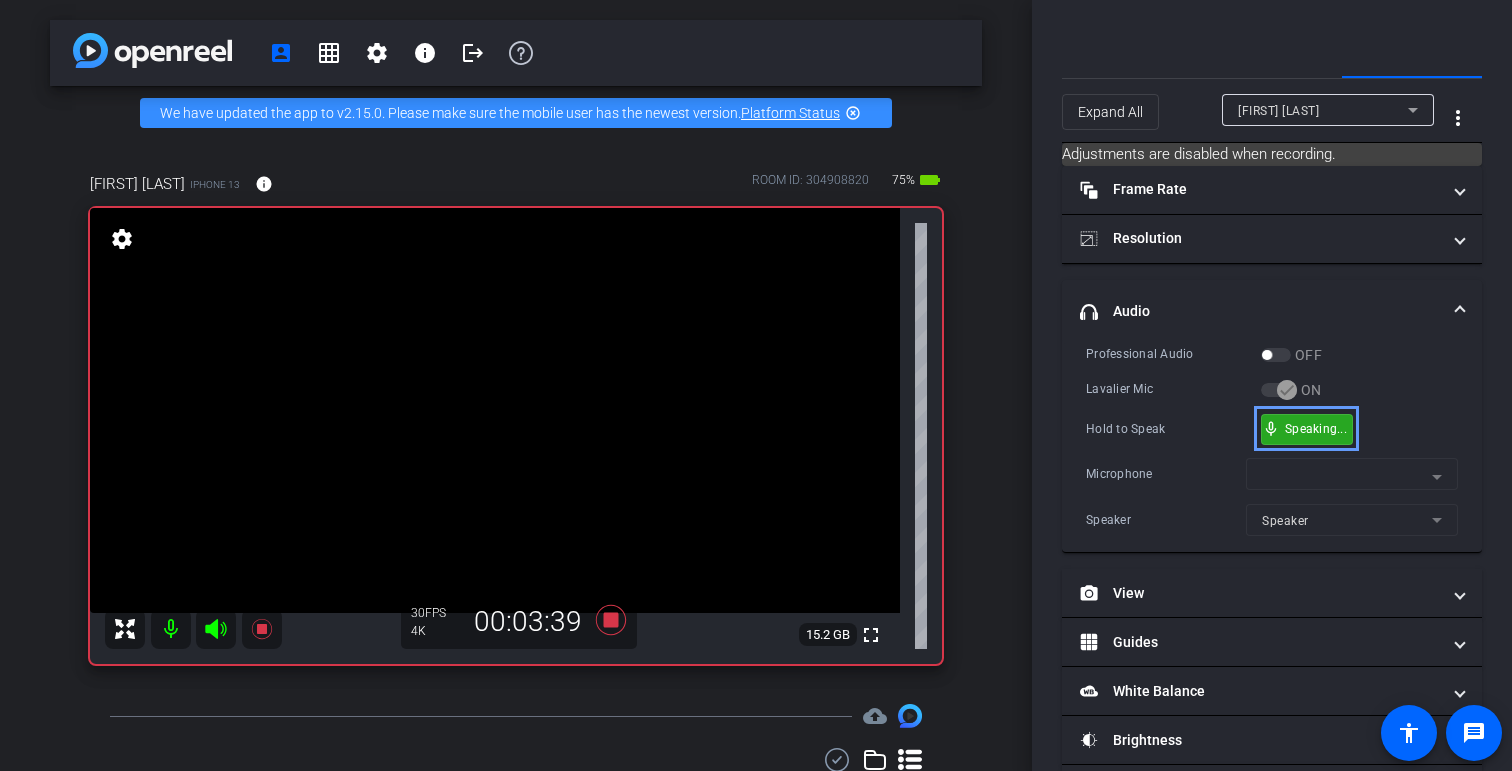 click on "mic_none Speaking..." at bounding box center (1307, 429) 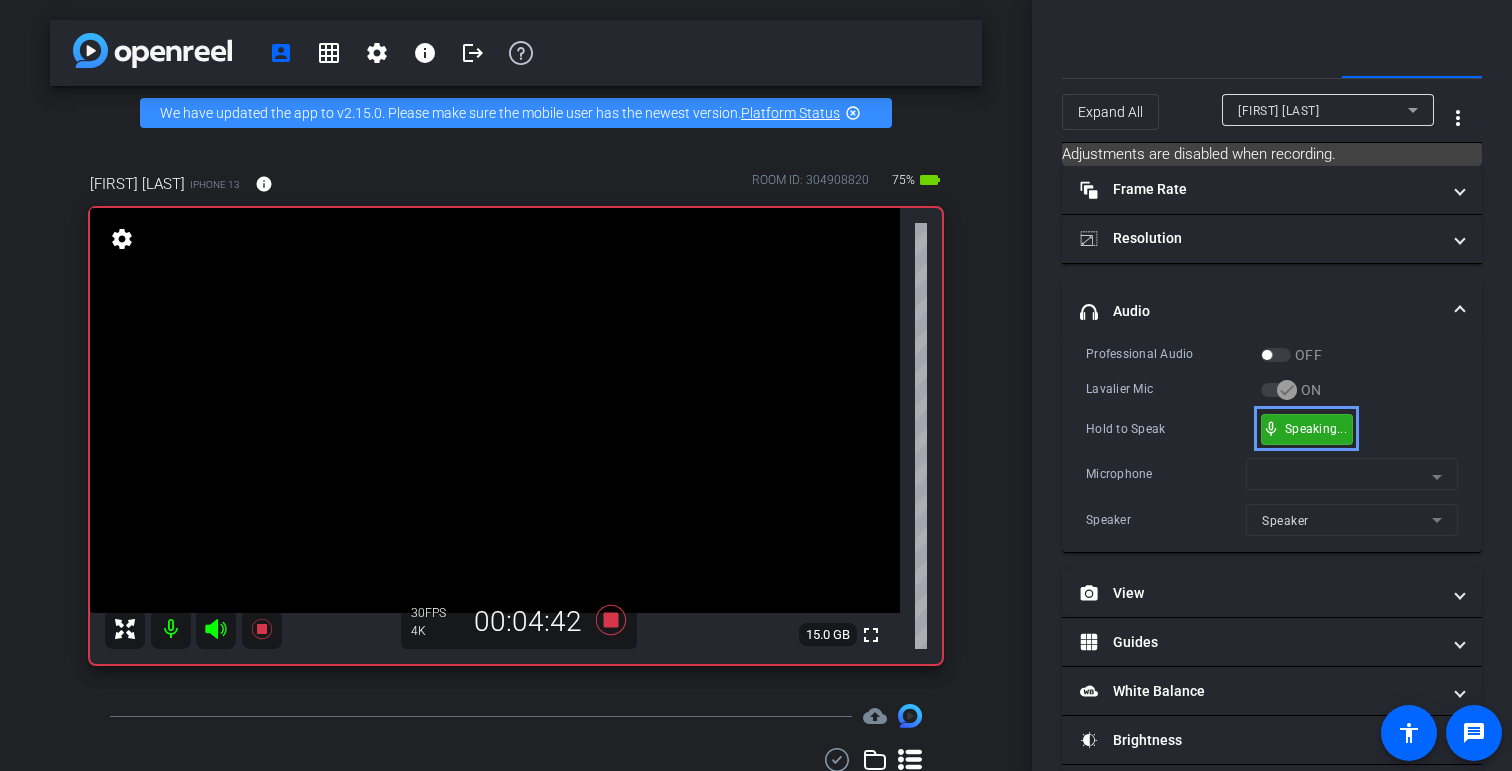 click on "mic_none Speaking..." at bounding box center [1307, 429] 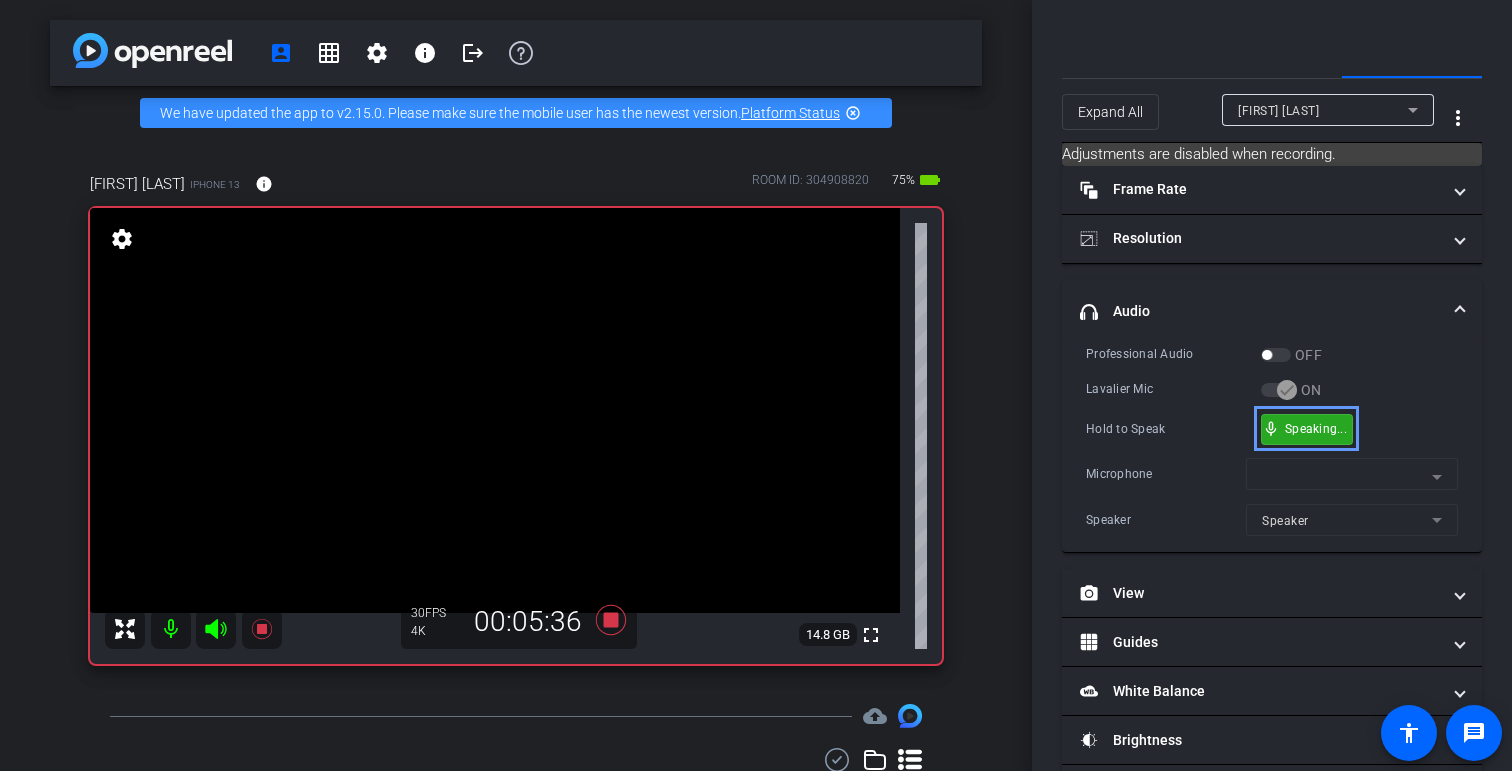 click on "mic_none Speaking..." at bounding box center [1307, 429] 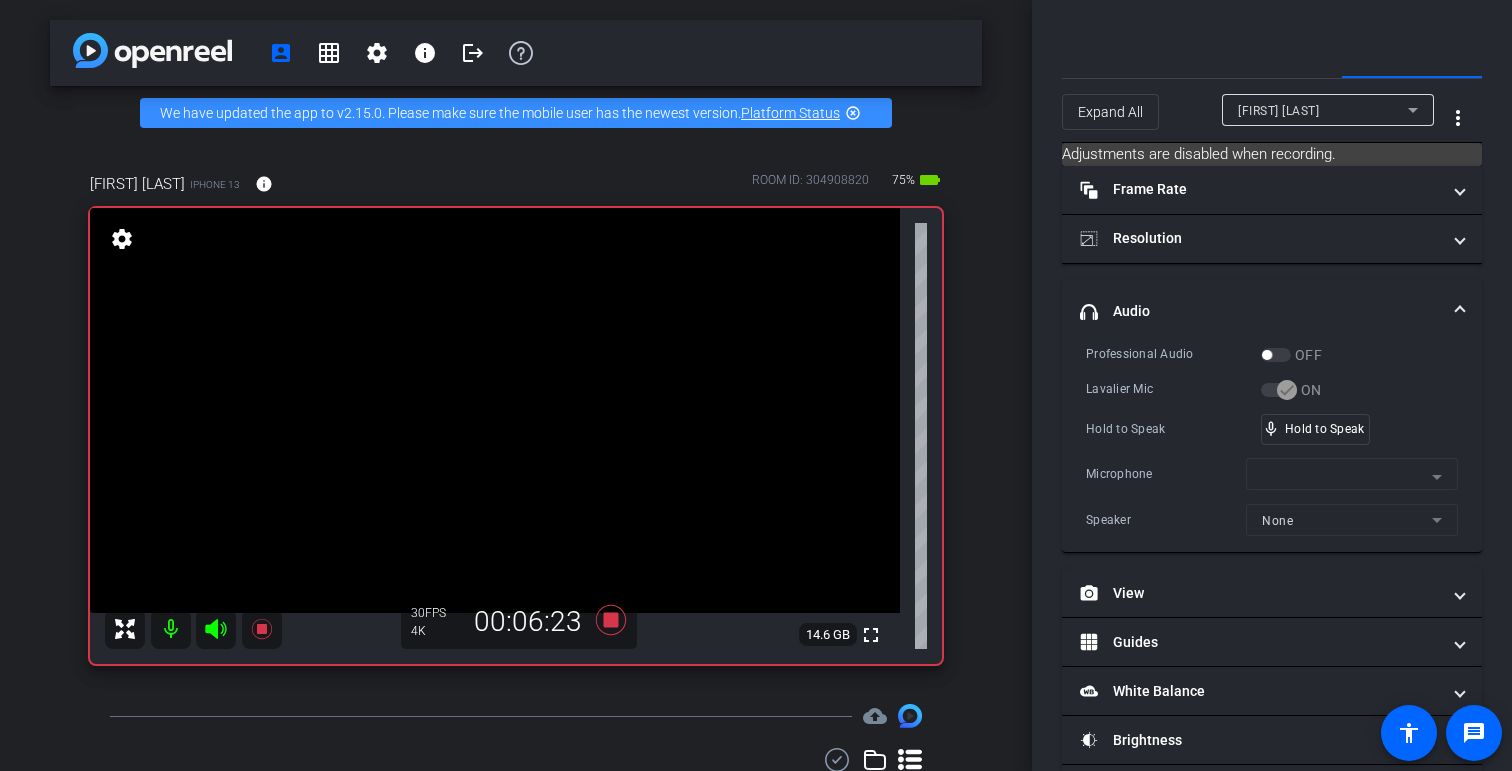 click on "Participants Teleprompter Adjustments  Omer
Collaborator   Hadas
Collaborator   Tomer
Director   Everyone  0 Mark all read Everyone Please note, filling out the following fields will automatically submit the form Select Source Teleprompter Speed 3X (130 words/minute) Font Size 30px Screen Setup Teleprompter Top Background White - text in black  Script  0 Words
Create new script               Play        Play from this location               Play Selected        Play and display the selected text only Bold Italic Enter script here...
Play" 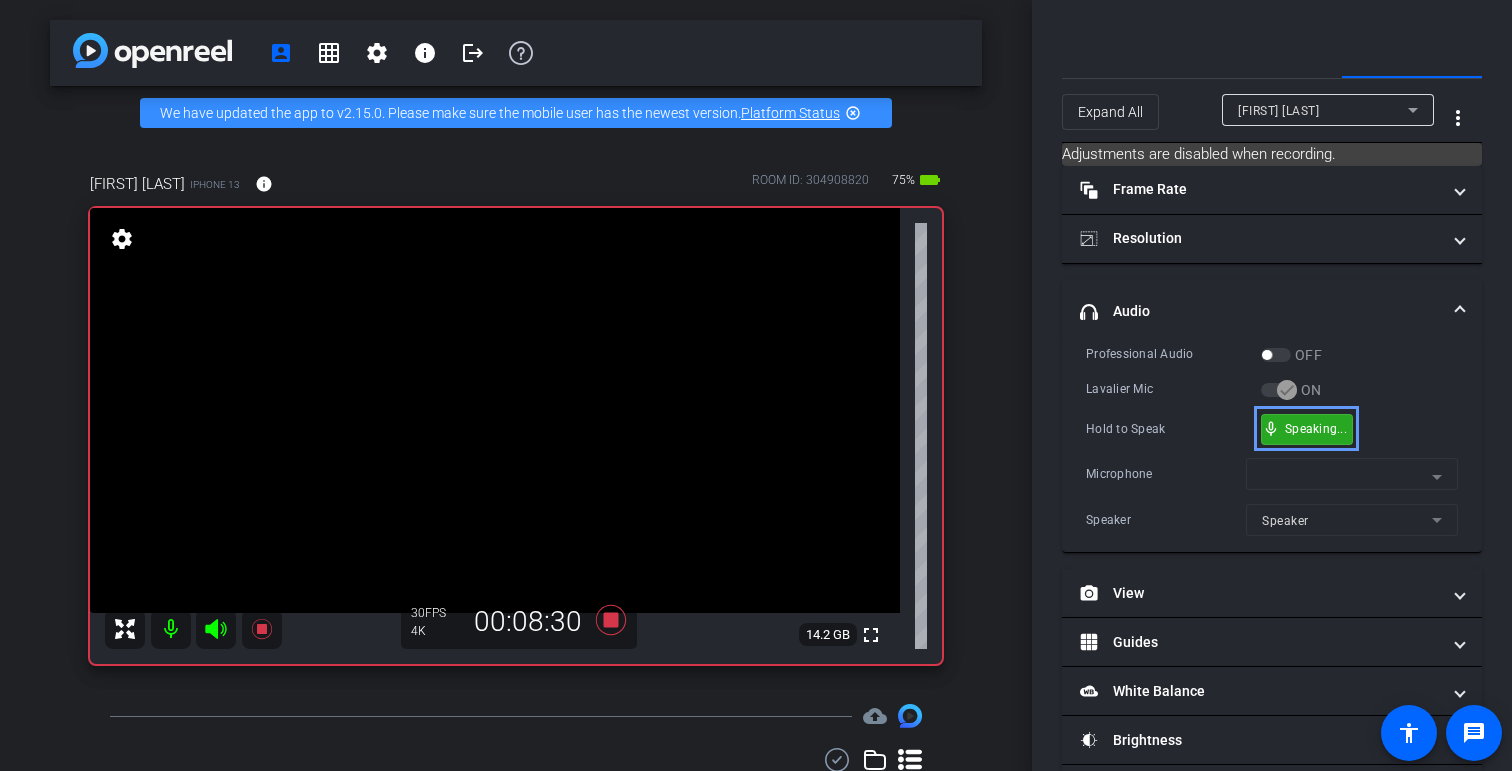 click on "mic_none Speaking..." at bounding box center [1307, 429] 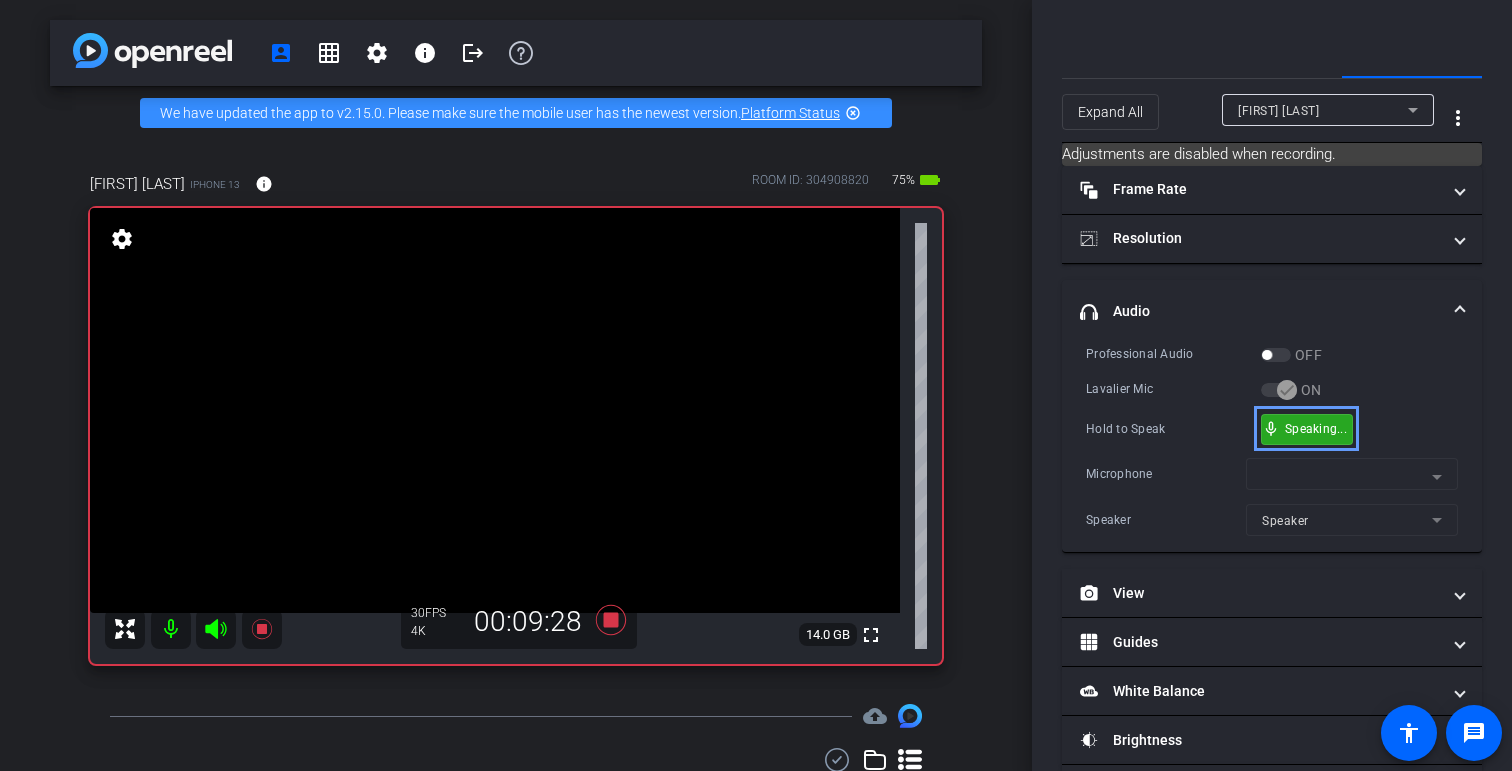 click on "mic_none Speaking..." at bounding box center [1307, 429] 